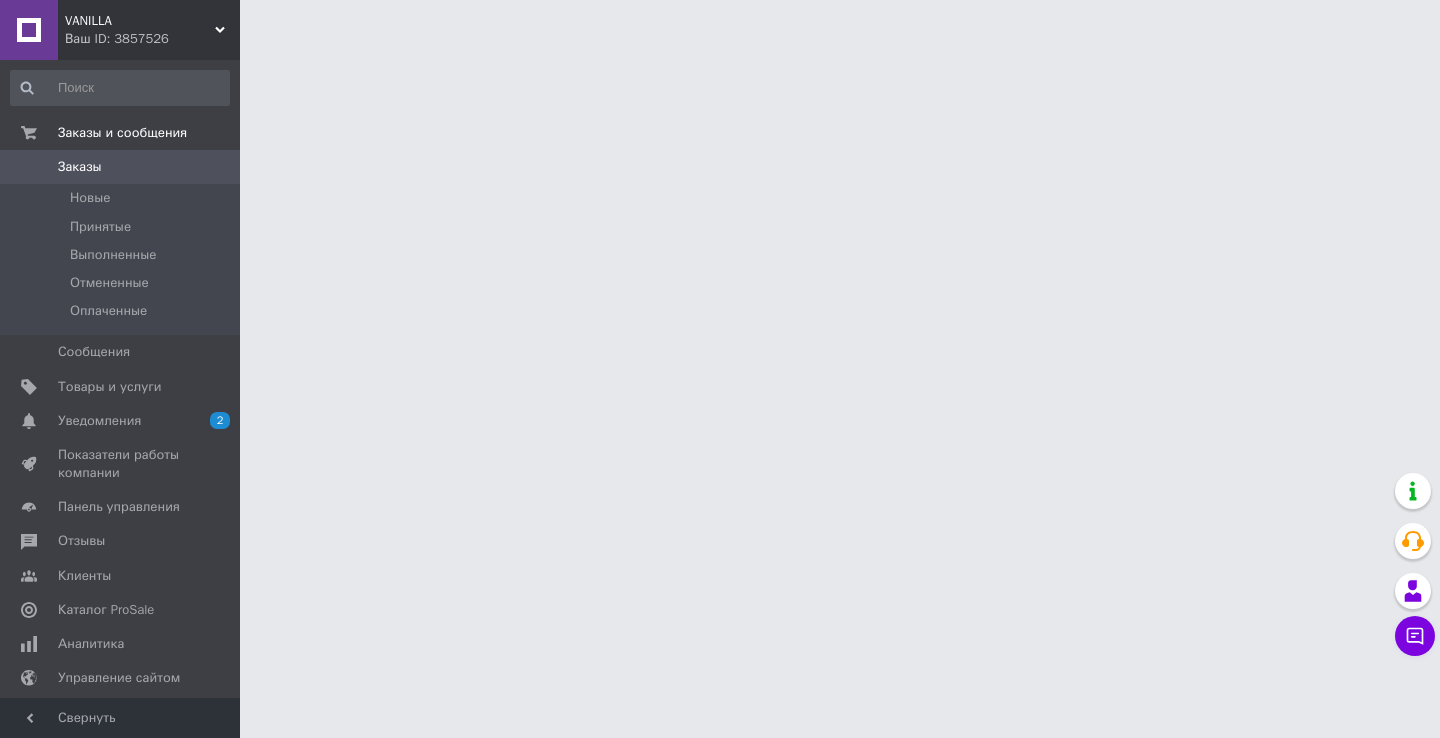 scroll, scrollTop: 0, scrollLeft: 0, axis: both 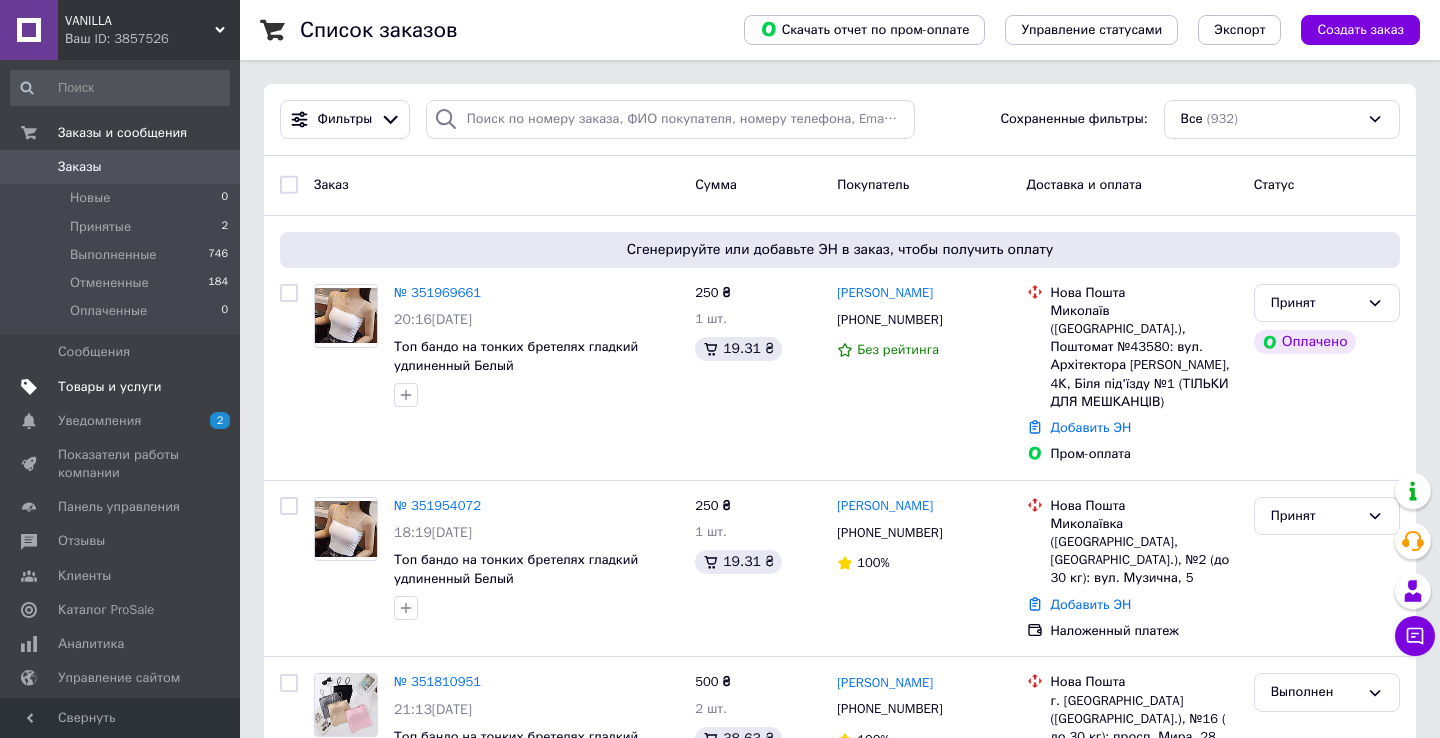 click on "Товары и услуги" at bounding box center [110, 387] 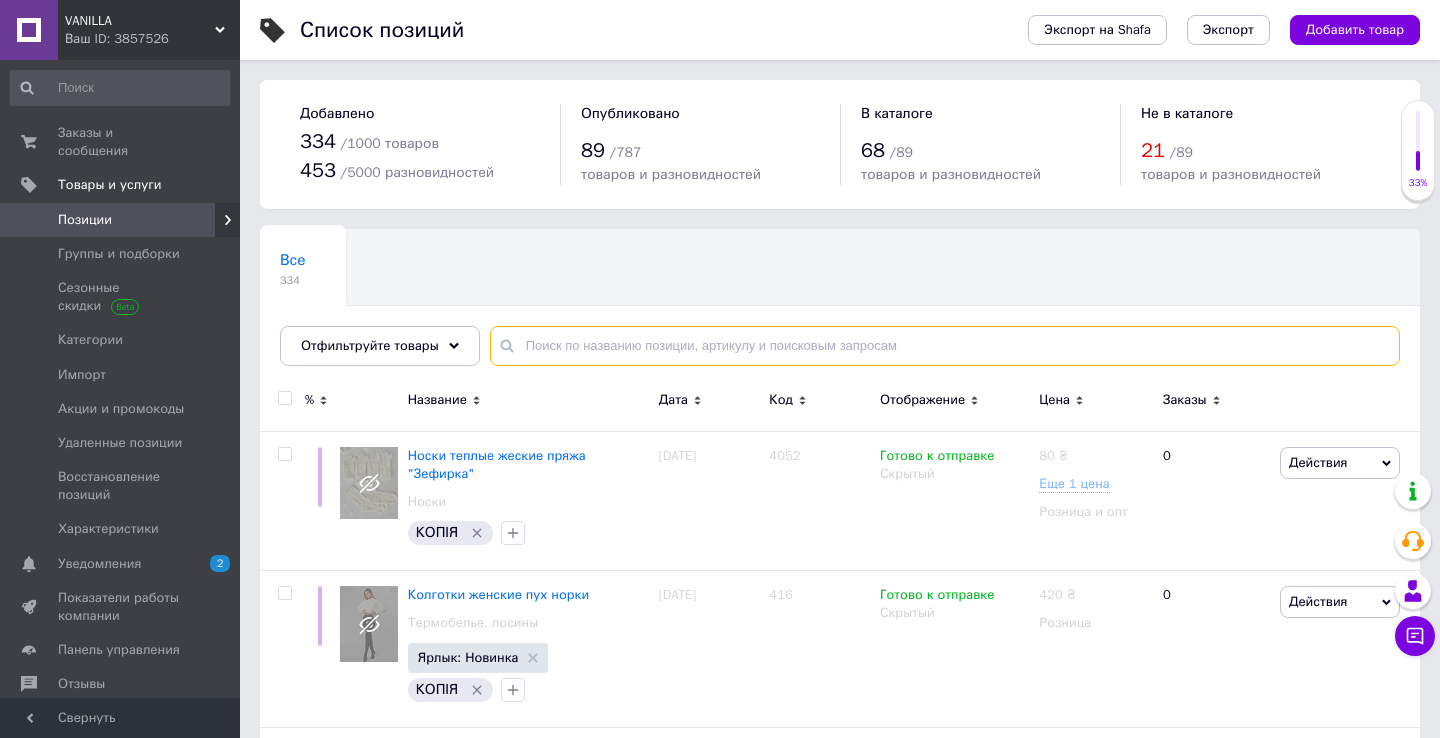 click at bounding box center [945, 346] 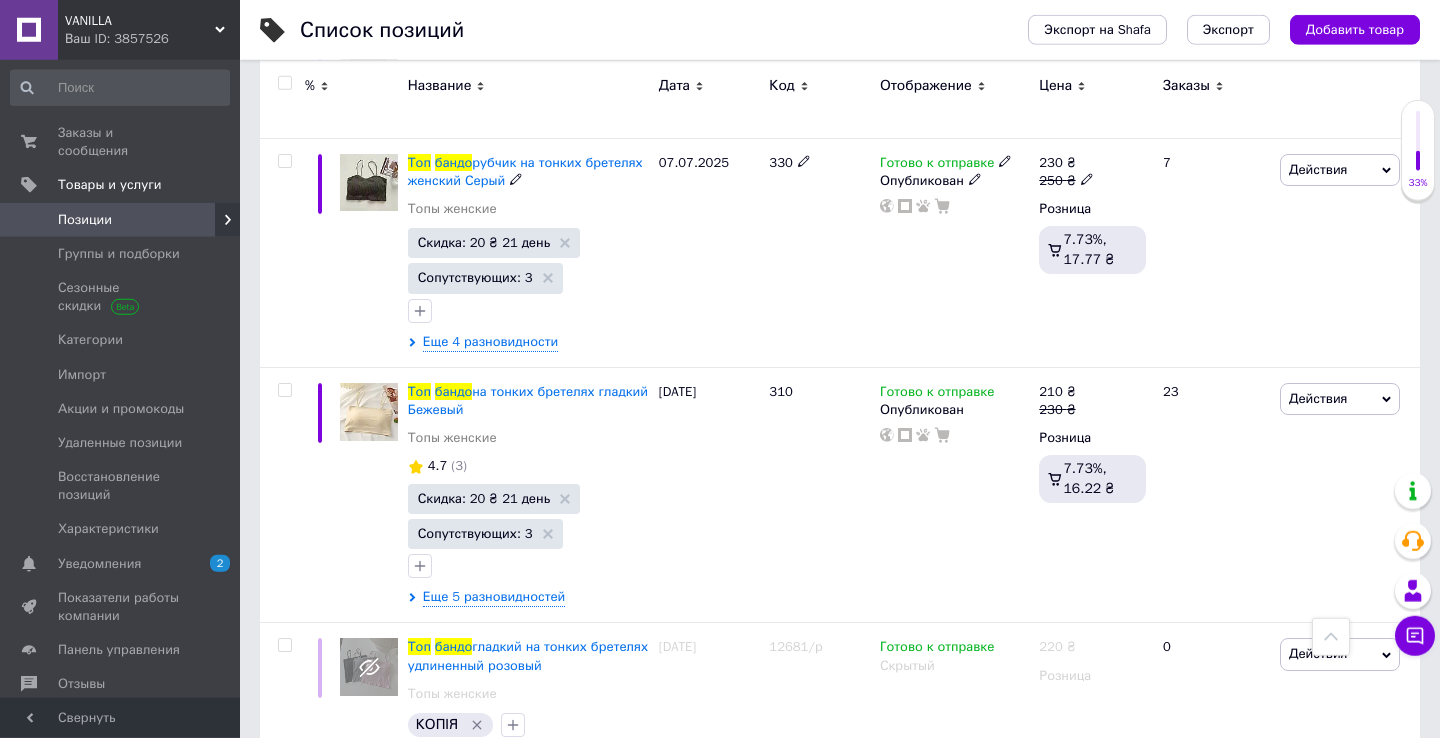scroll, scrollTop: 3060, scrollLeft: 0, axis: vertical 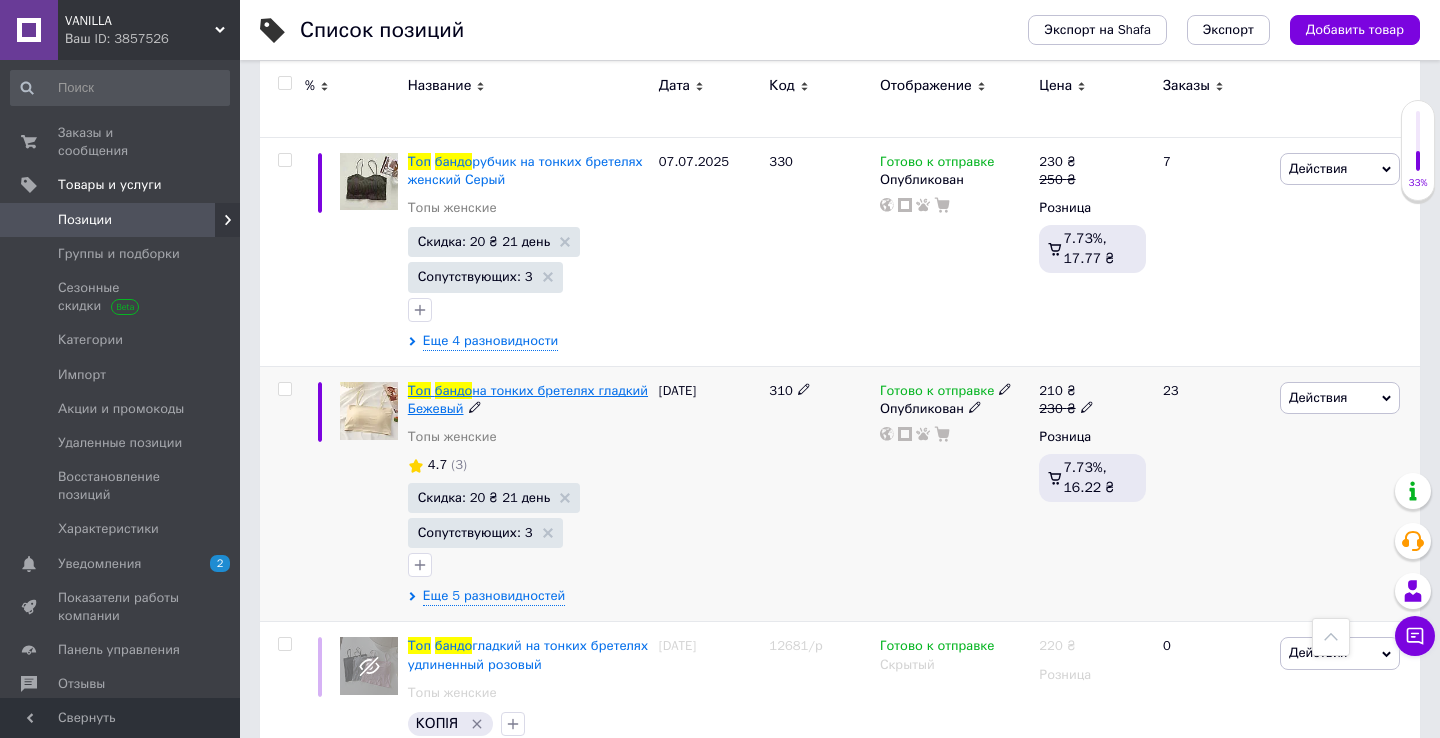 type on "топ бандо" 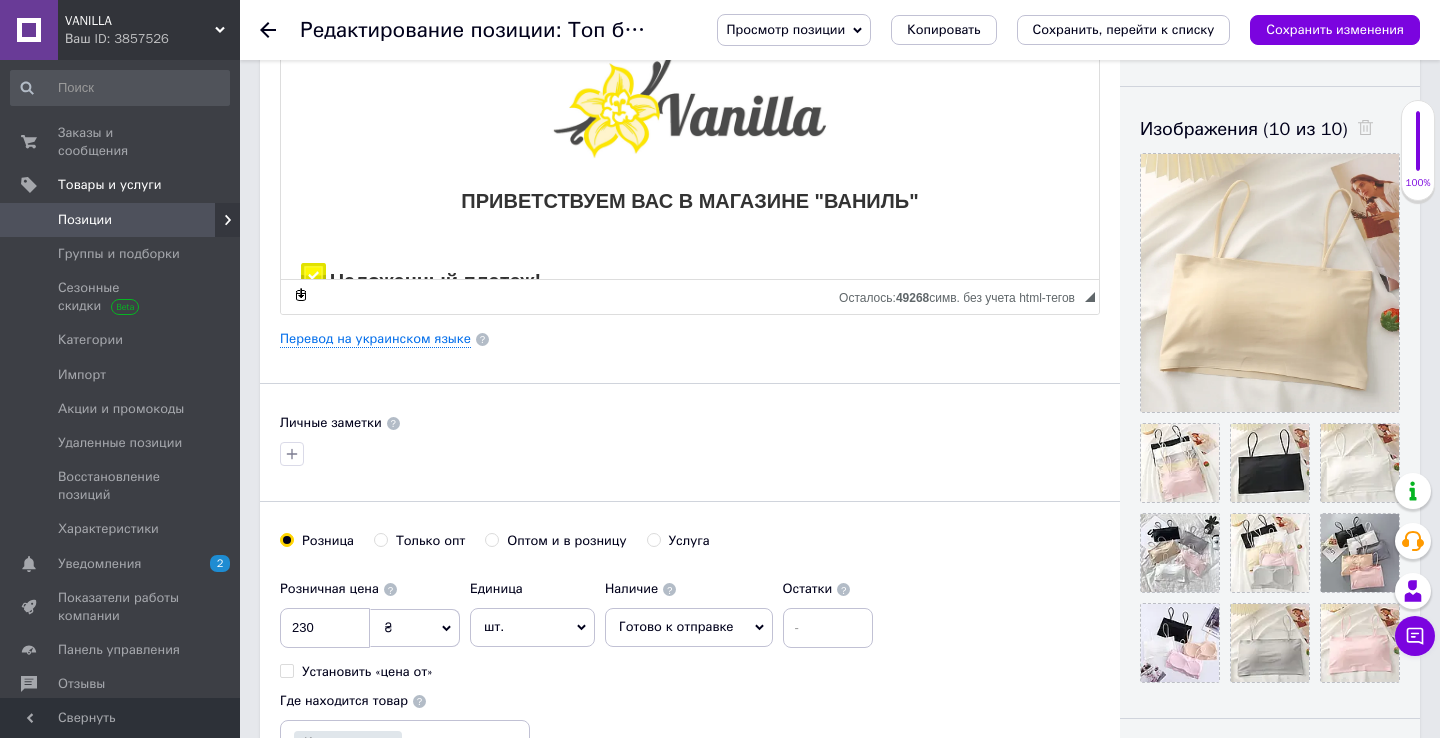 scroll, scrollTop: 408, scrollLeft: 0, axis: vertical 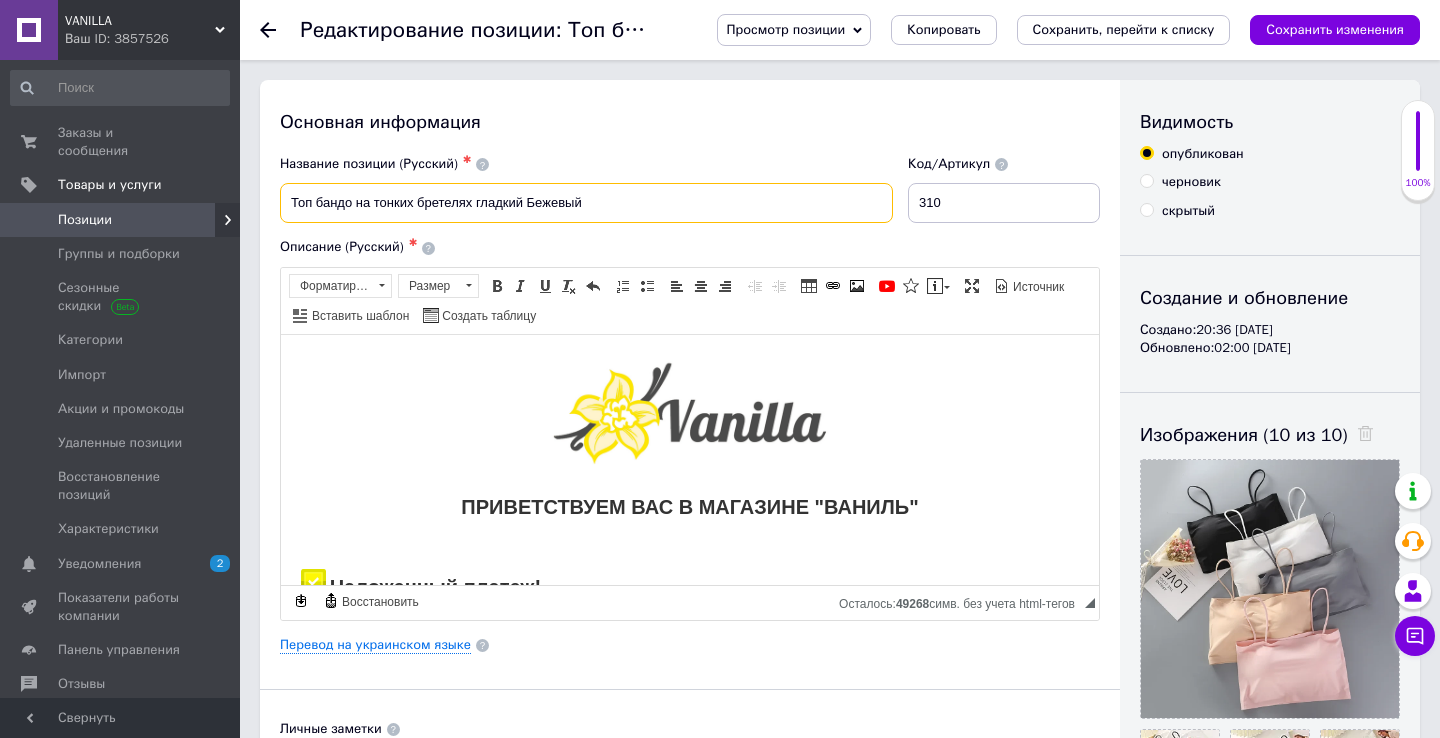drag, startPoint x: 527, startPoint y: 198, endPoint x: 673, endPoint y: 203, distance: 146.08559 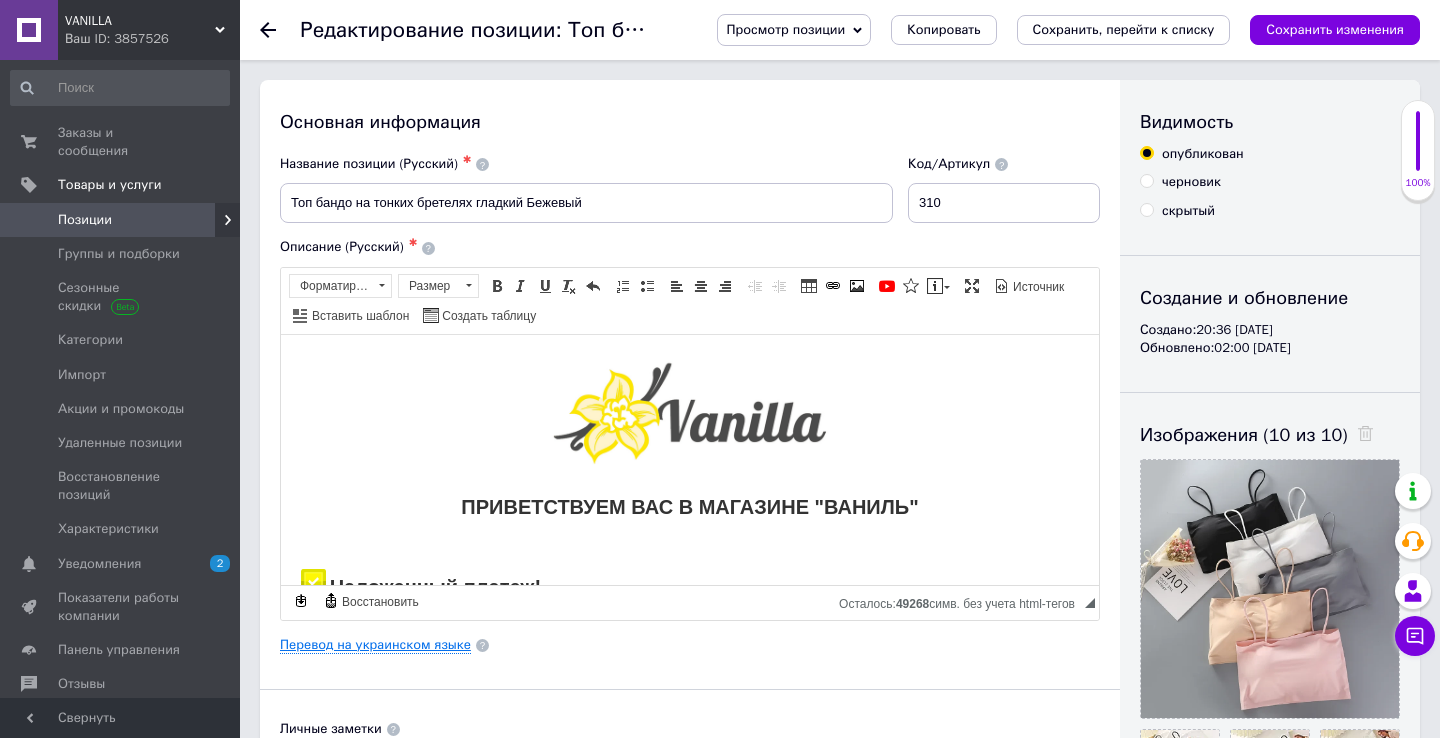 click on "Перевод на украинском языке" at bounding box center [375, 645] 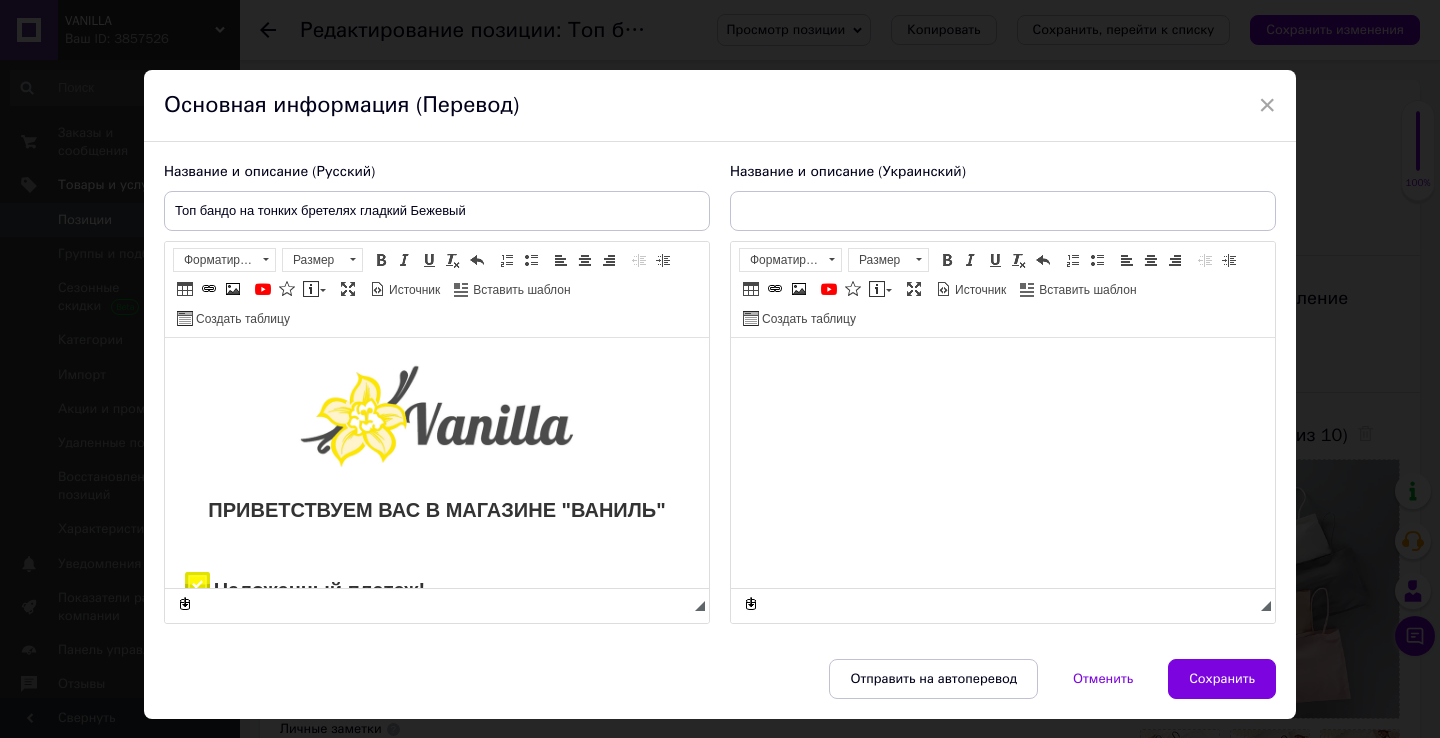 scroll, scrollTop: 0, scrollLeft: 0, axis: both 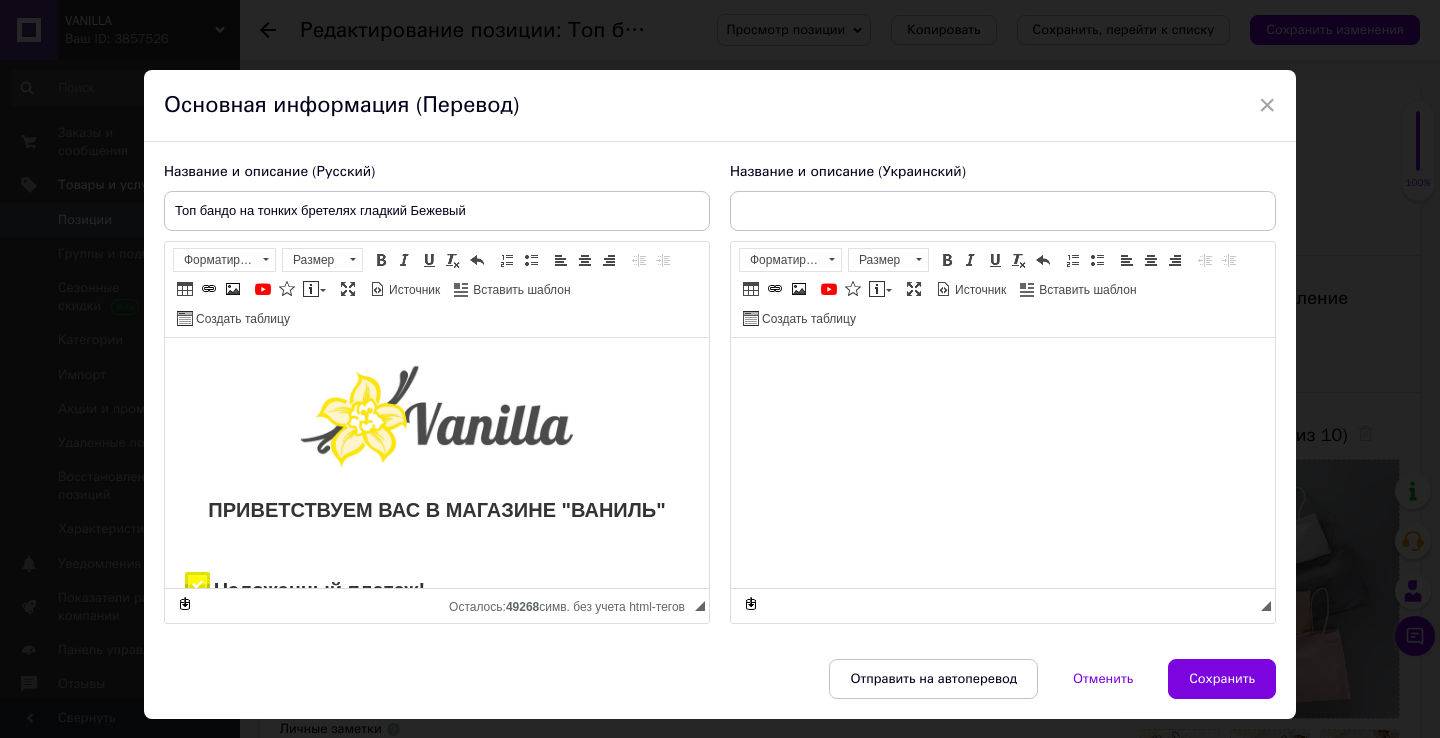 type on "Топ бандо на тонких бретелях гладкий Бежевий" 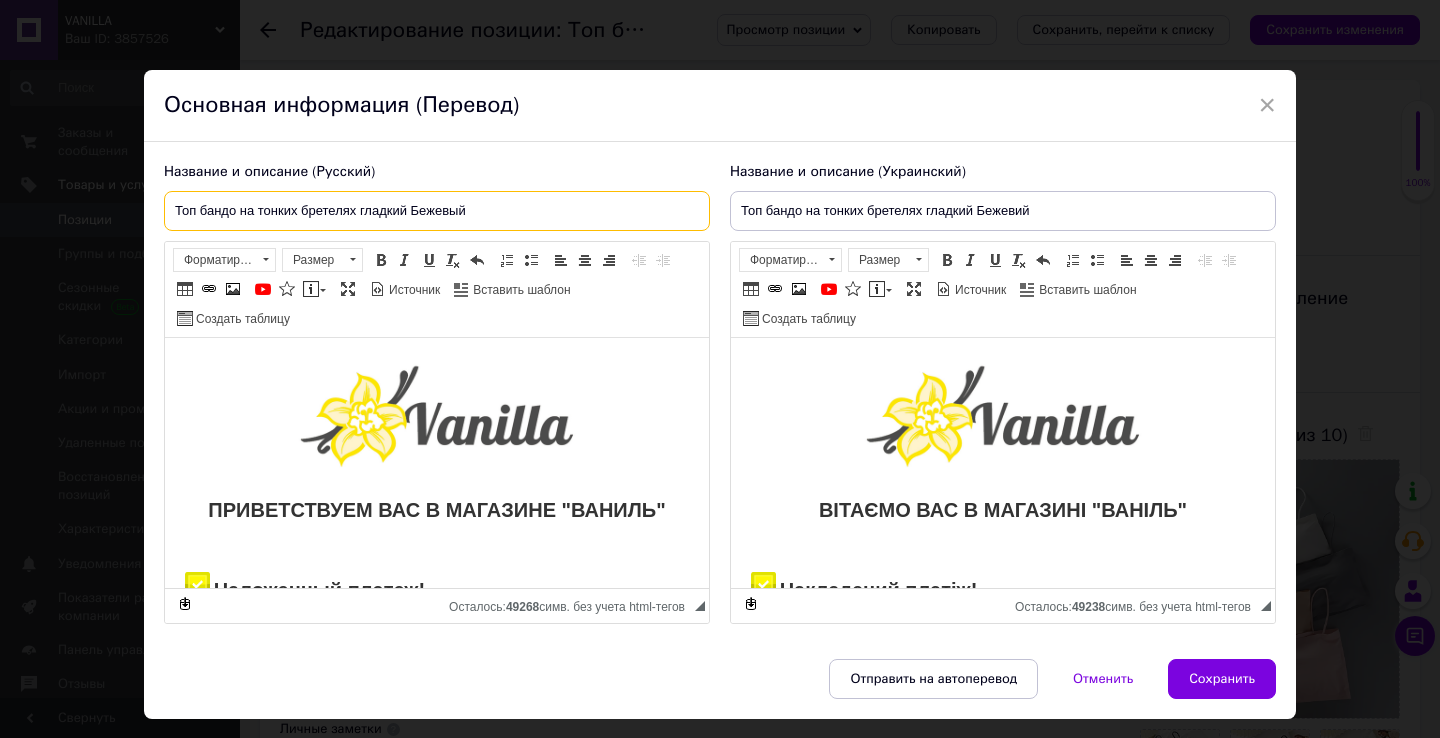 drag, startPoint x: 404, startPoint y: 210, endPoint x: 534, endPoint y: 223, distance: 130.64838 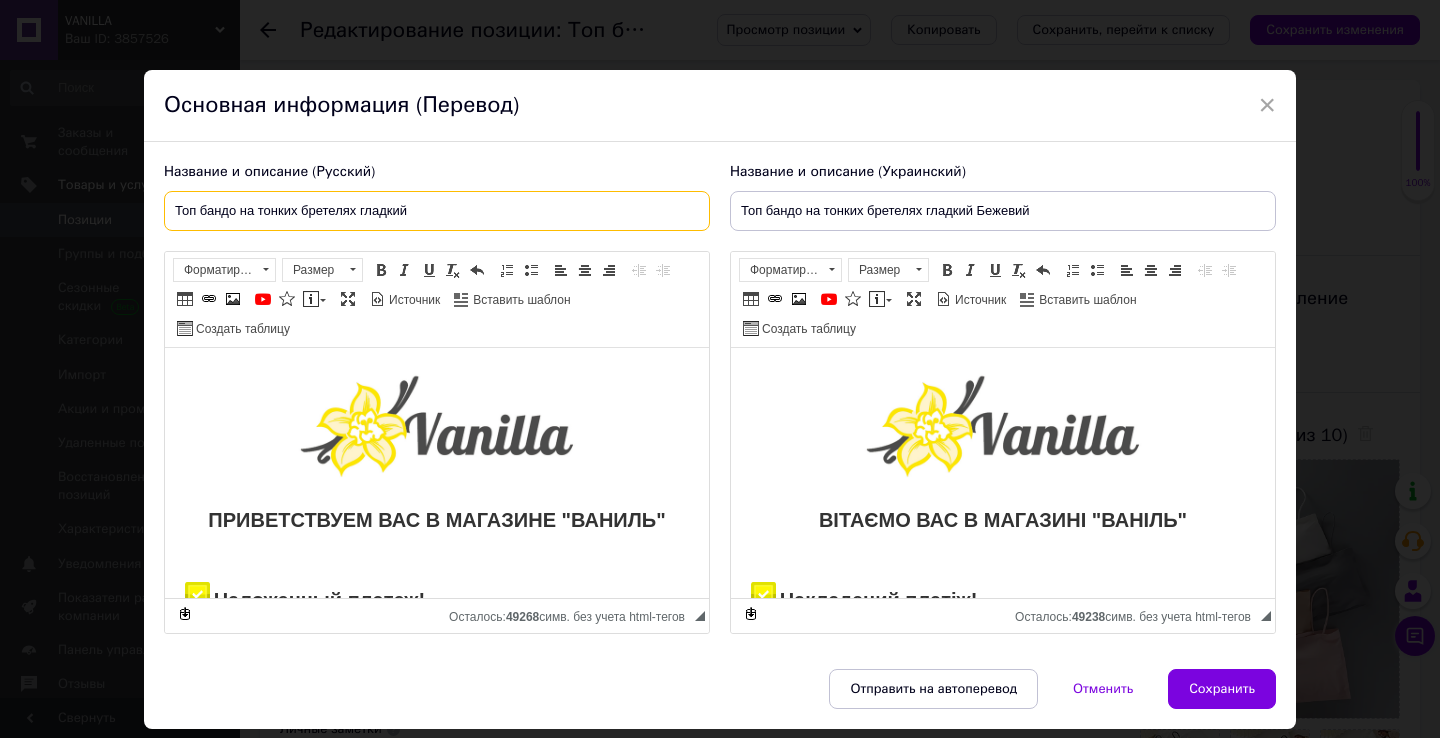 type on "Топ бандо на тонких бретелях гладкий" 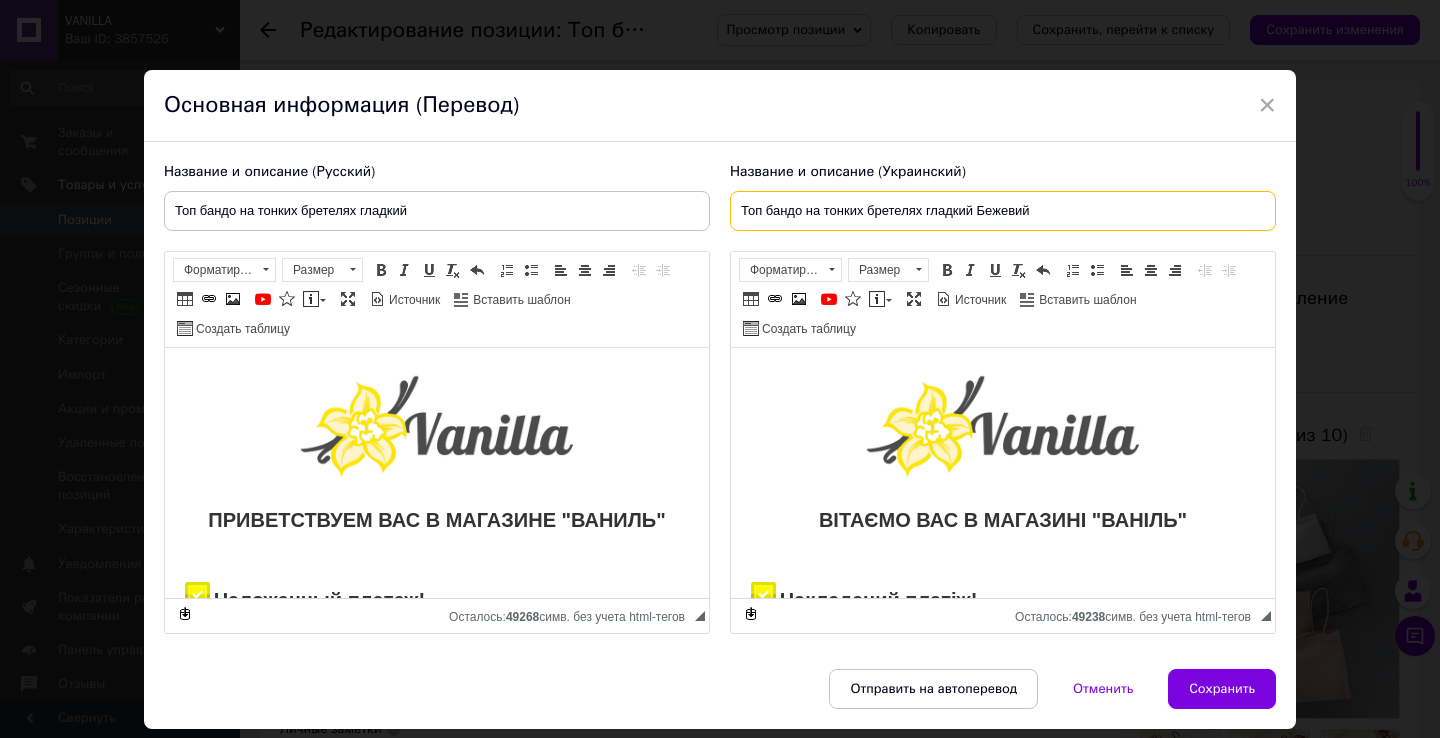 drag, startPoint x: 974, startPoint y: 209, endPoint x: 1102, endPoint y: 214, distance: 128.09763 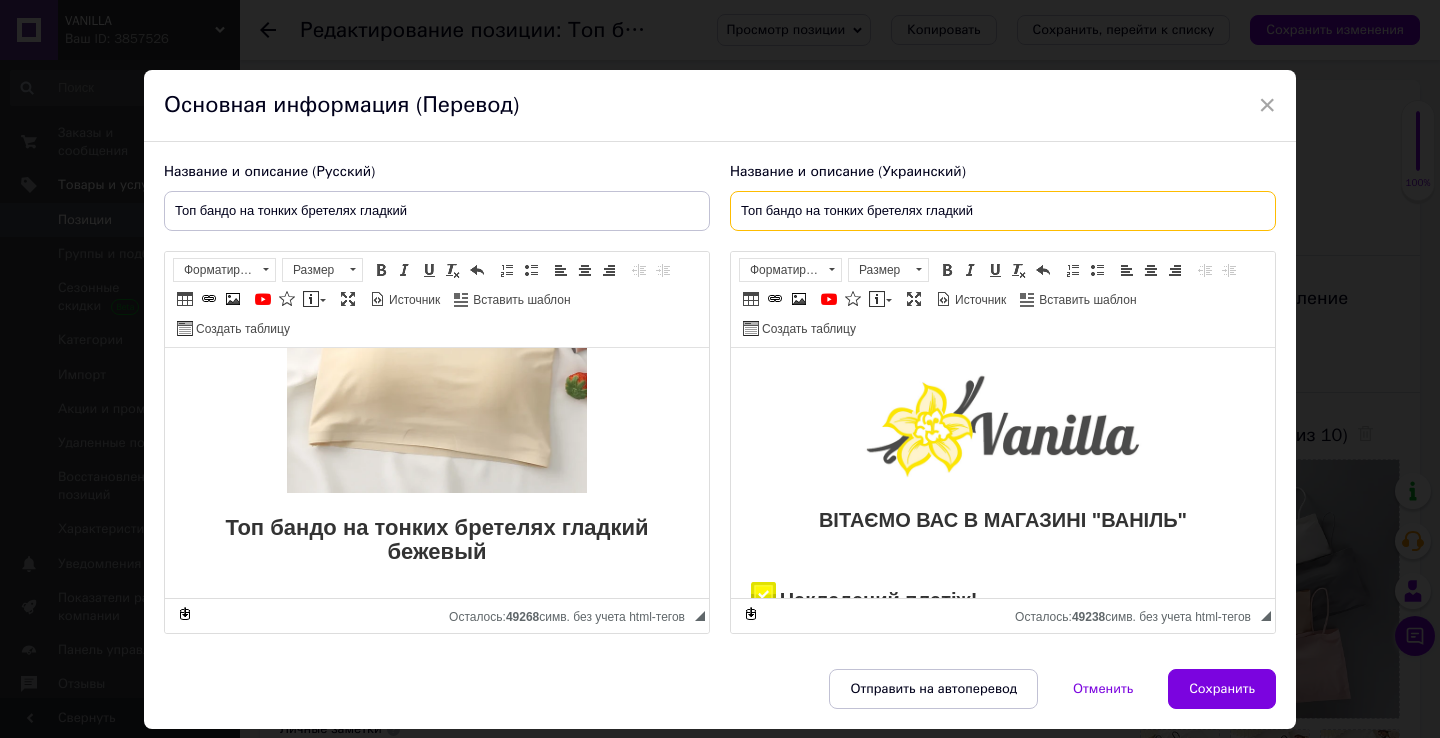 scroll, scrollTop: 612, scrollLeft: 0, axis: vertical 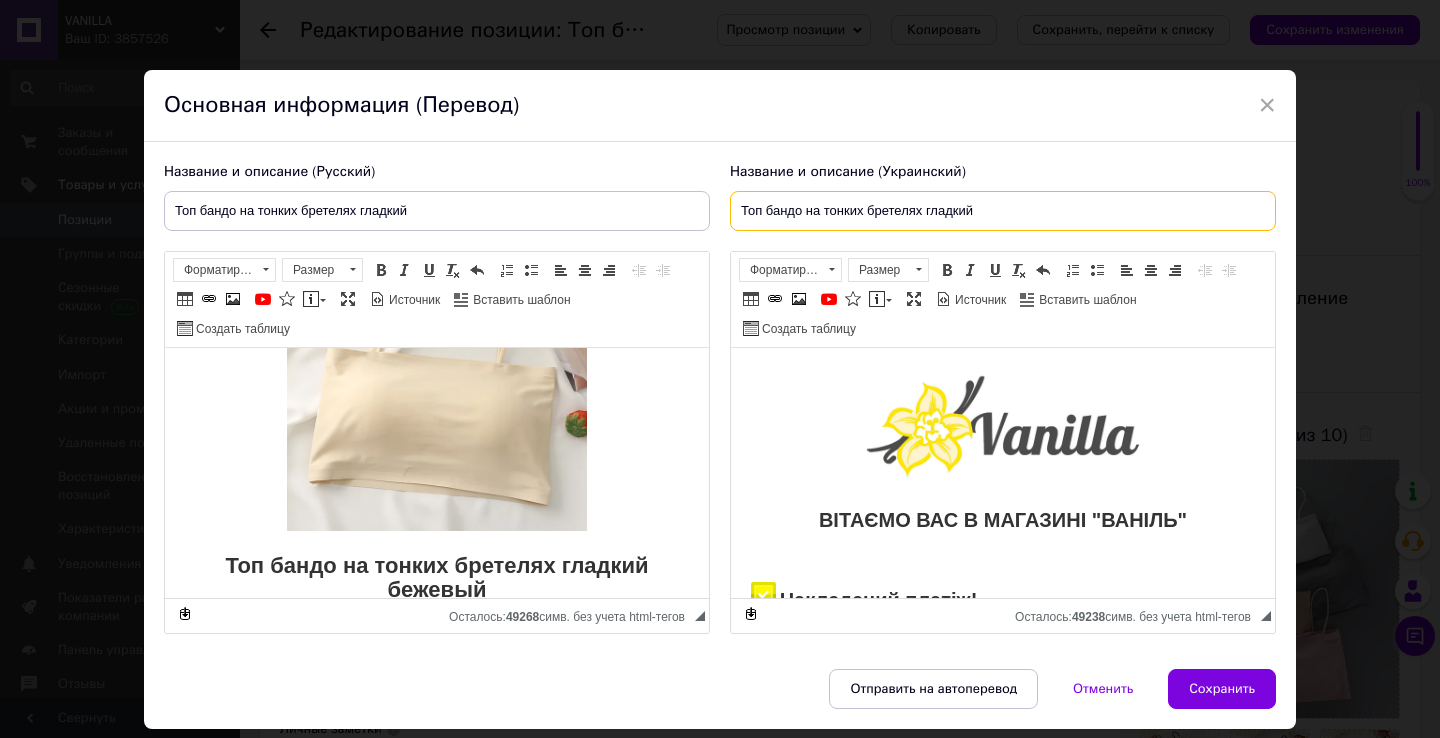 type on "Топ бандо на тонких бретелях гладкий" 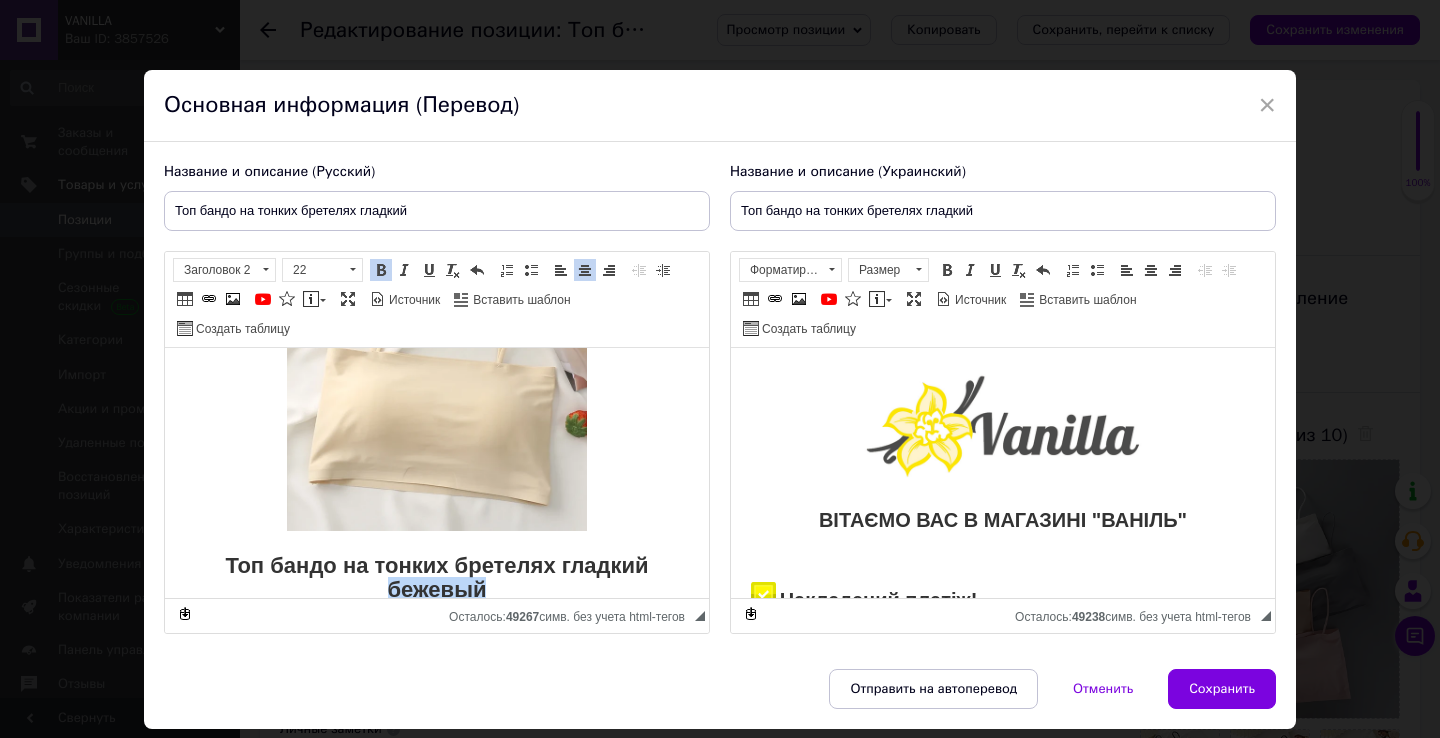 drag, startPoint x: 520, startPoint y: 583, endPoint x: 390, endPoint y: 586, distance: 130.0346 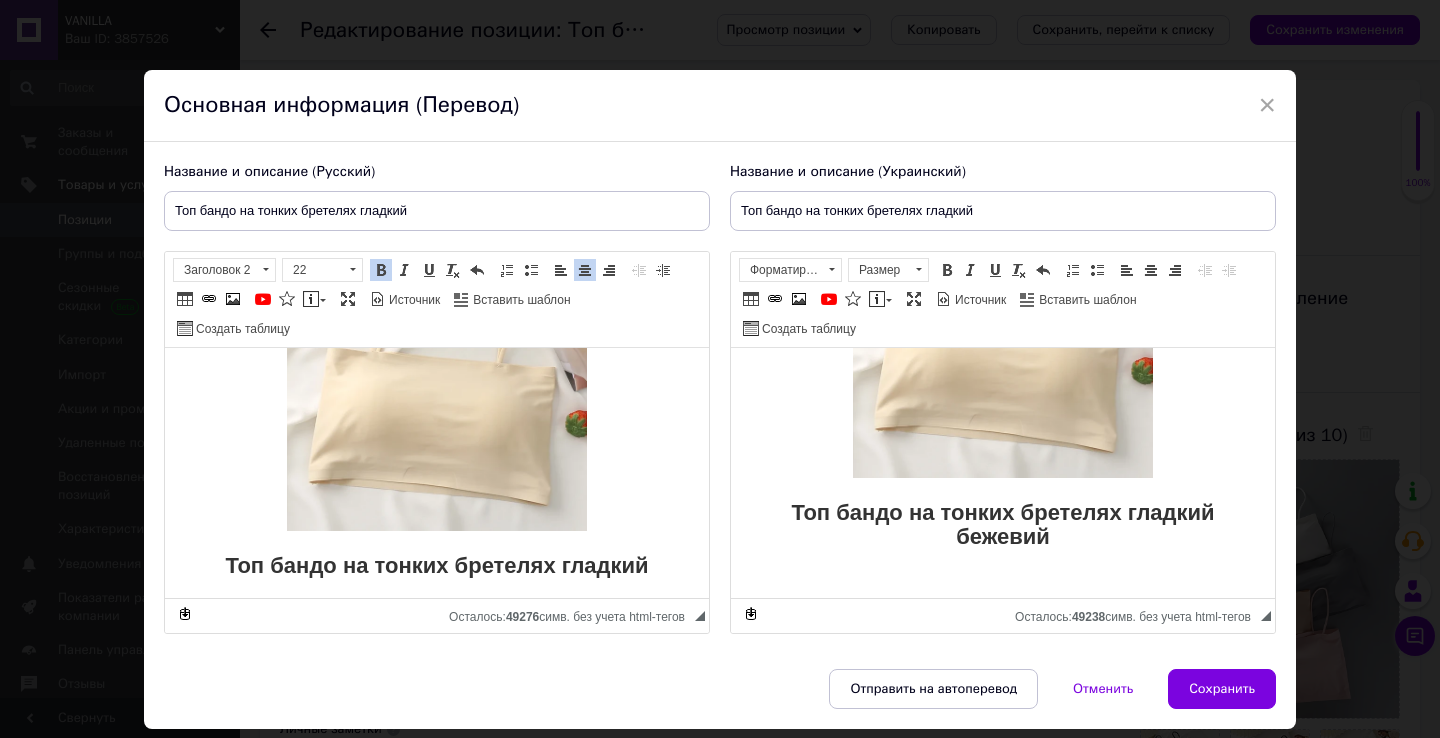 scroll, scrollTop: 714, scrollLeft: 0, axis: vertical 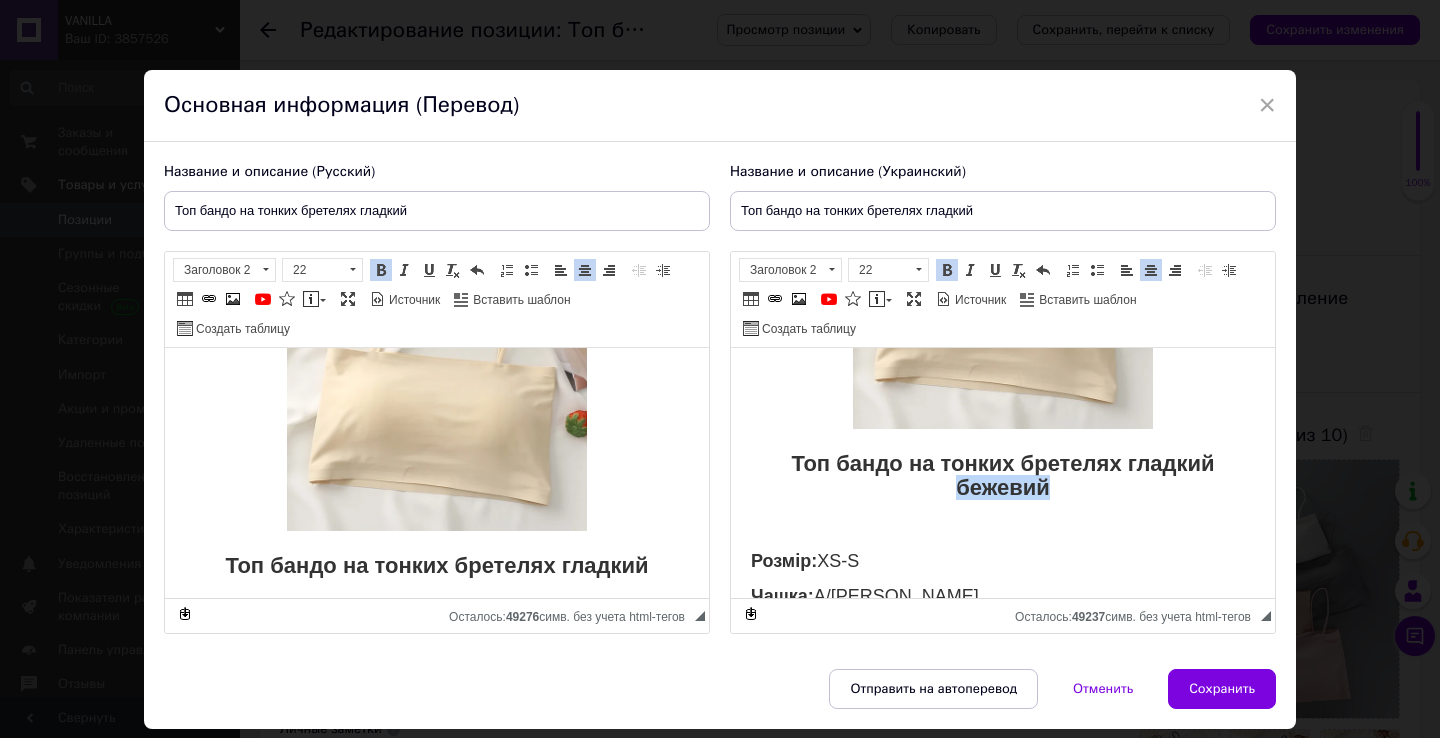 drag, startPoint x: 1071, startPoint y: 487, endPoint x: 960, endPoint y: 492, distance: 111.11256 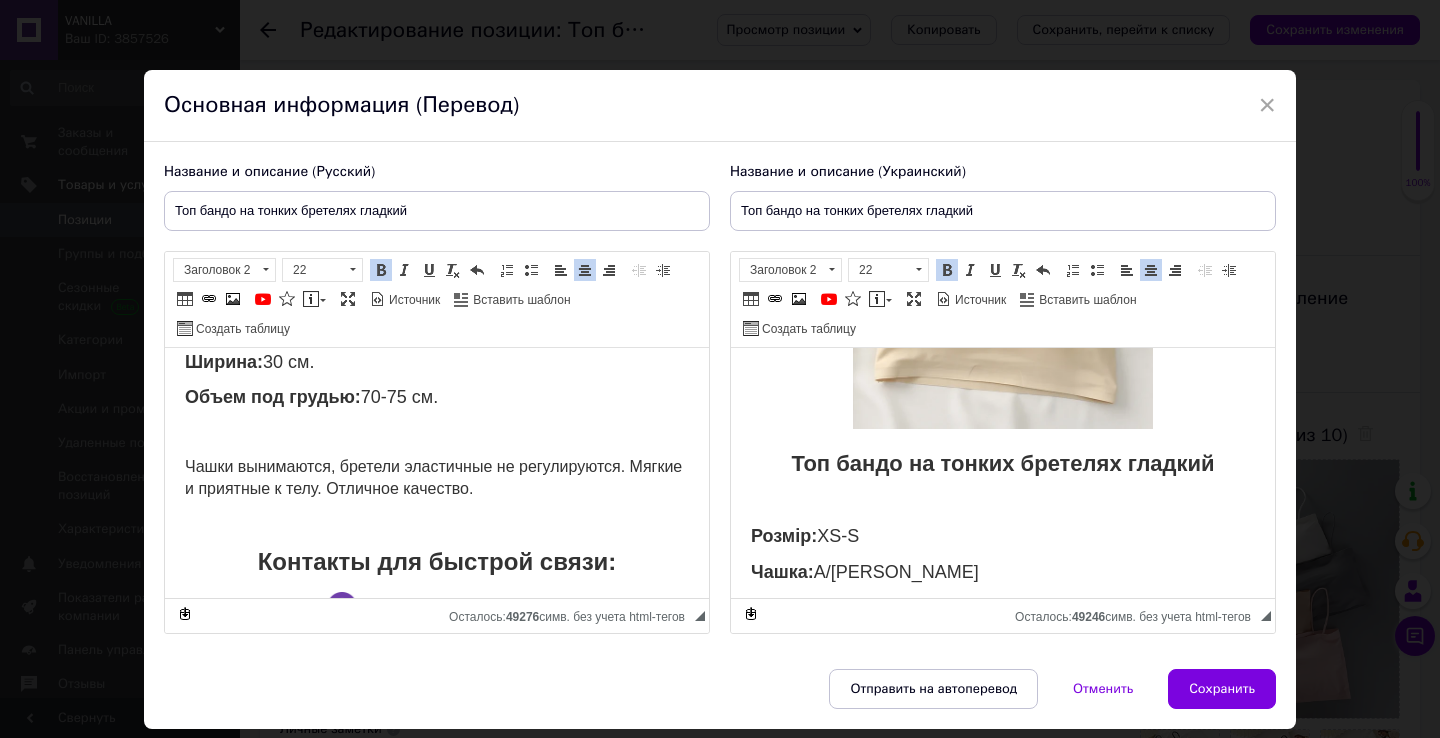 scroll, scrollTop: 1224, scrollLeft: 0, axis: vertical 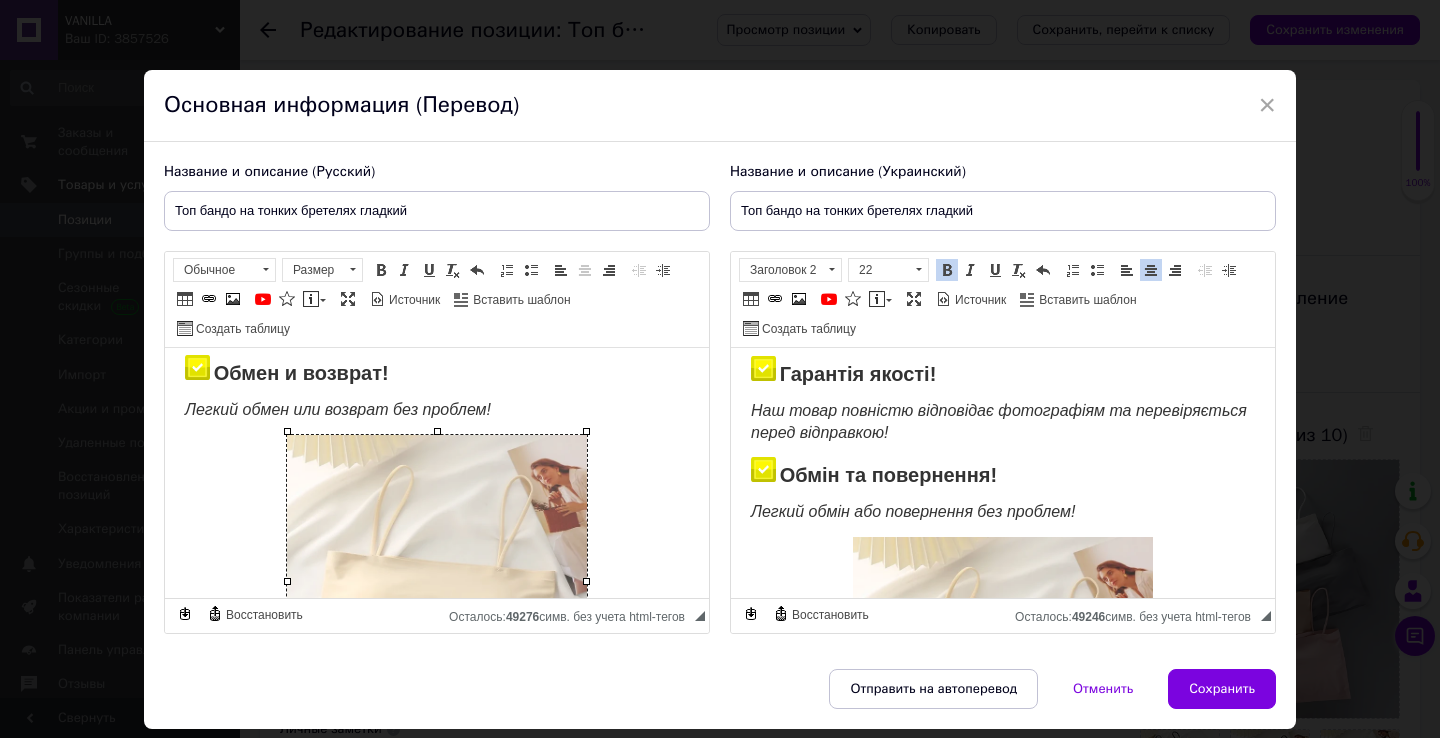 click at bounding box center (437, 585) 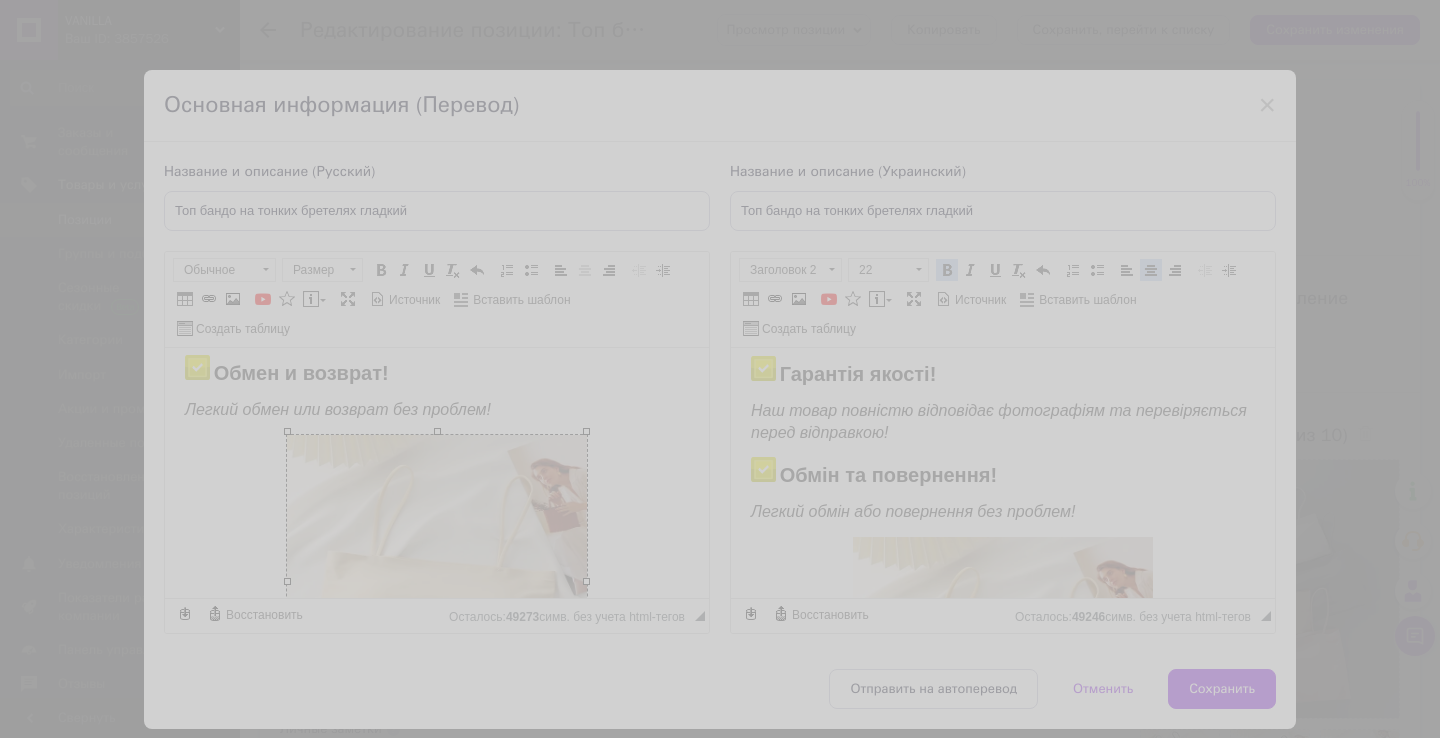type on "https://images.prom.ua/5467470309_w640_h2048_9.png?fresh=1&PIMAGE_ID=5467470309" 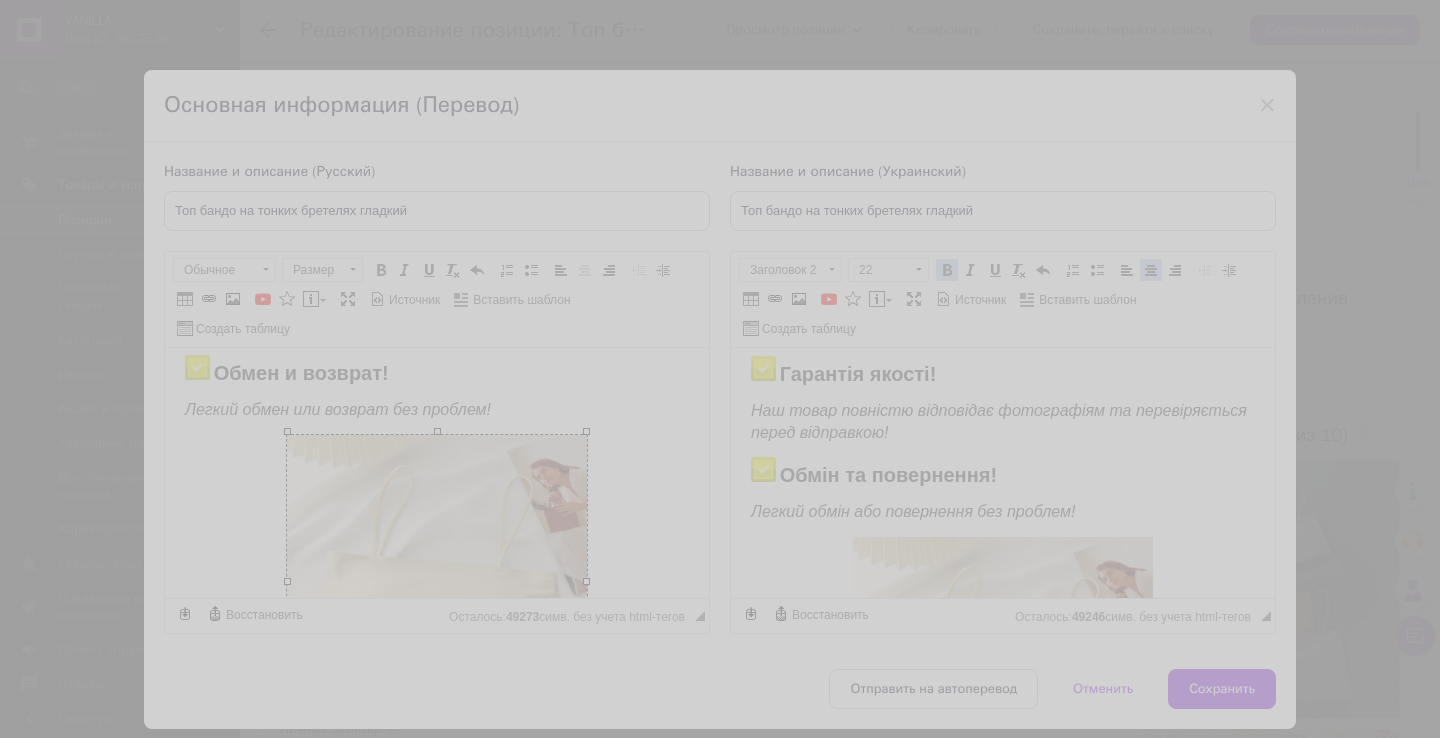 scroll, scrollTop: 0, scrollLeft: 109, axis: horizontal 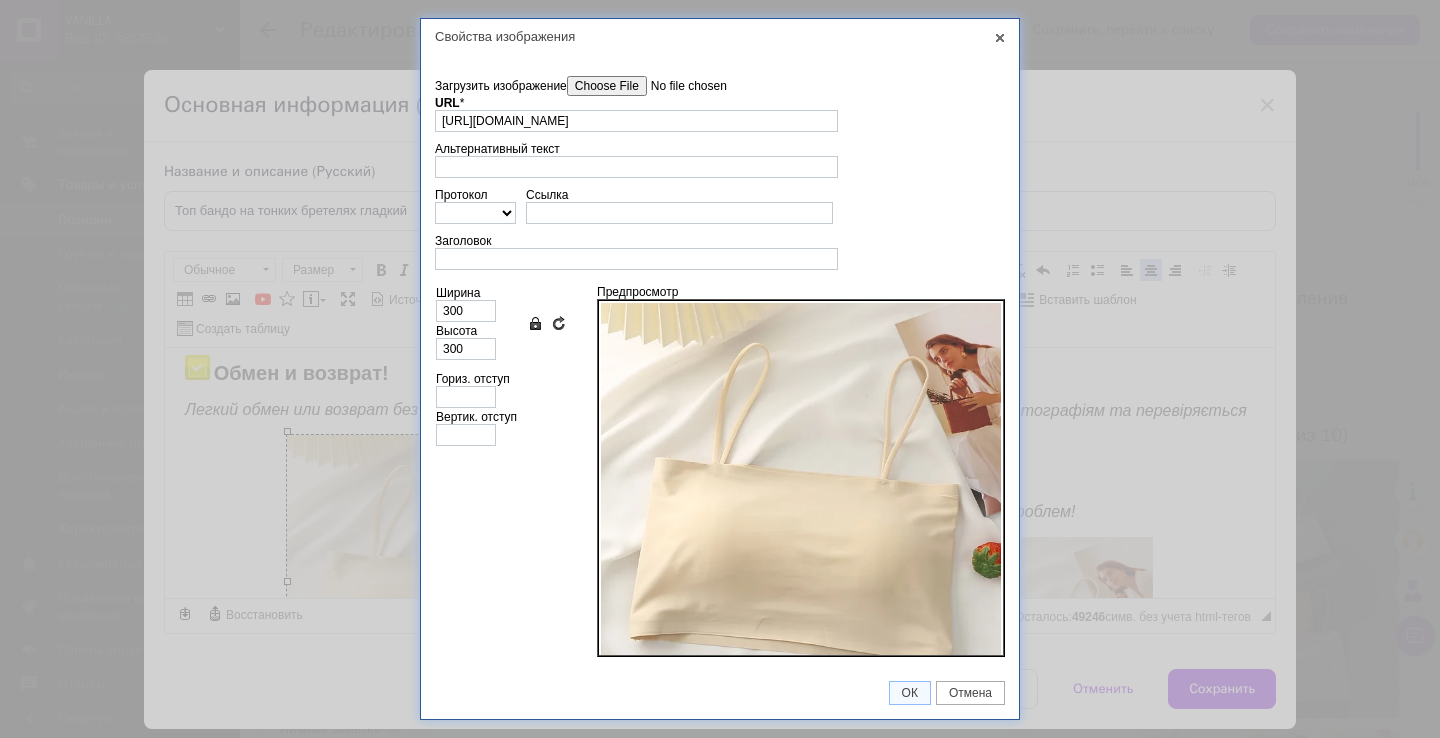 click on "Загрузить изображение" at bounding box center [680, 86] 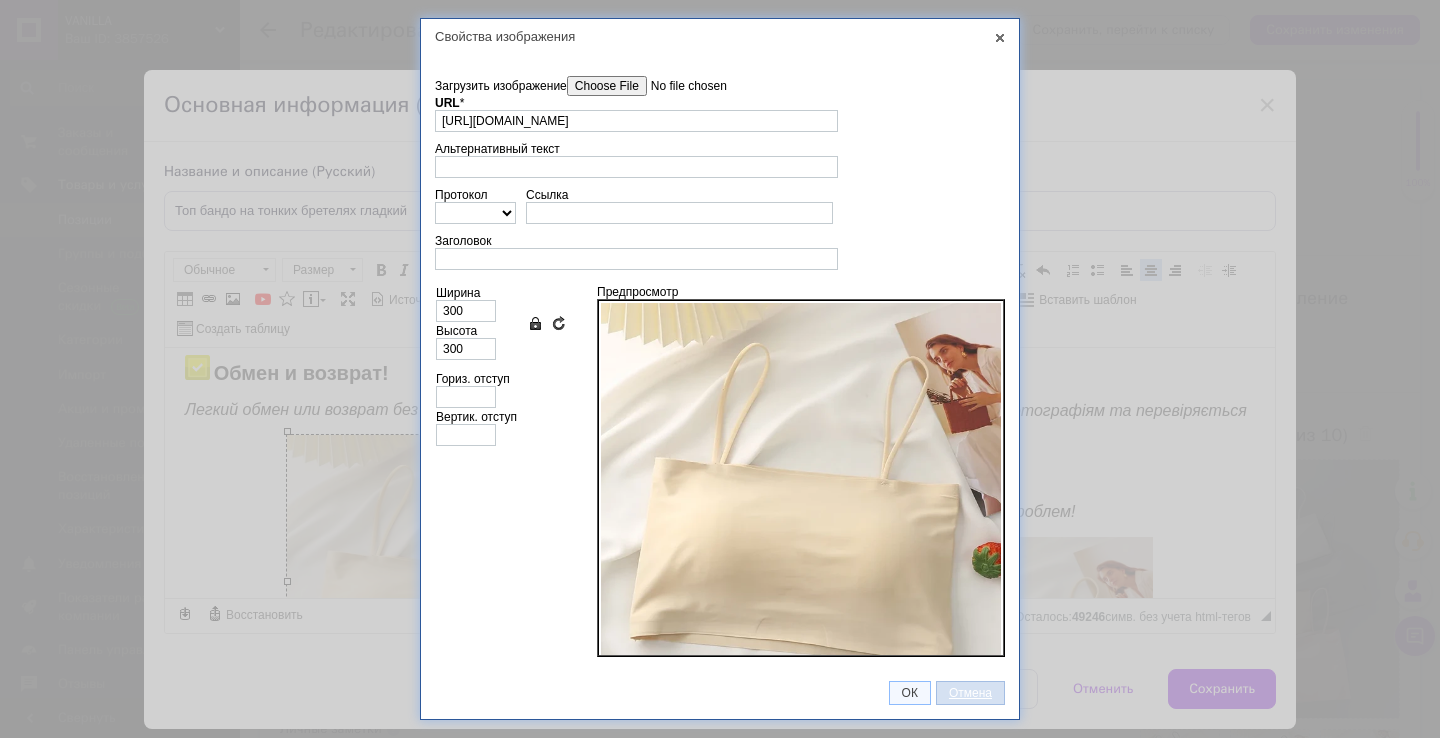 click on "Отмена" at bounding box center [970, 693] 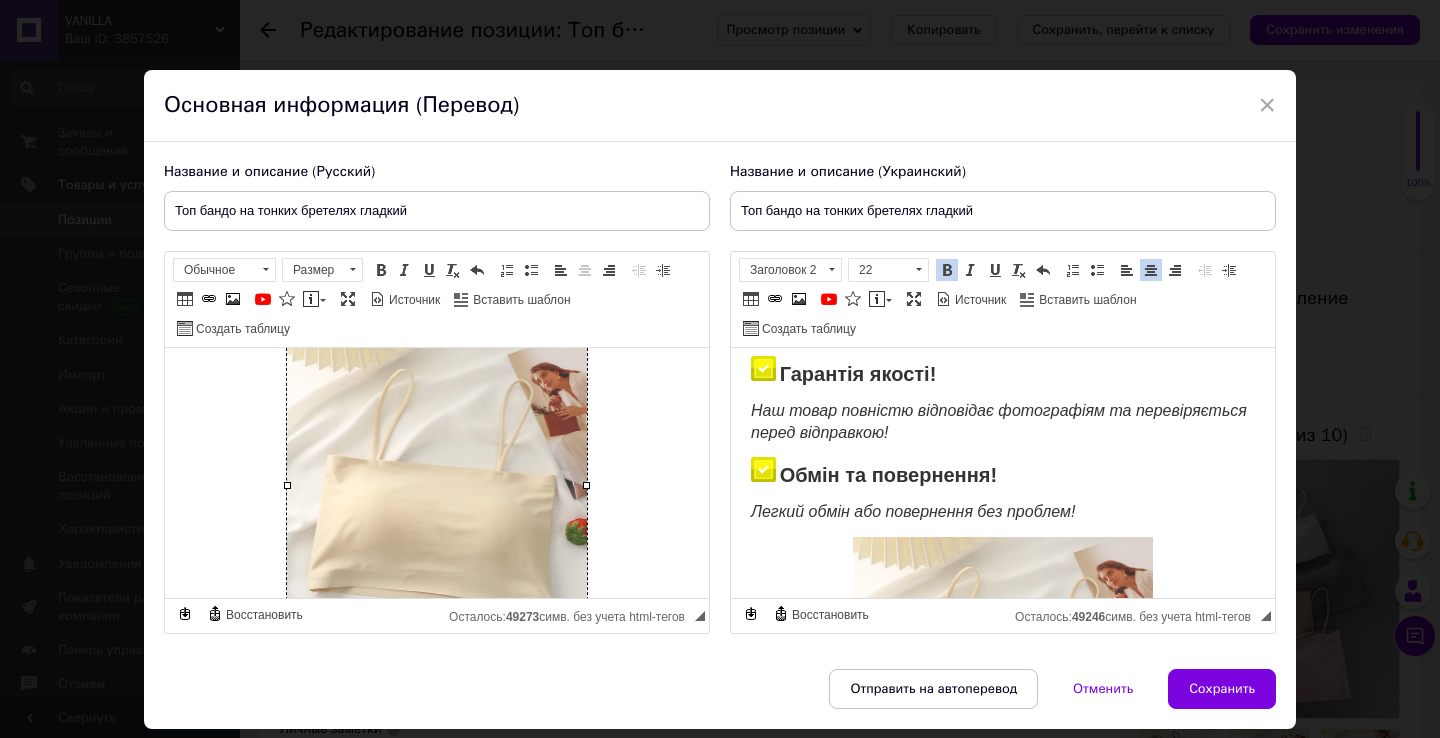 scroll, scrollTop: 510, scrollLeft: 0, axis: vertical 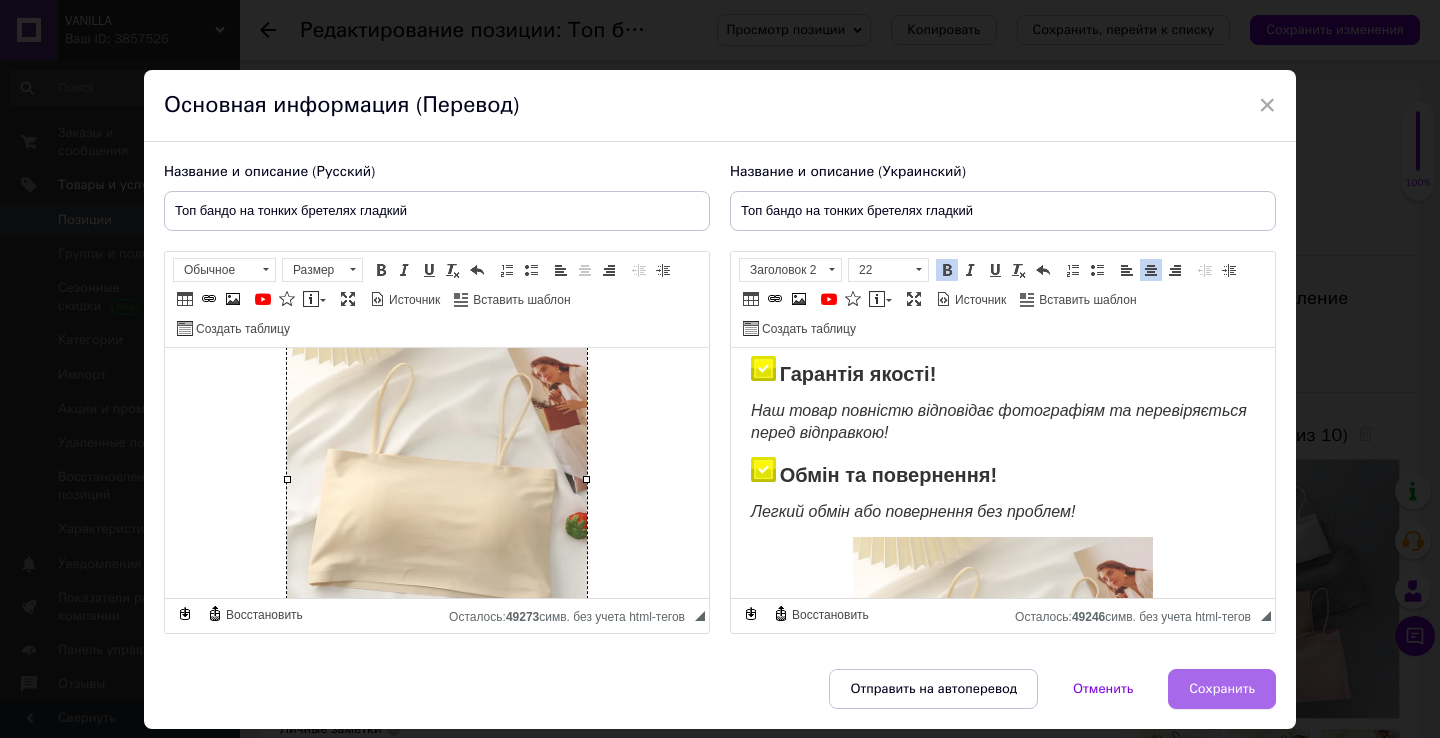 click on "Сохранить" at bounding box center [1222, 689] 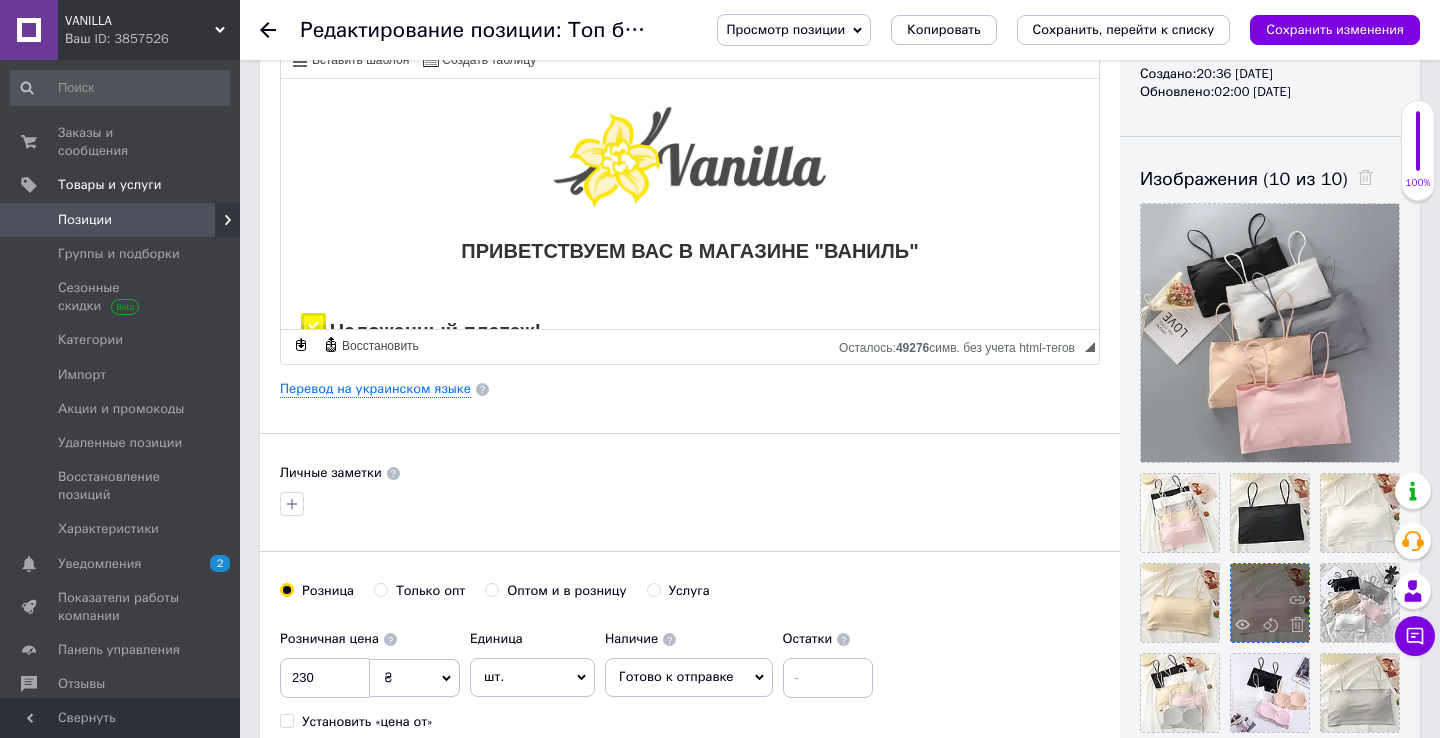 scroll, scrollTop: 306, scrollLeft: 0, axis: vertical 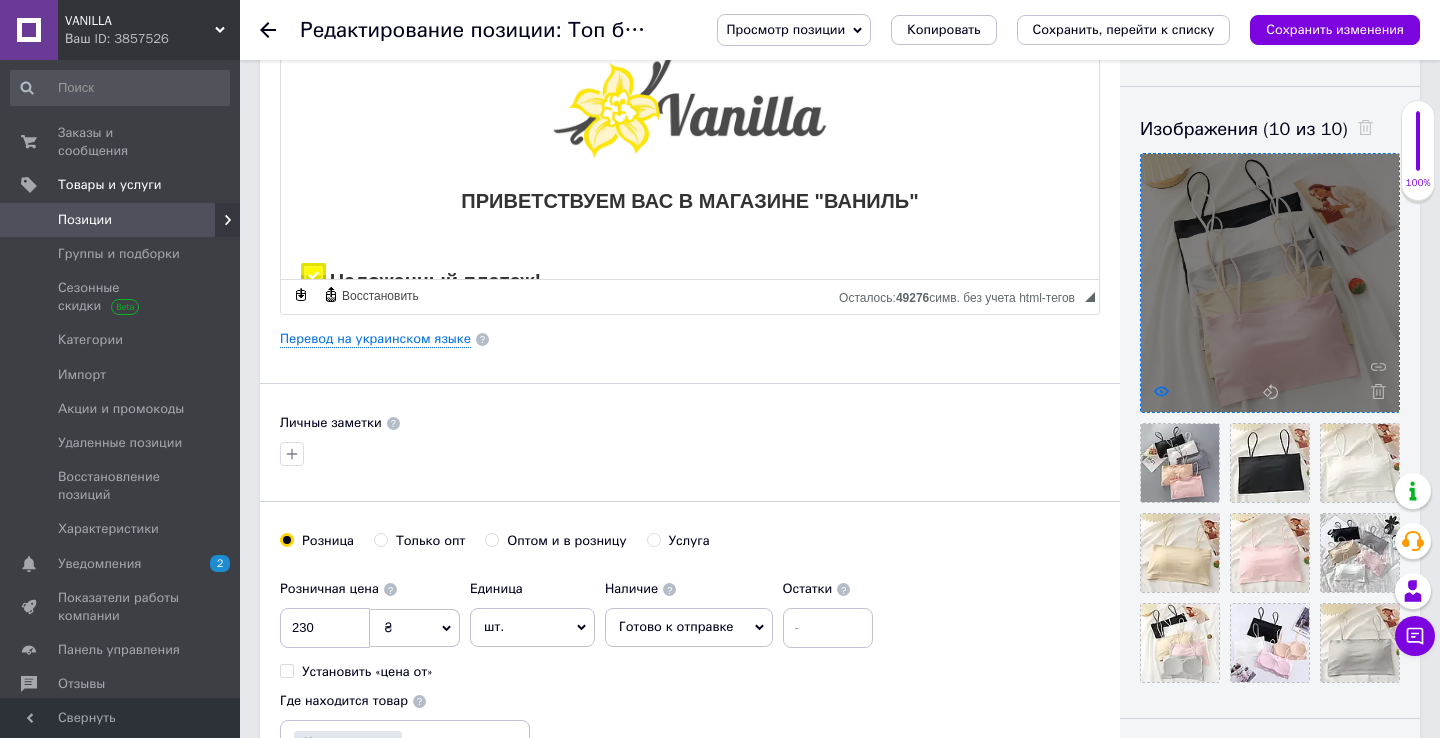 click 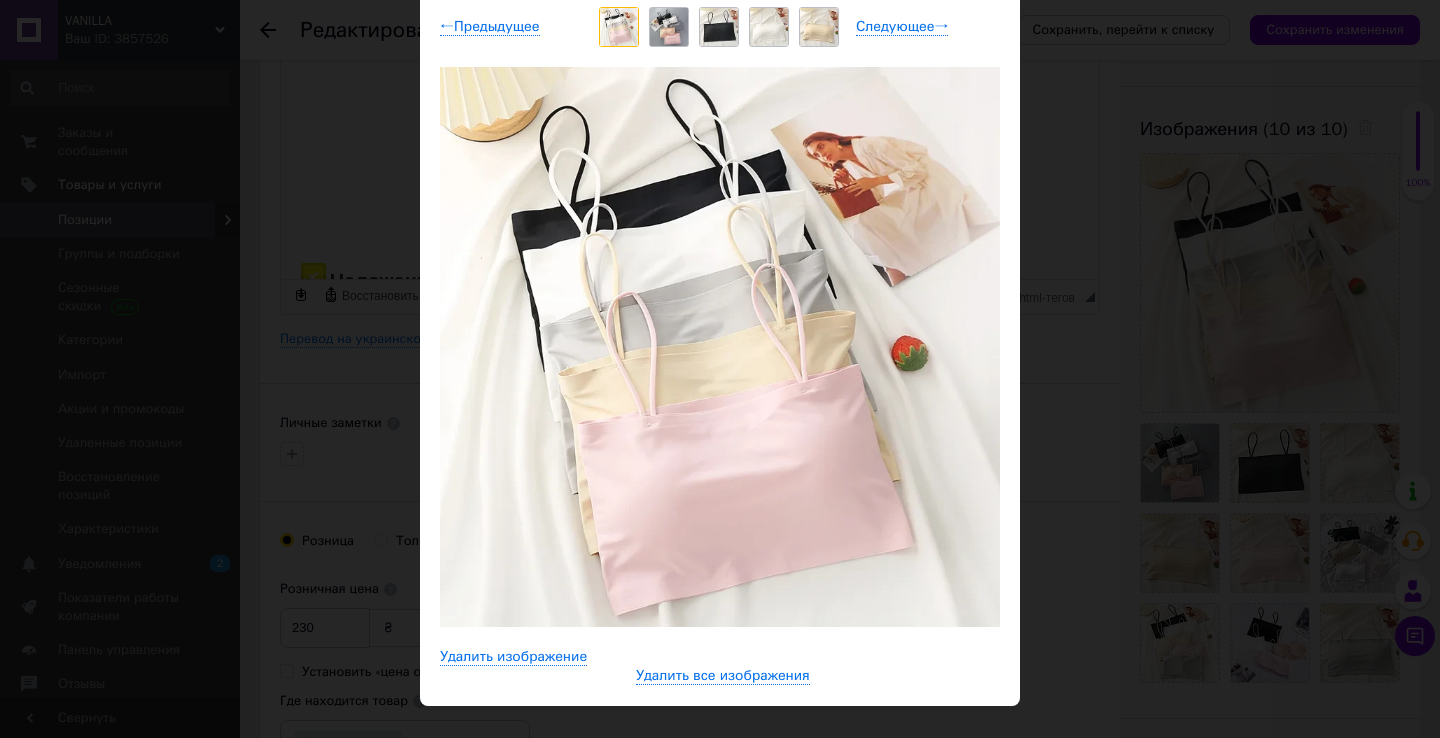scroll, scrollTop: 193, scrollLeft: 0, axis: vertical 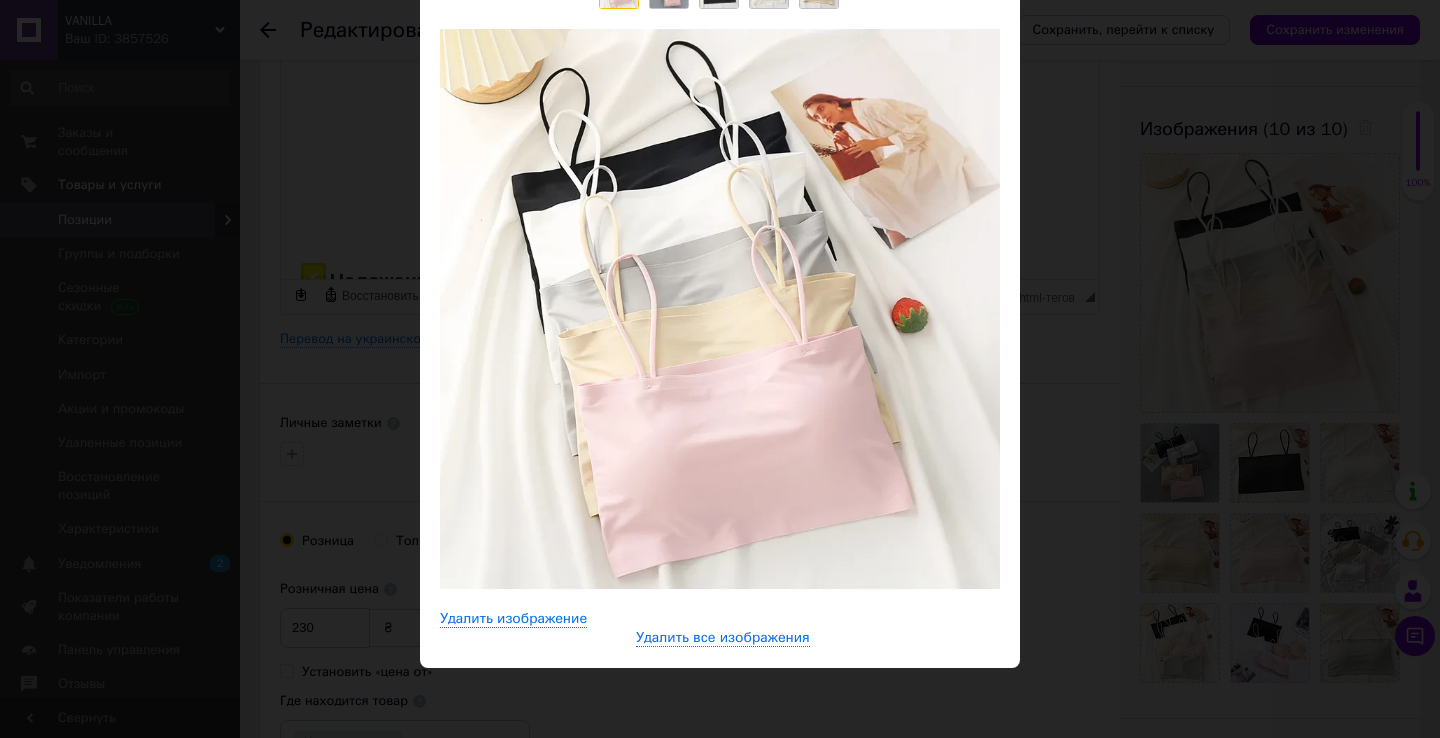 click on "× Просмотр изображения ← Предыдущее Следующее → Удалить изображение Удалить все изображения" at bounding box center (720, 369) 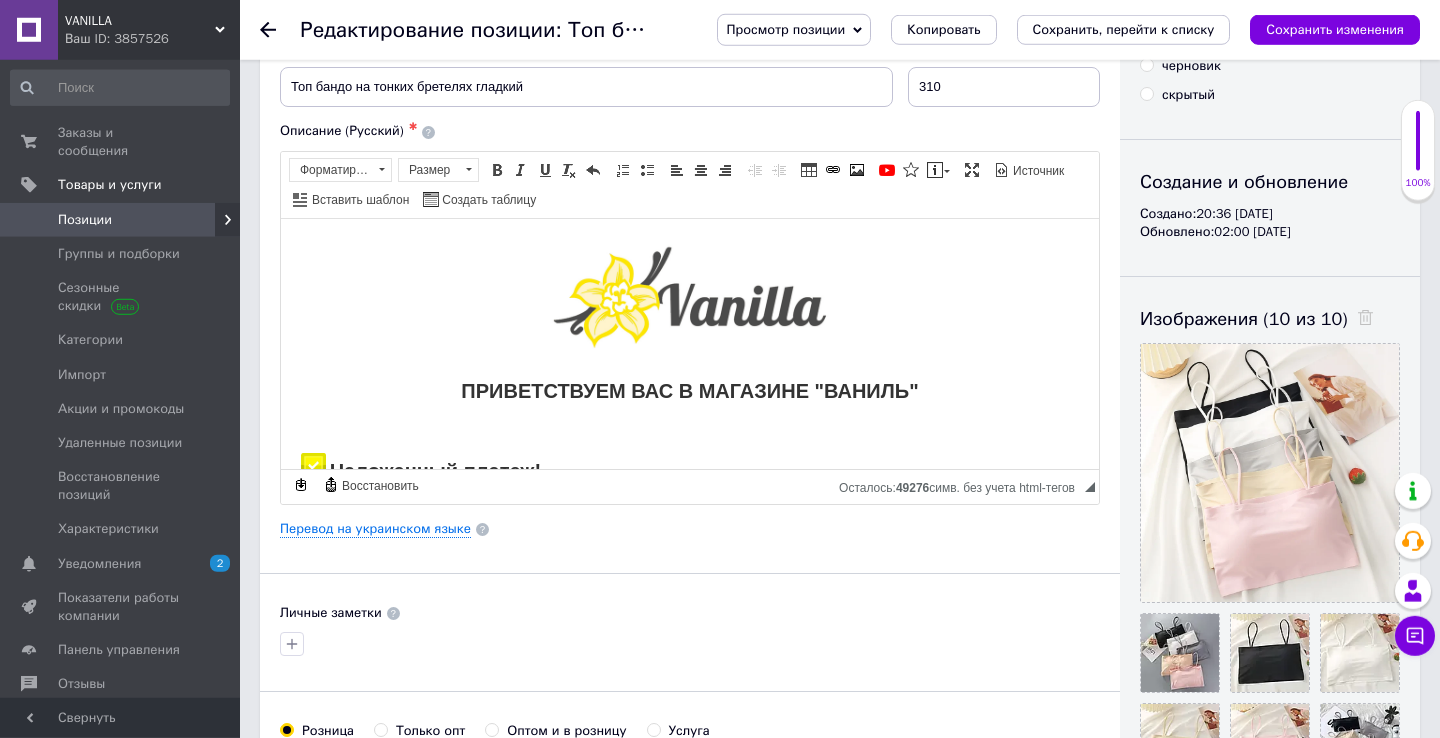 scroll, scrollTop: 102, scrollLeft: 0, axis: vertical 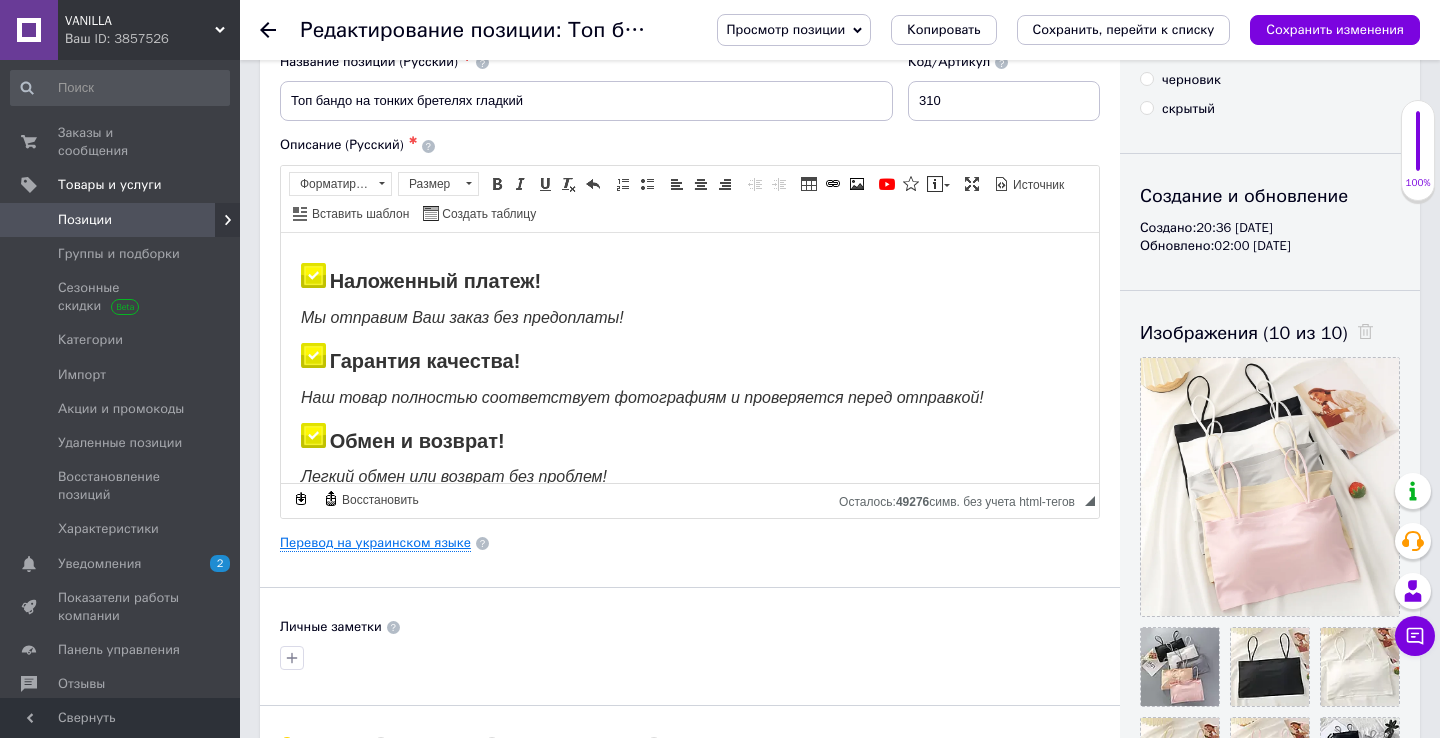 click on "Перевод на украинском языке" at bounding box center [375, 543] 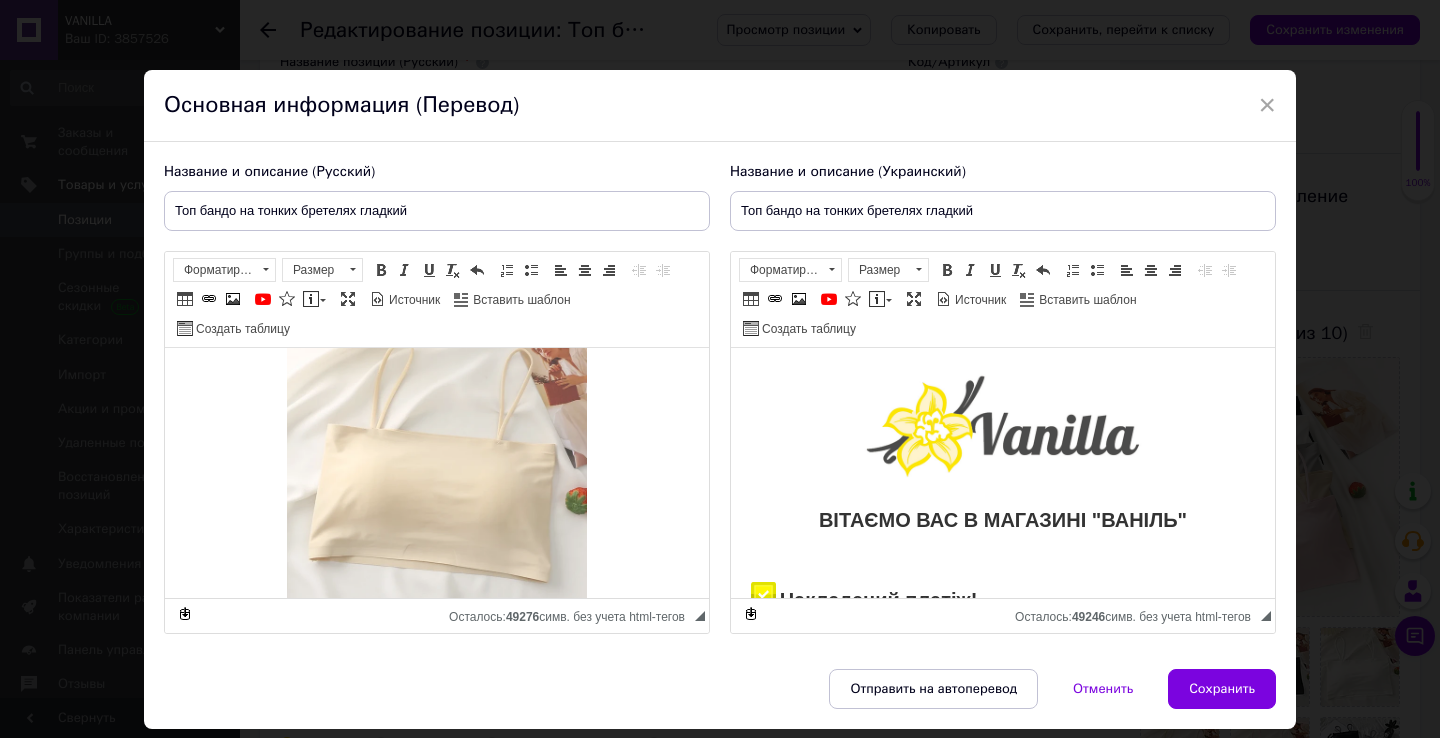 scroll, scrollTop: 612, scrollLeft: 0, axis: vertical 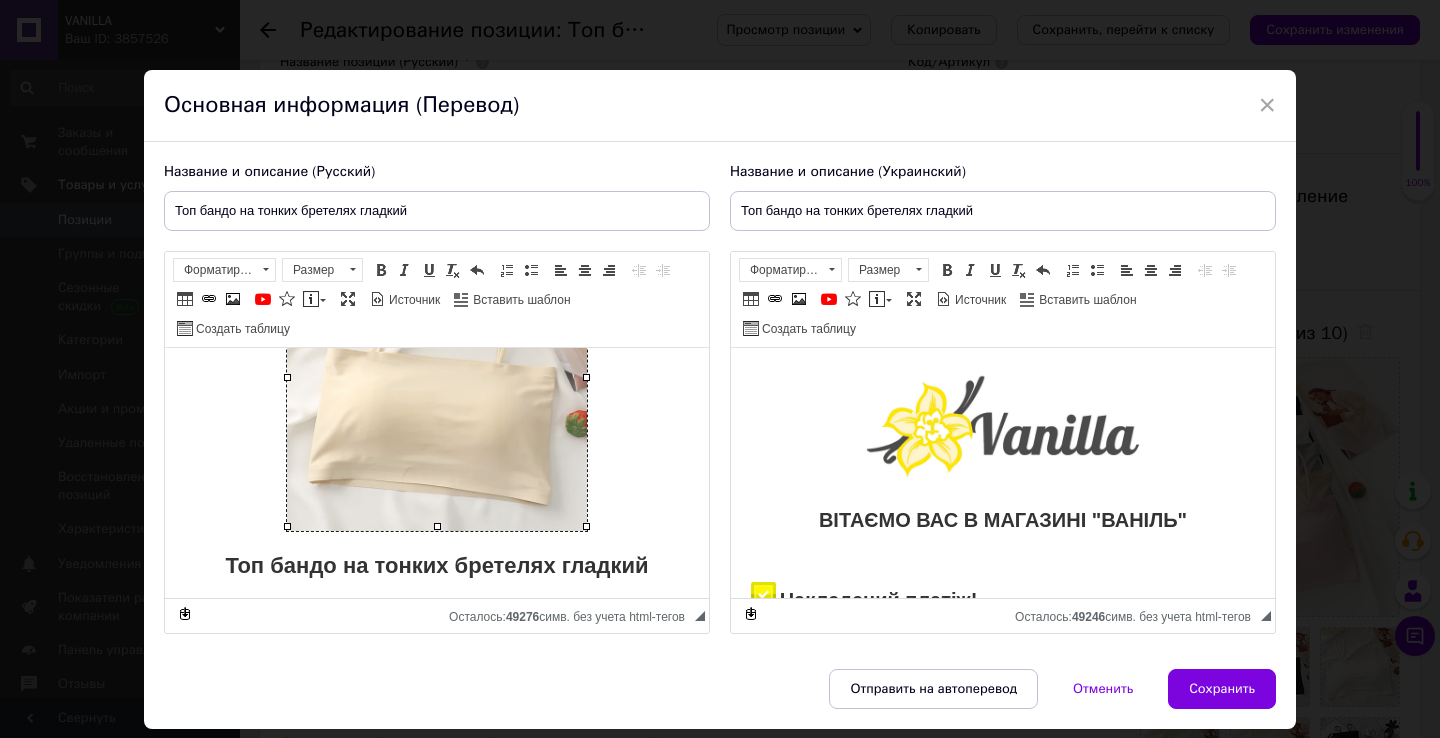click at bounding box center [437, 381] 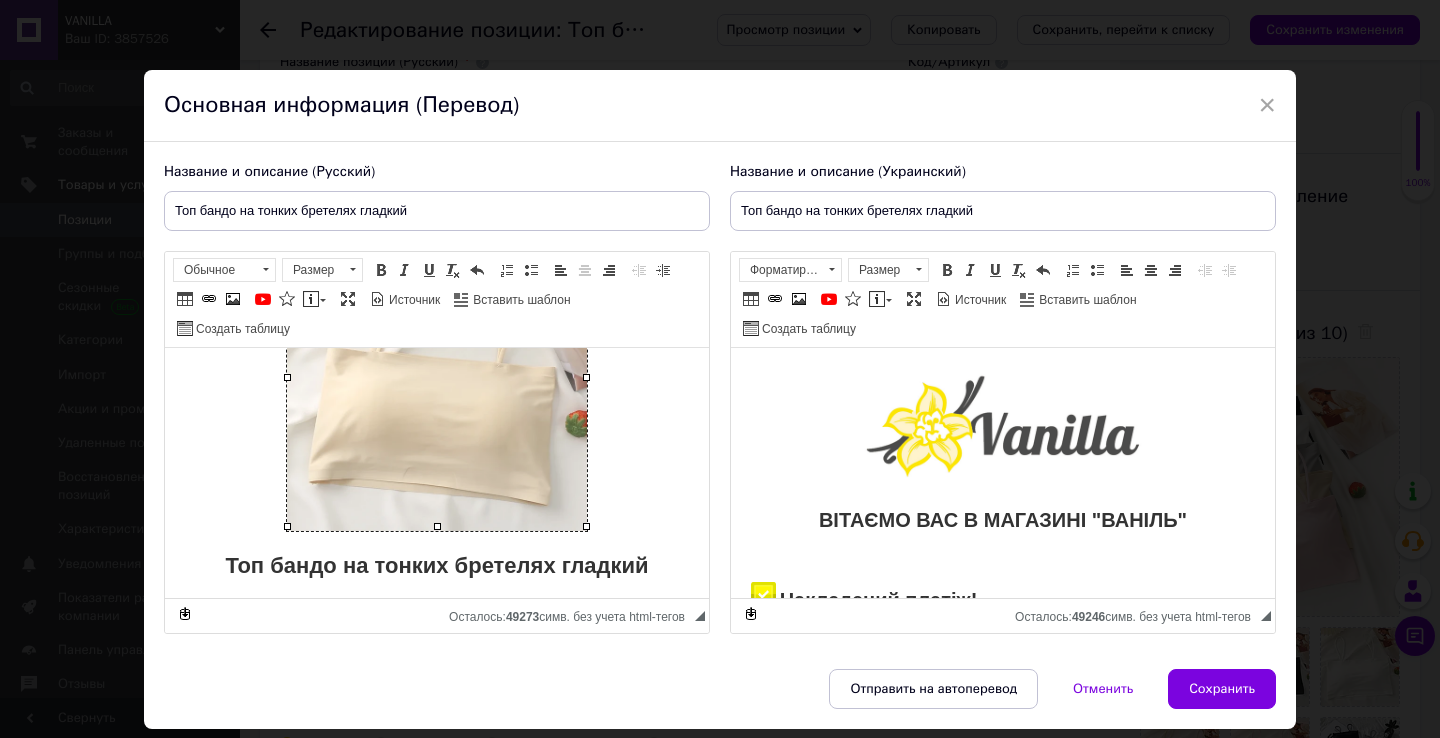 click at bounding box center (437, 381) 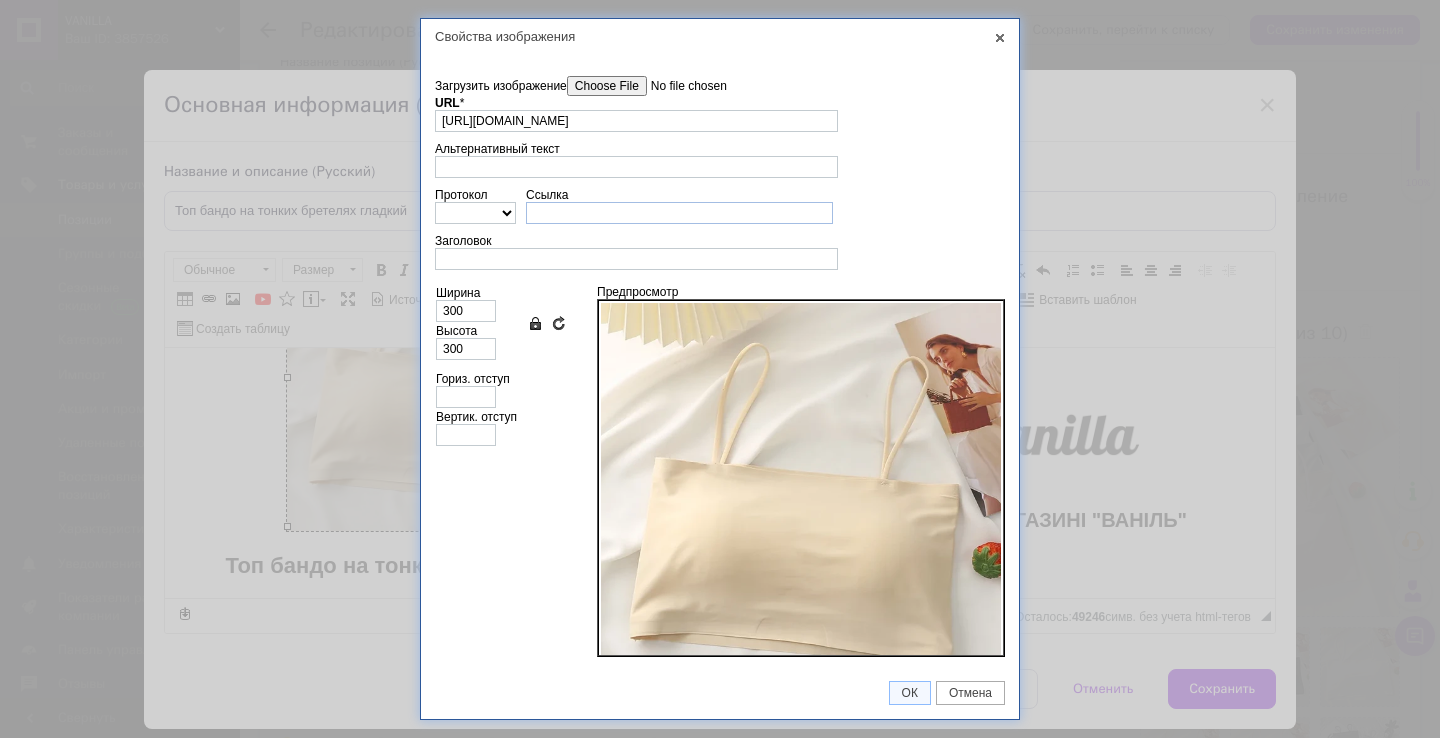 scroll, scrollTop: 0, scrollLeft: 109, axis: horizontal 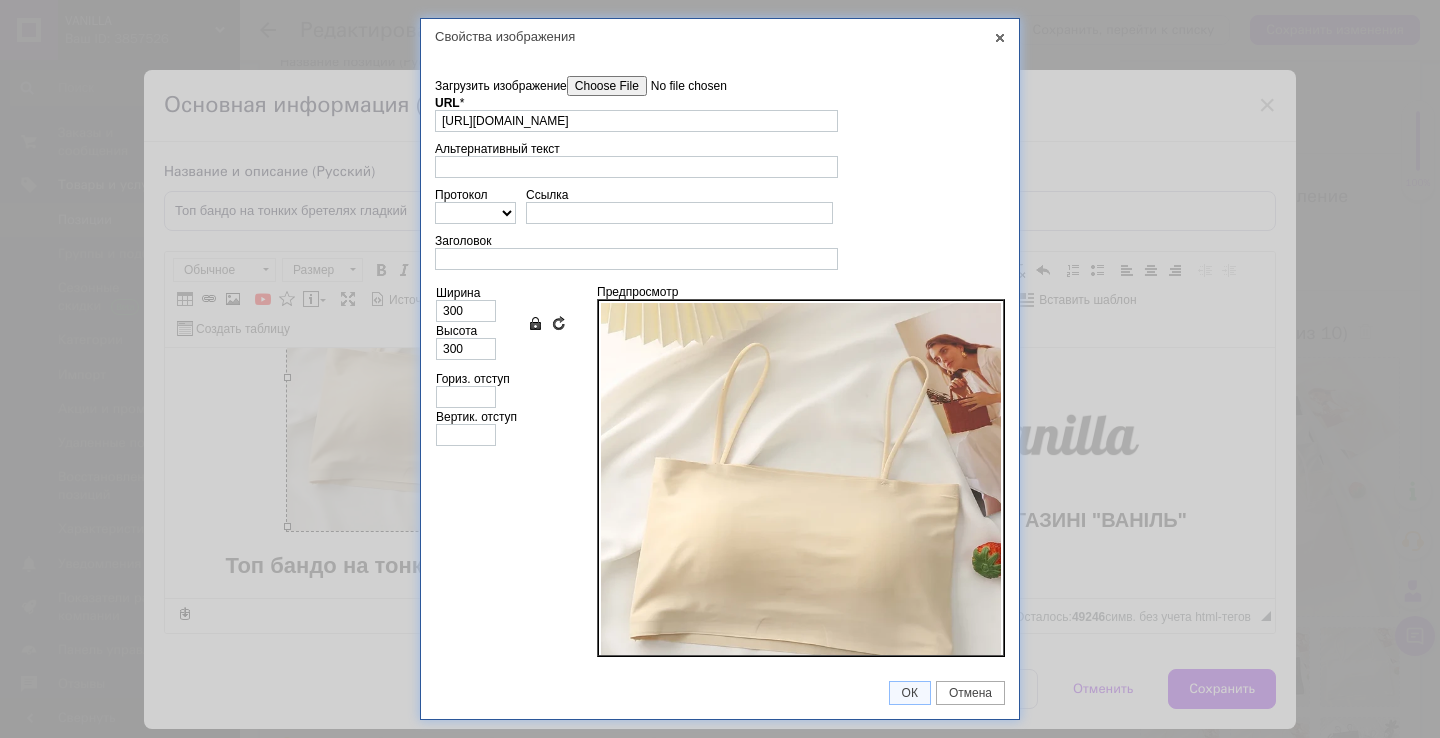 click on "Загрузить изображение" at bounding box center [680, 86] 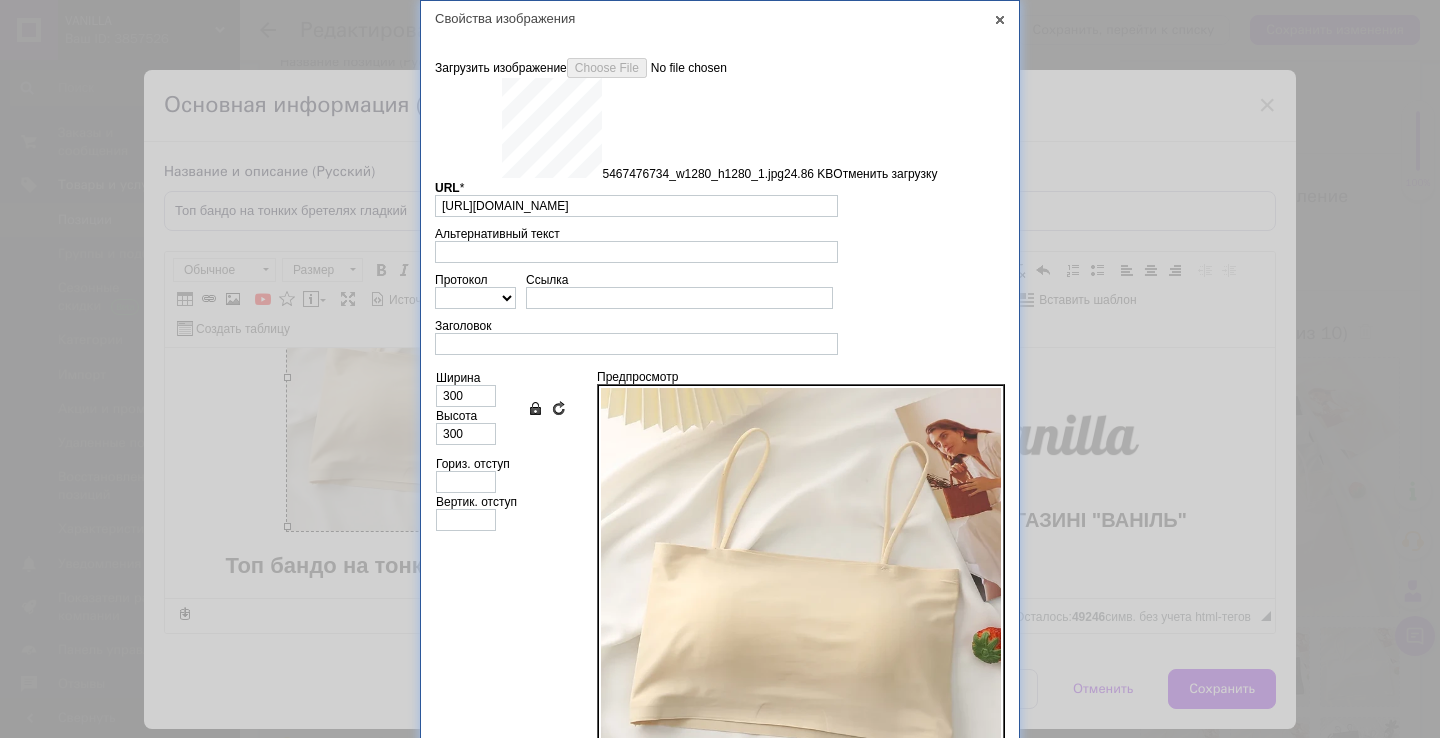 type on "https://images.prom.ua/6743450049_w640_h2048_5467476734_w1280_h1280_1.jpg?fresh=1&PIMAGE_ID=6743450049" 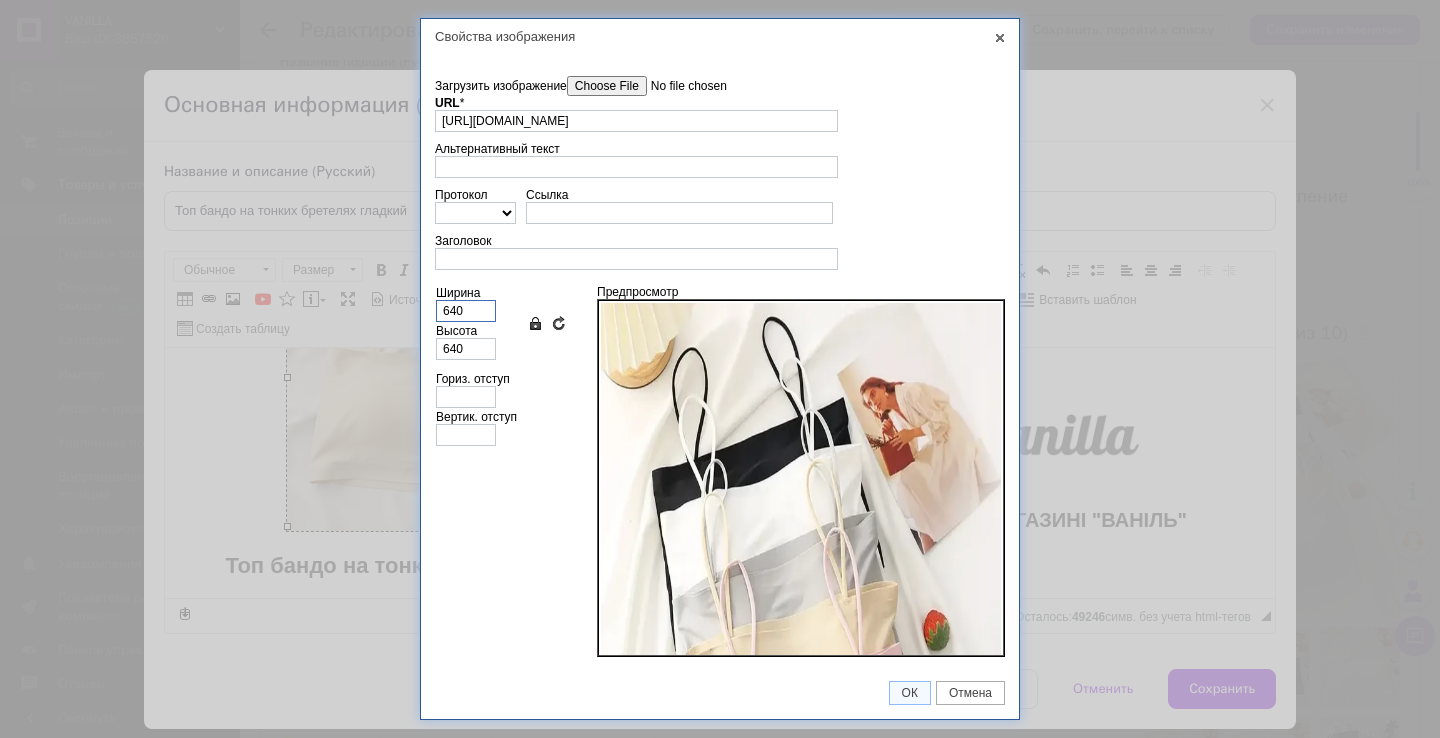 drag, startPoint x: 468, startPoint y: 311, endPoint x: 356, endPoint y: 313, distance: 112.01785 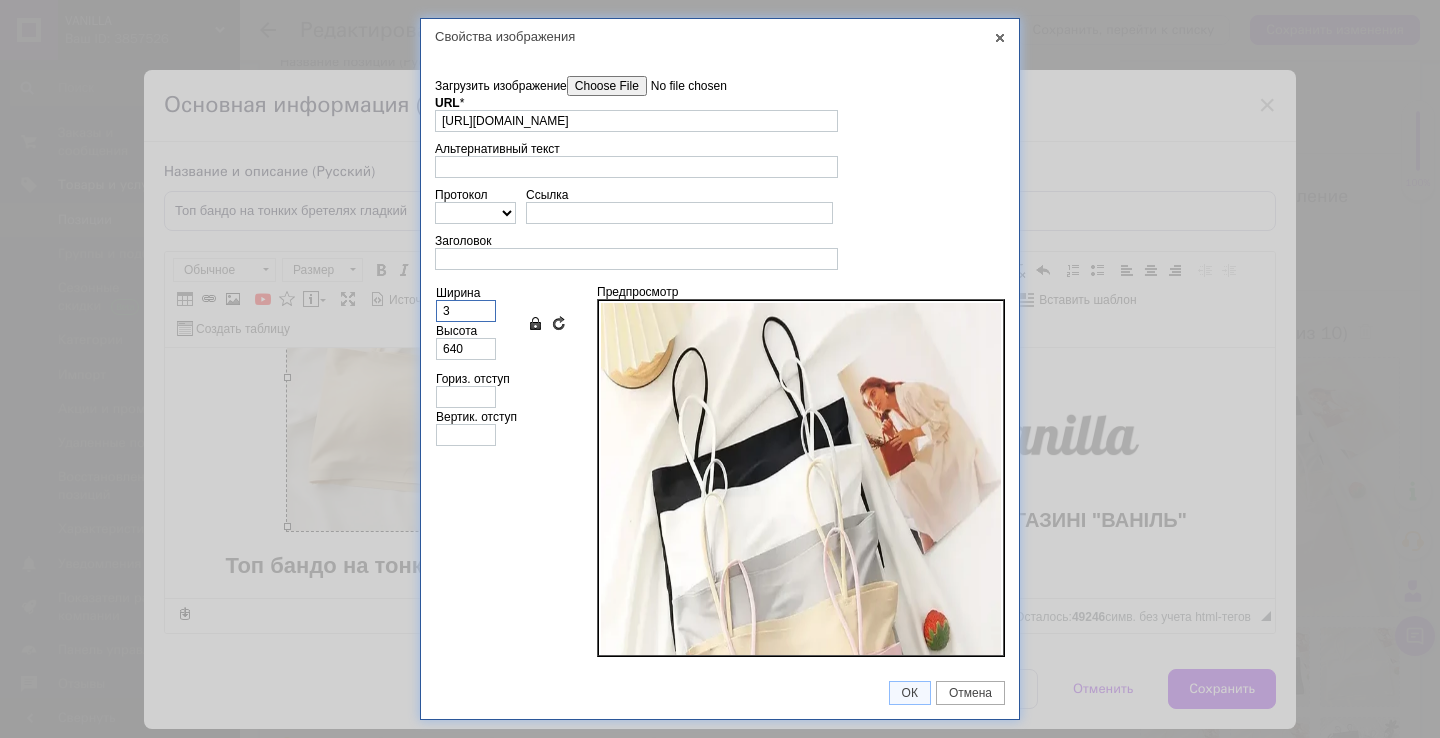 type on "3" 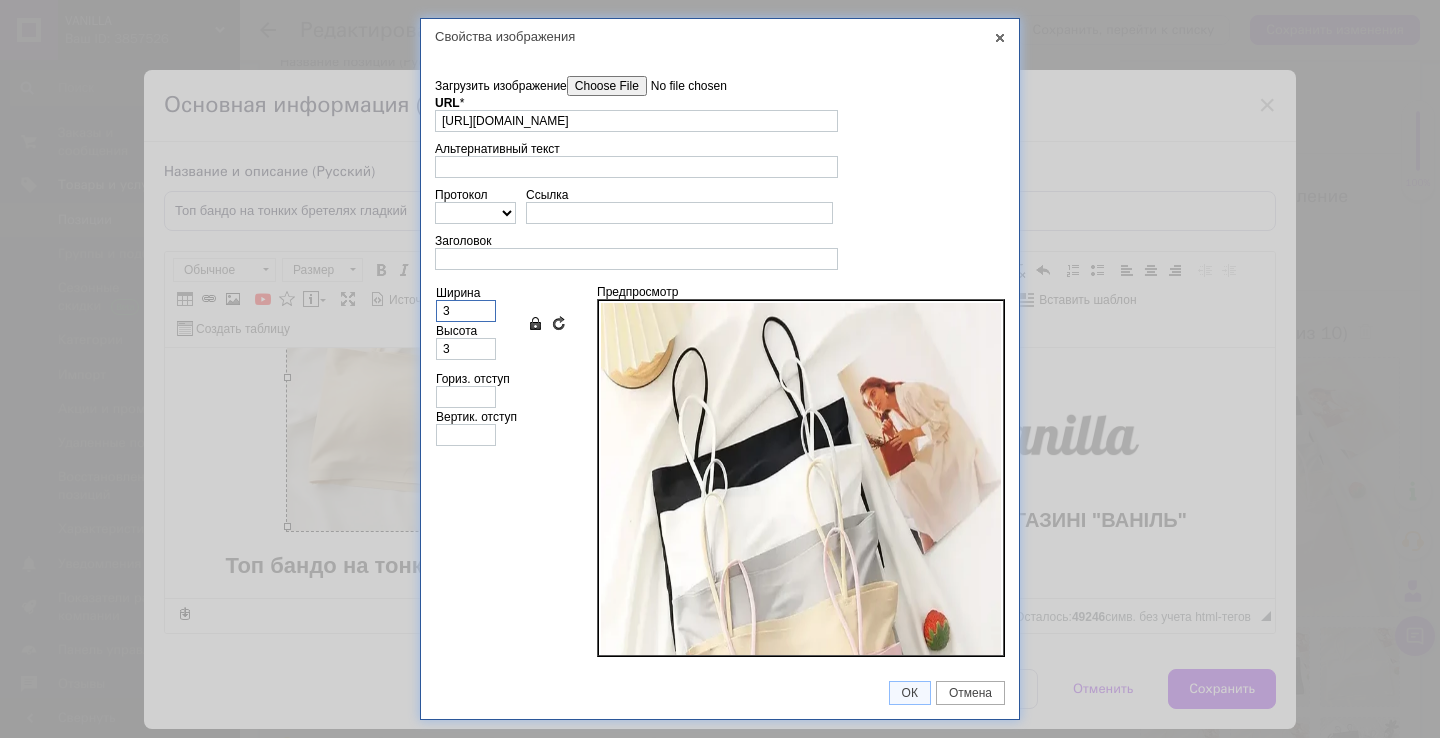 type on "30" 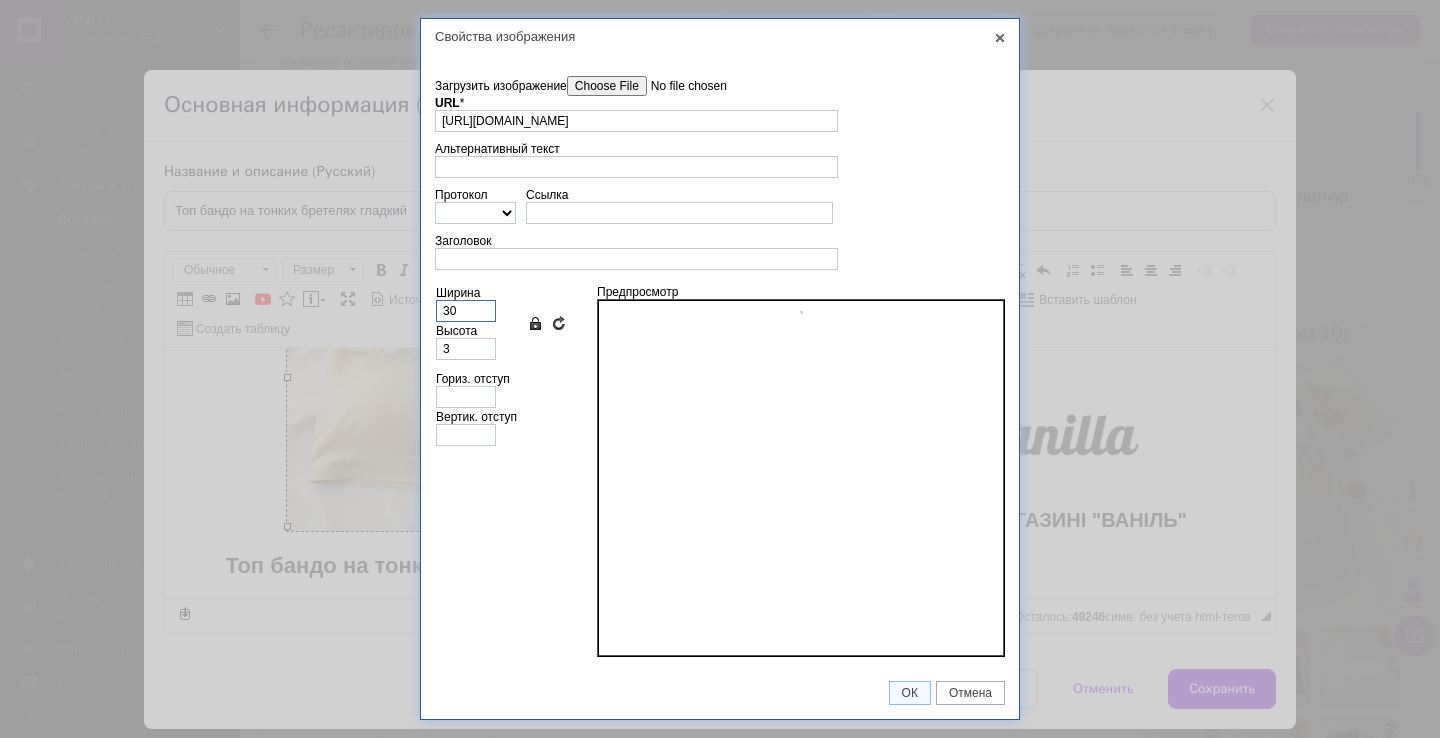 type on "30" 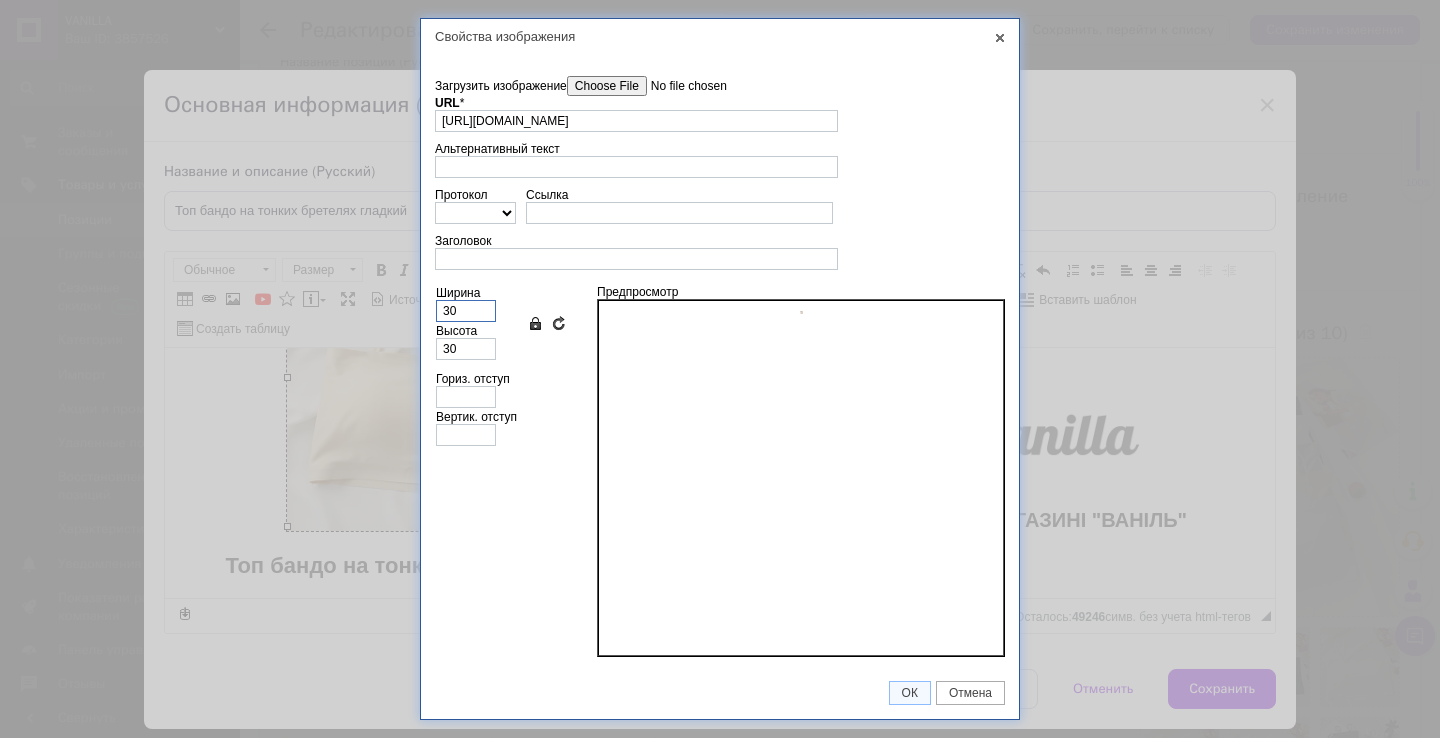 type on "300" 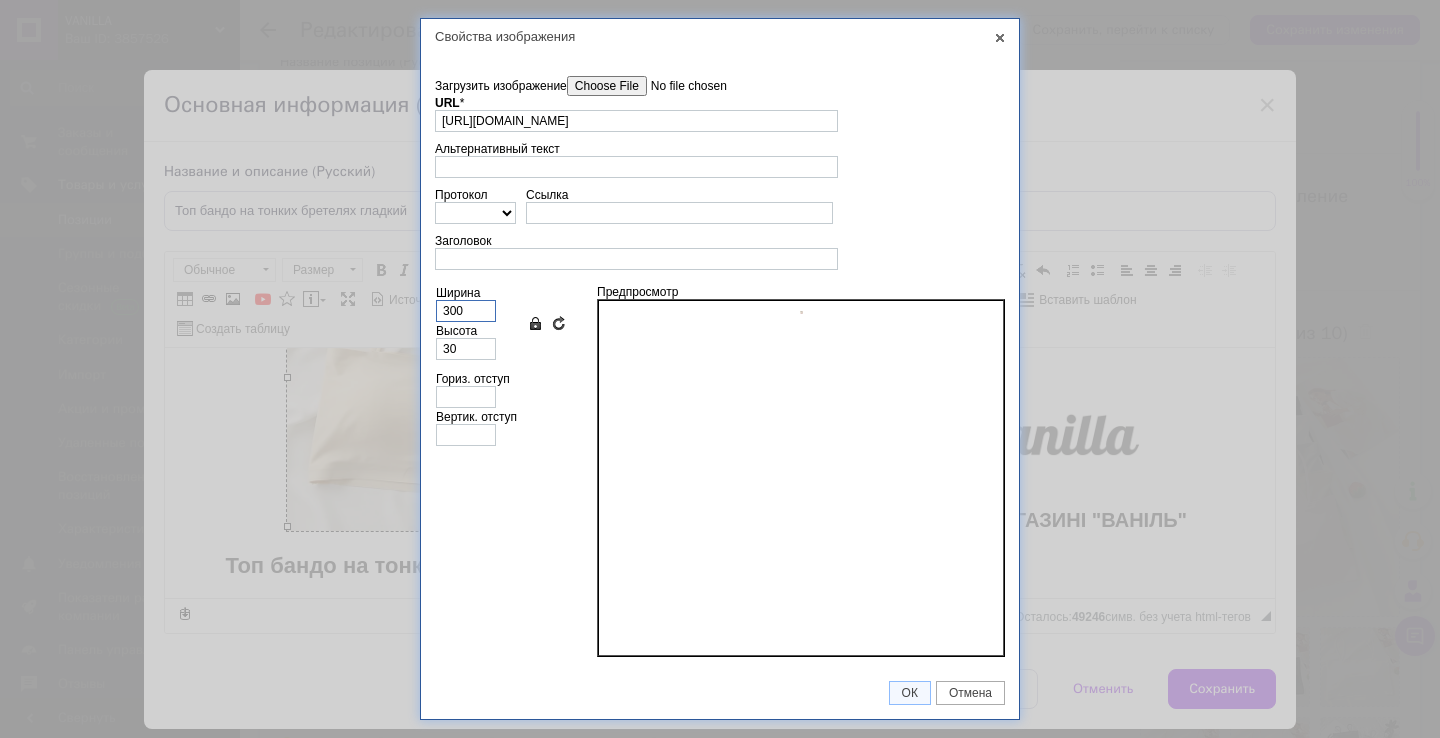 type on "300" 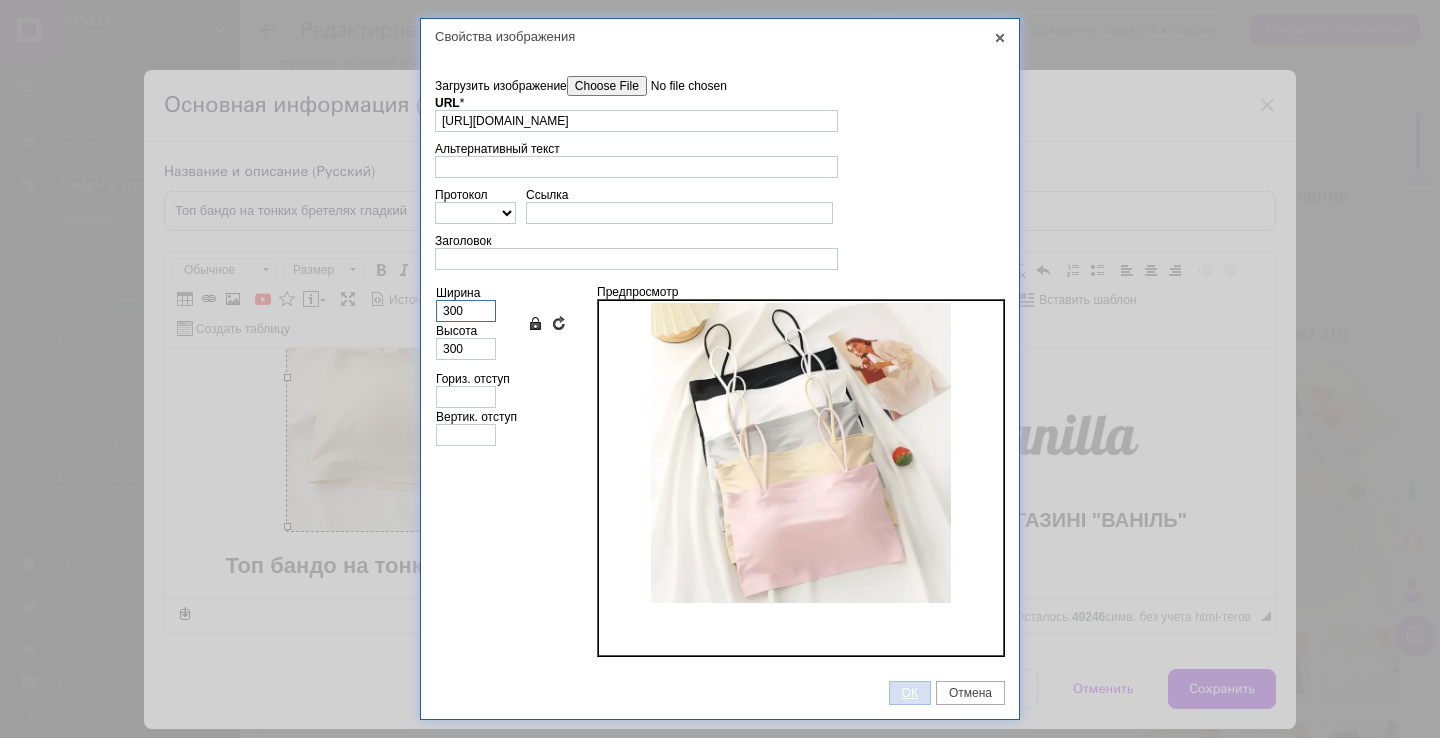 type on "300" 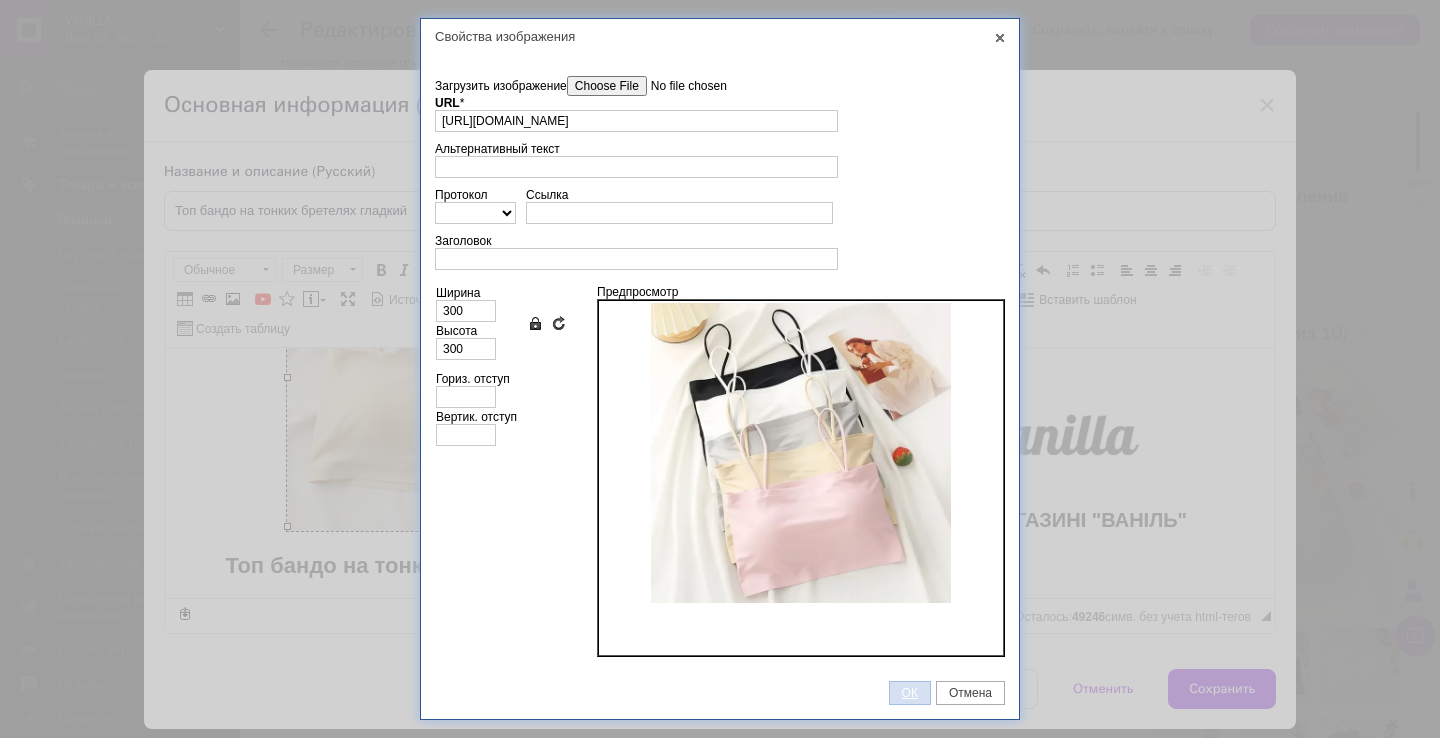 click on "ОК" at bounding box center (910, 693) 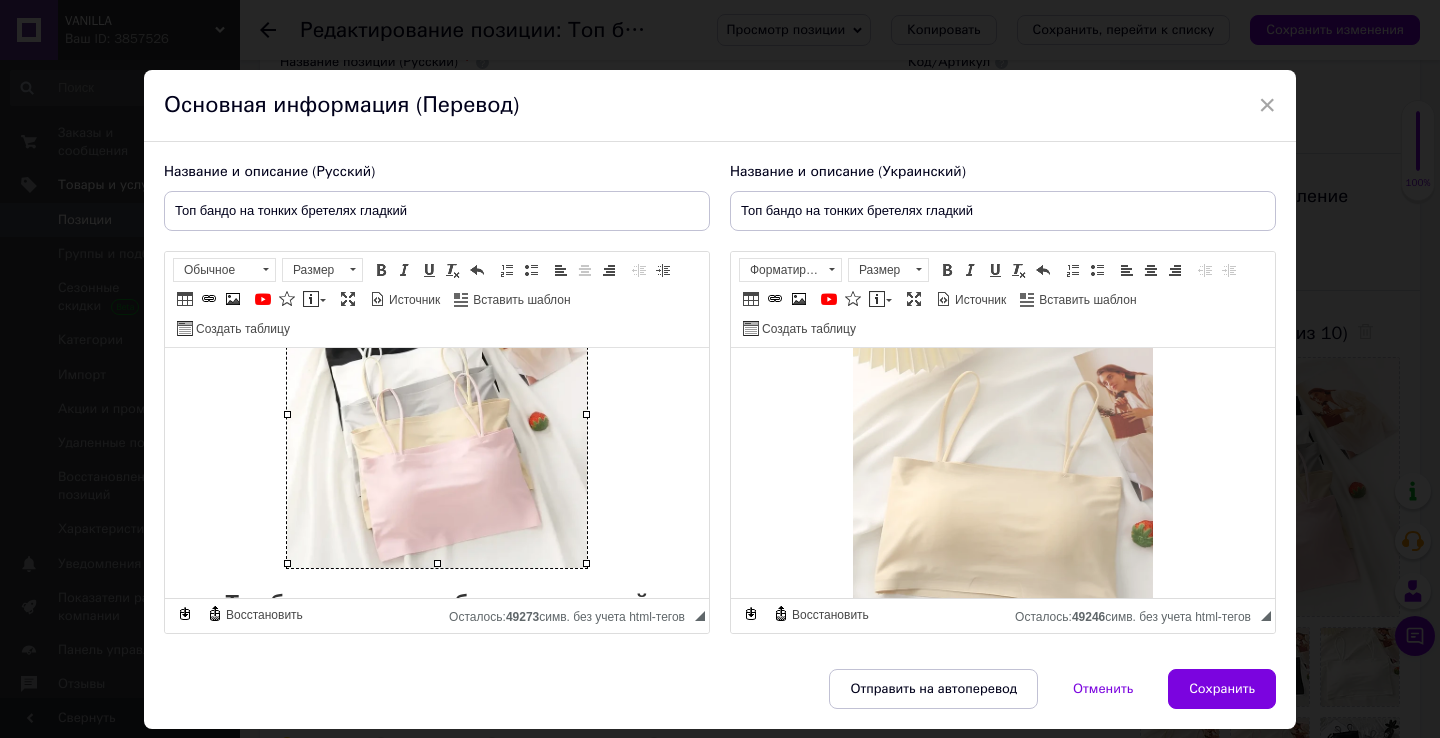scroll, scrollTop: 612, scrollLeft: 0, axis: vertical 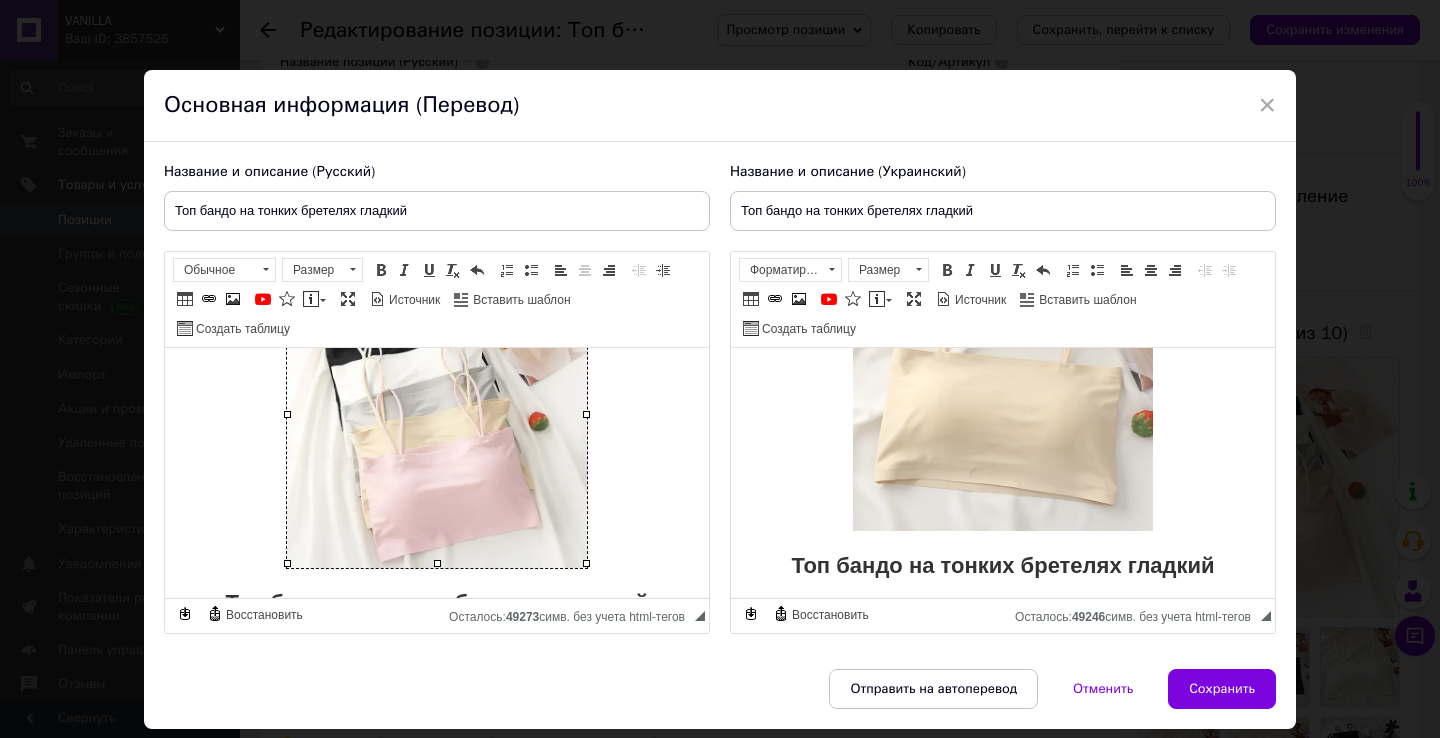 click at bounding box center (1003, 381) 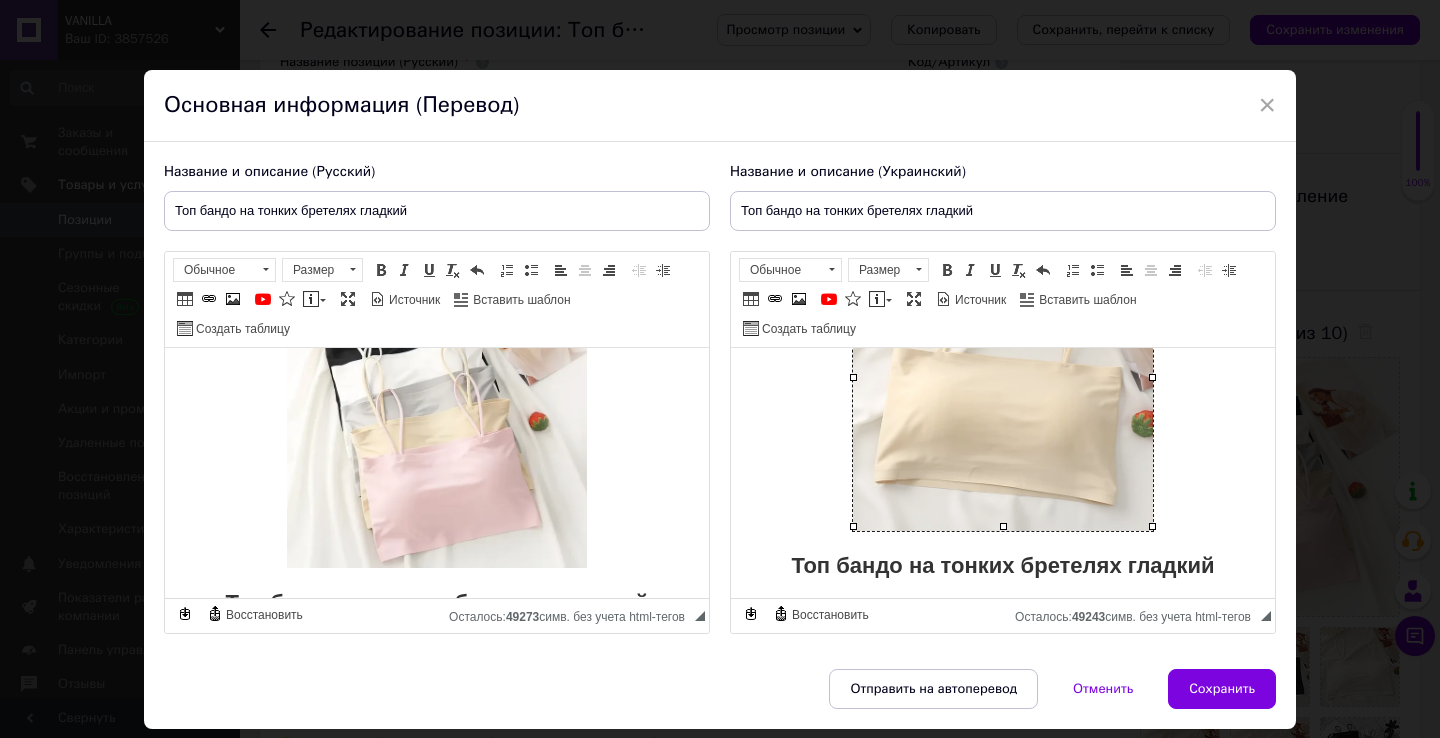 click at bounding box center (1003, 381) 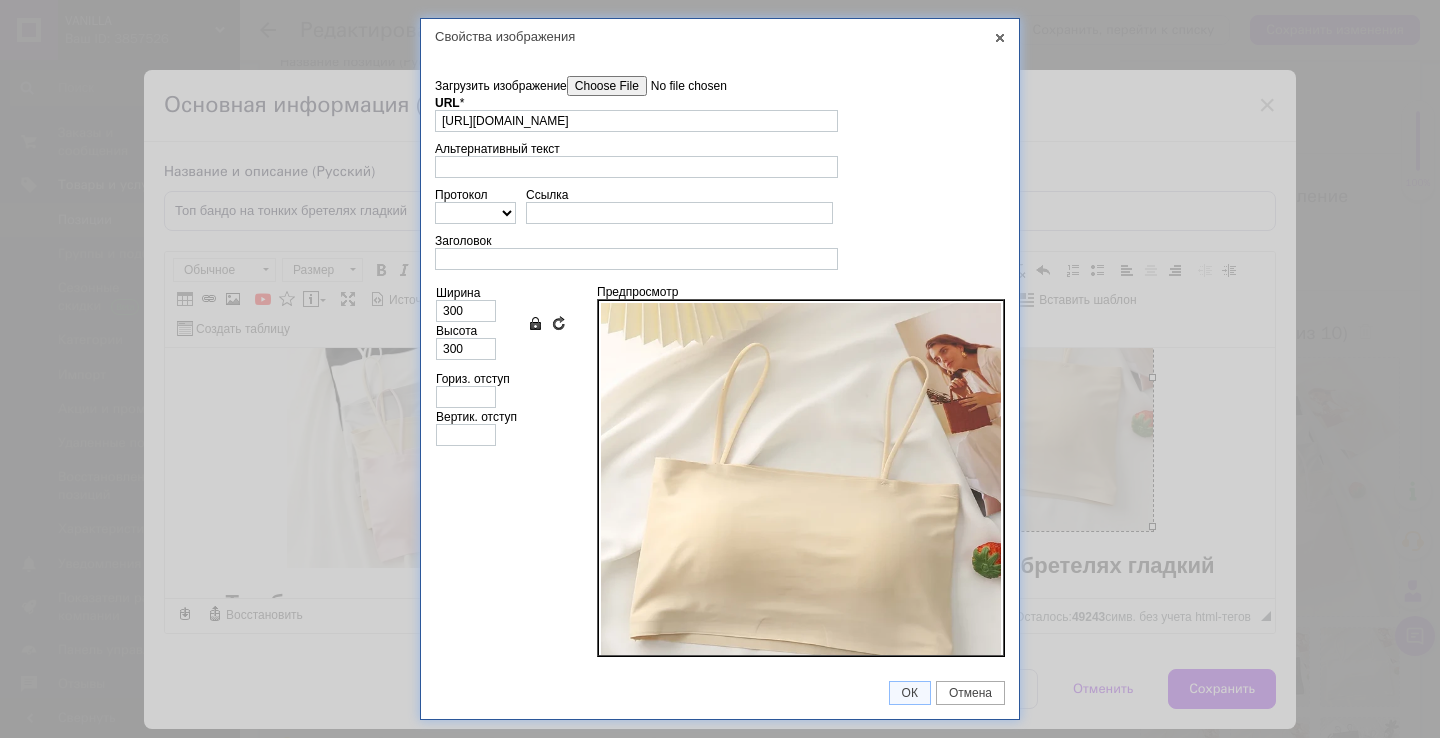 scroll, scrollTop: 0, scrollLeft: 109, axis: horizontal 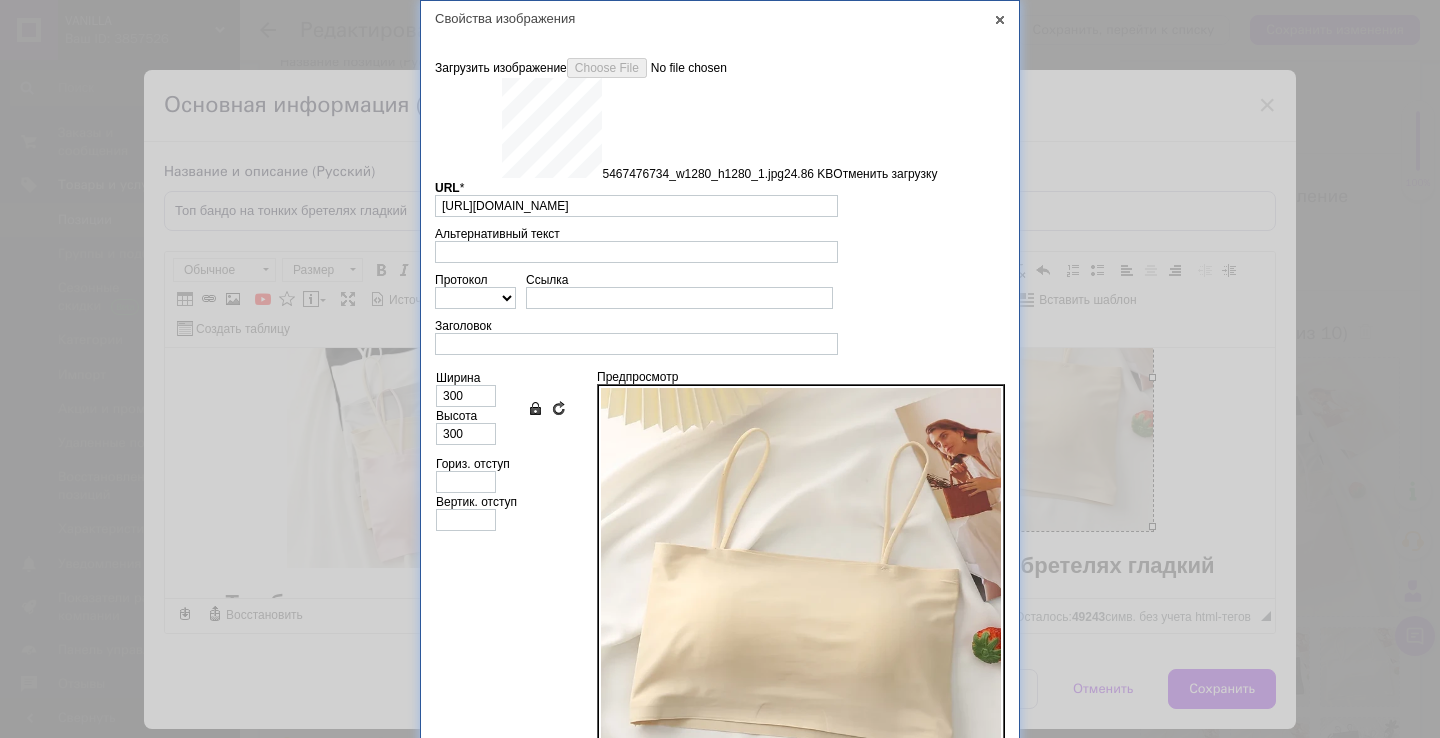 type on "https://images.prom.ua/6743450049_w640_h2048_5467476734_w1280_h1280_1.jpg?fresh=1&PIMAGE_ID=6743450049" 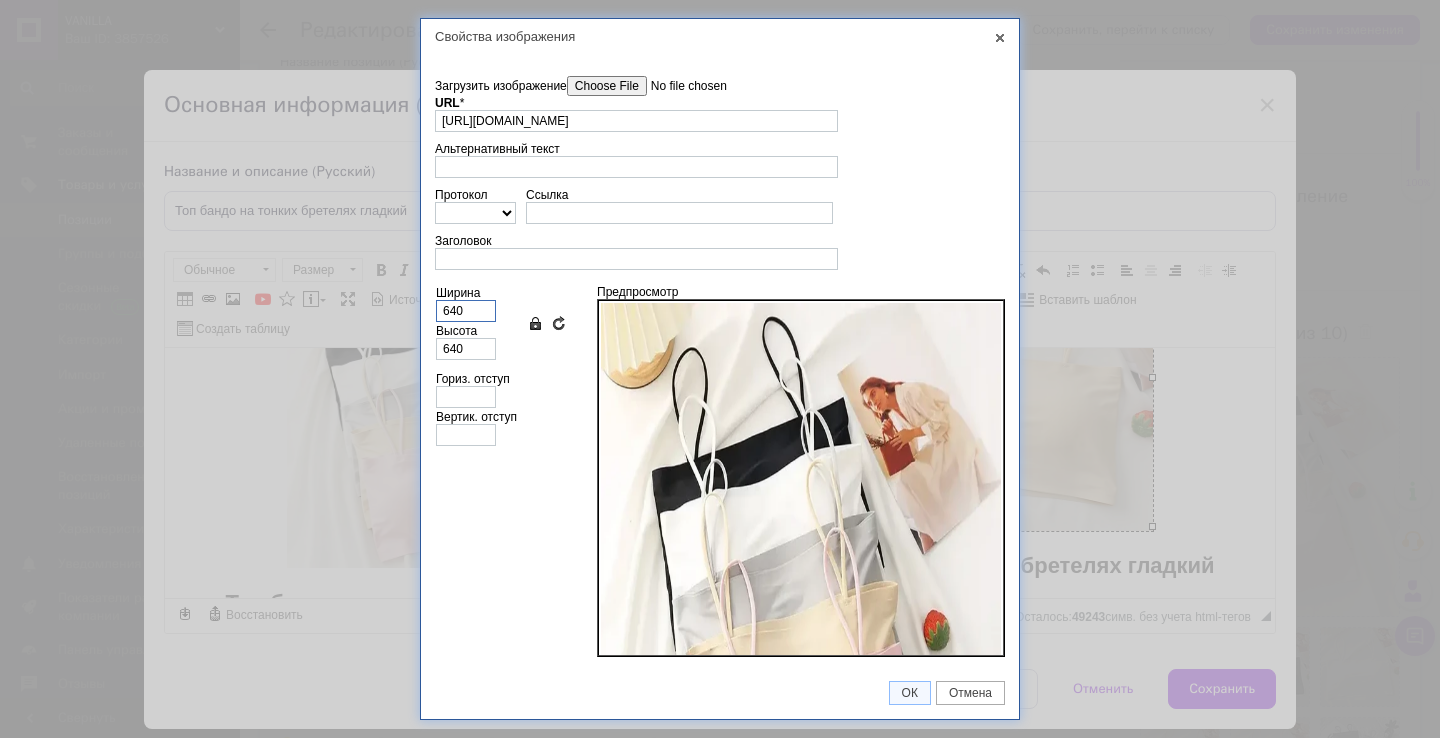 drag, startPoint x: 424, startPoint y: 304, endPoint x: 357, endPoint y: 304, distance: 67 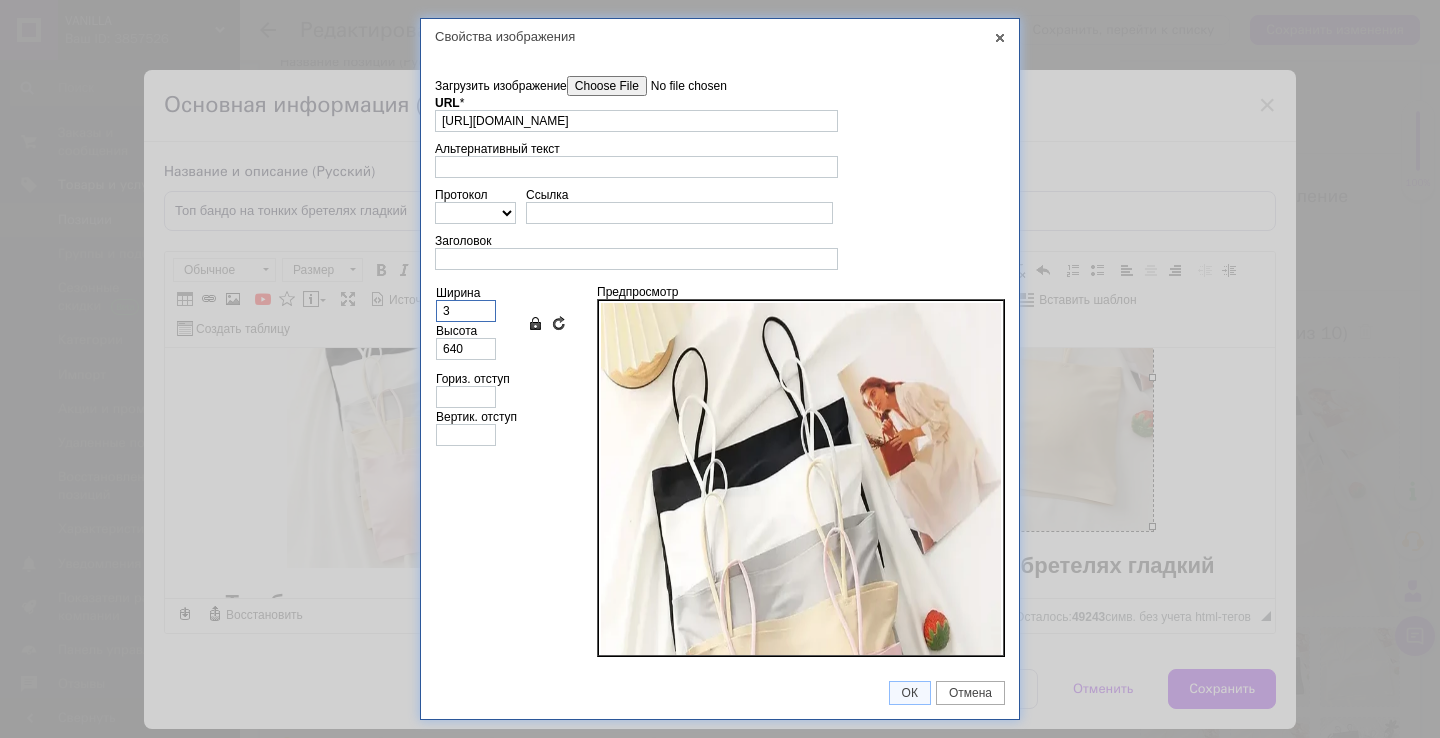type on "3" 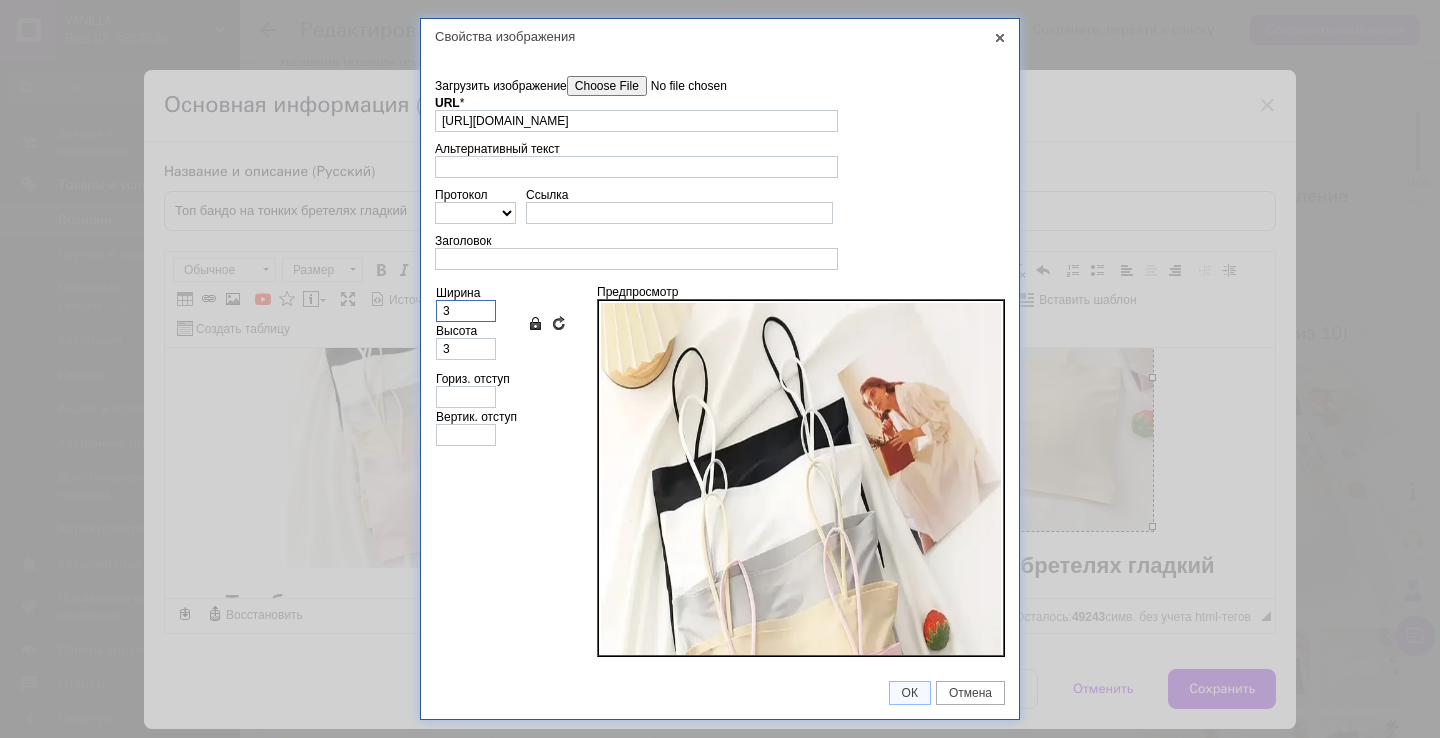 type on "30" 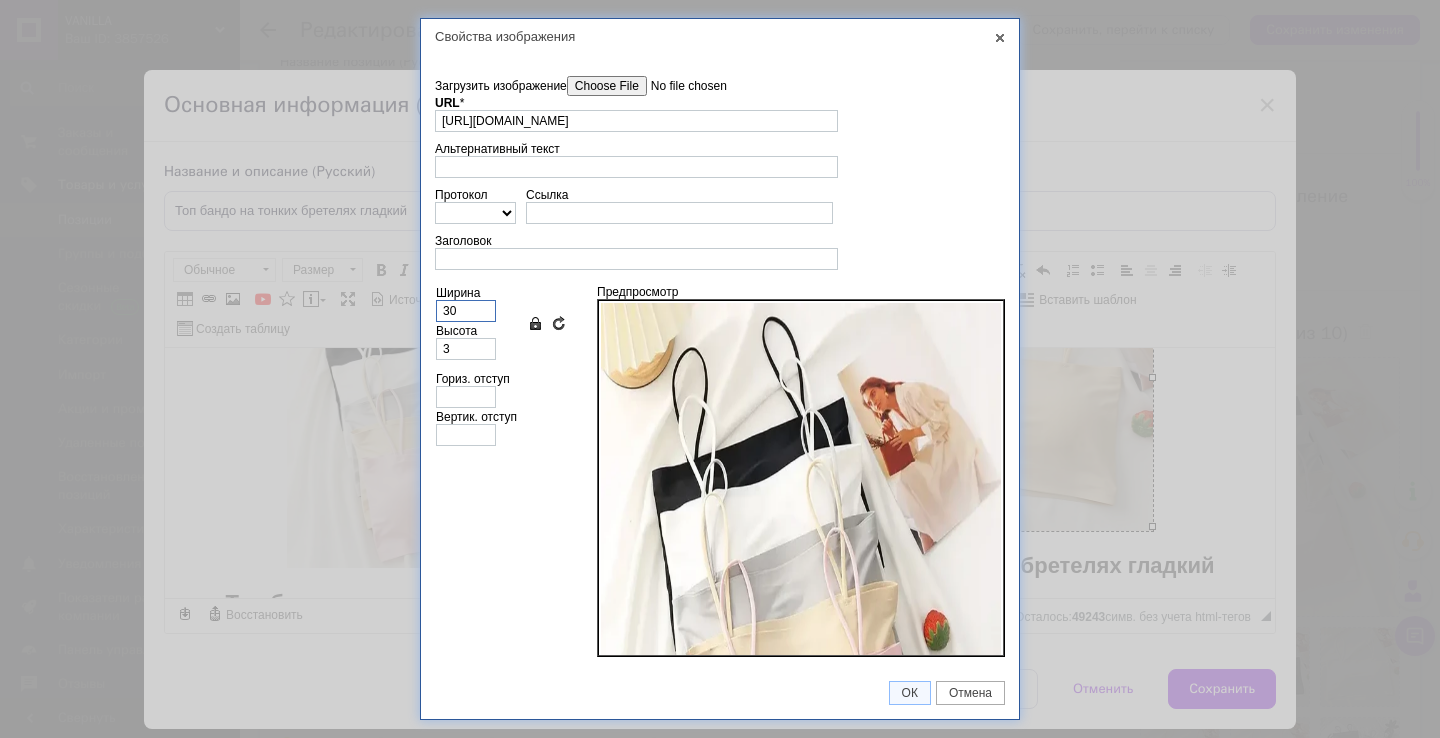 type on "30" 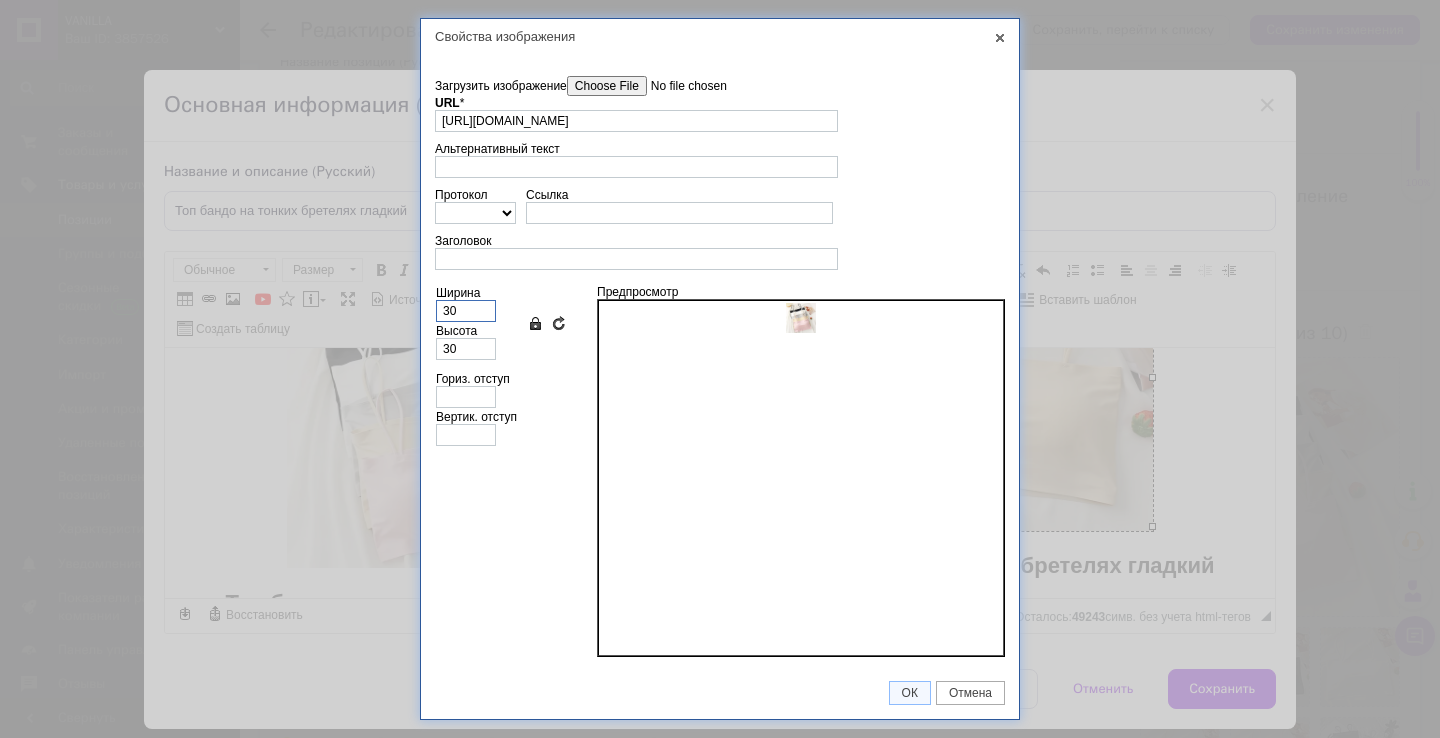 type on "300" 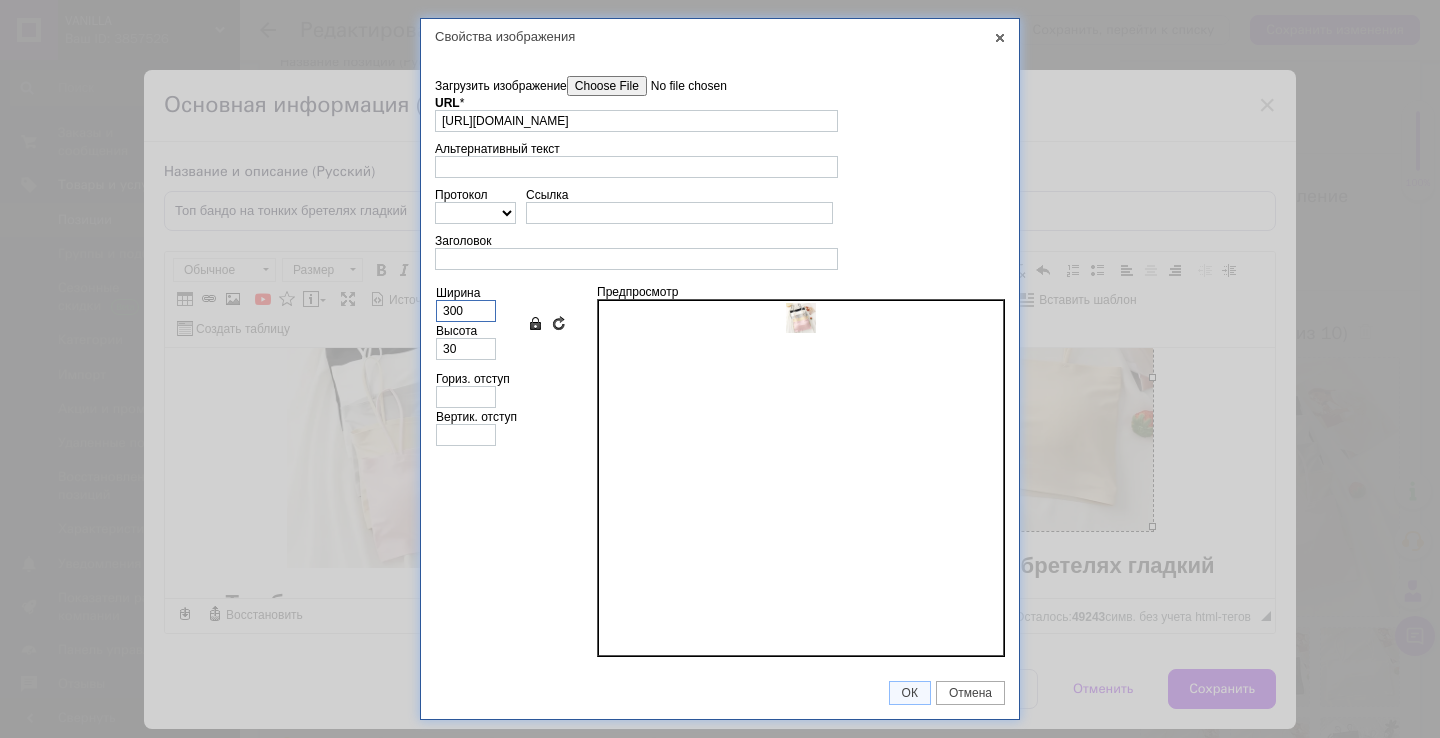 type on "300" 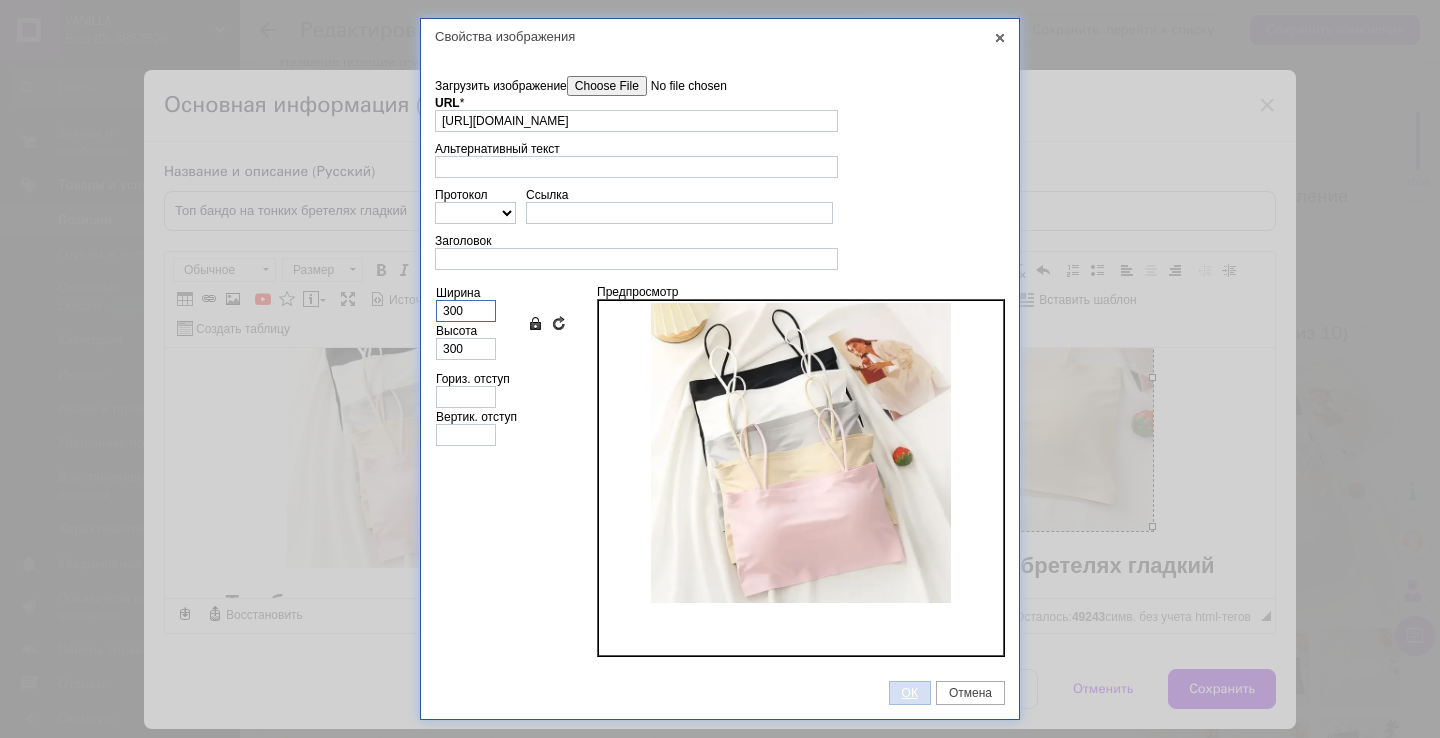 type on "300" 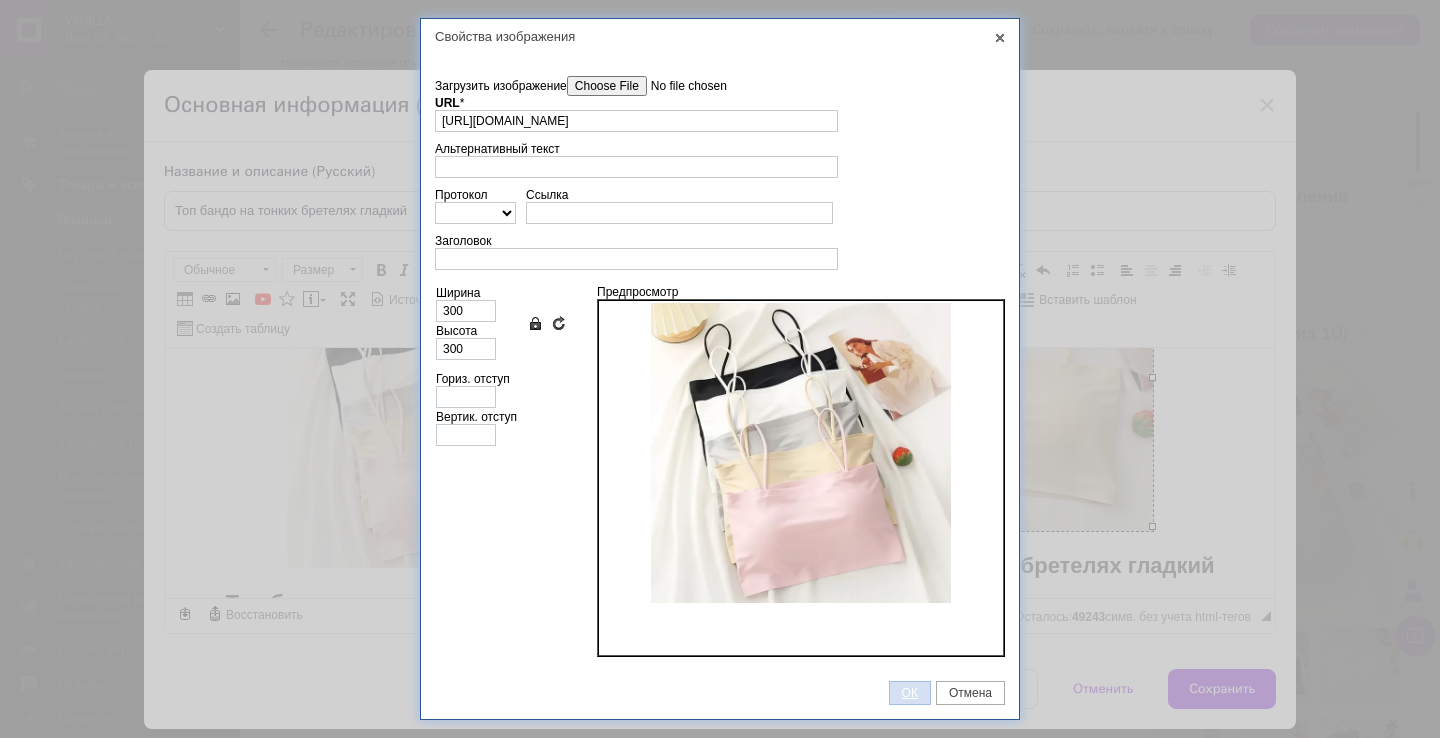click on "ОК" at bounding box center [910, 693] 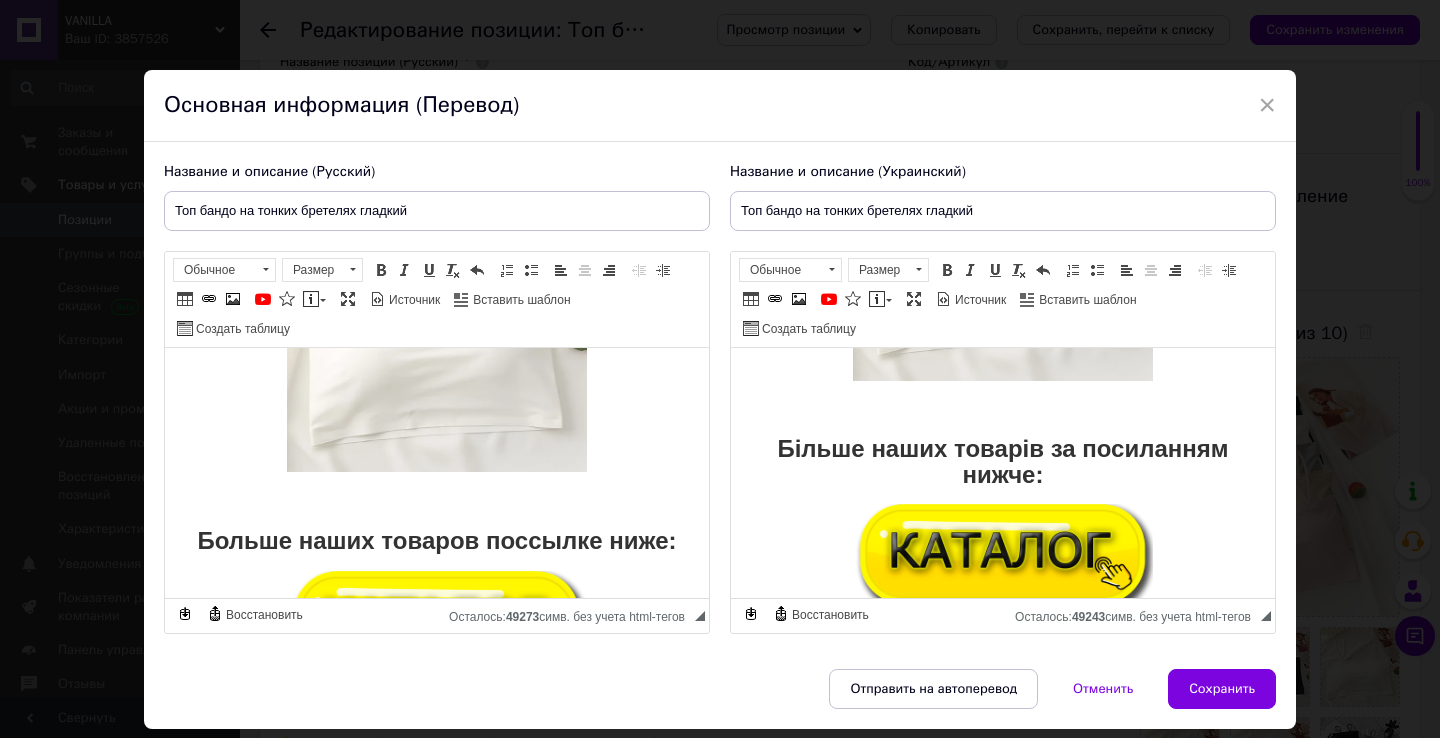 scroll, scrollTop: 4757, scrollLeft: 0, axis: vertical 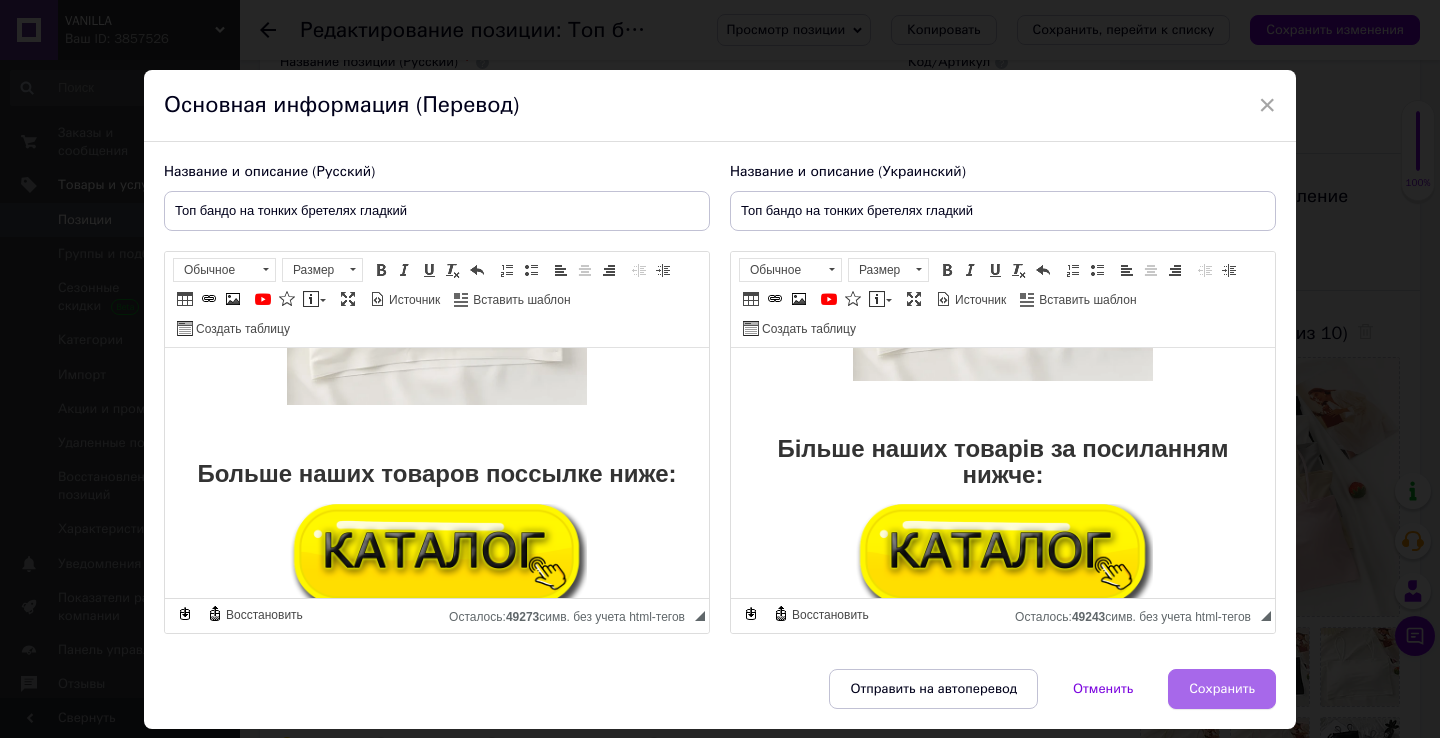 click on "Сохранить" at bounding box center (1222, 689) 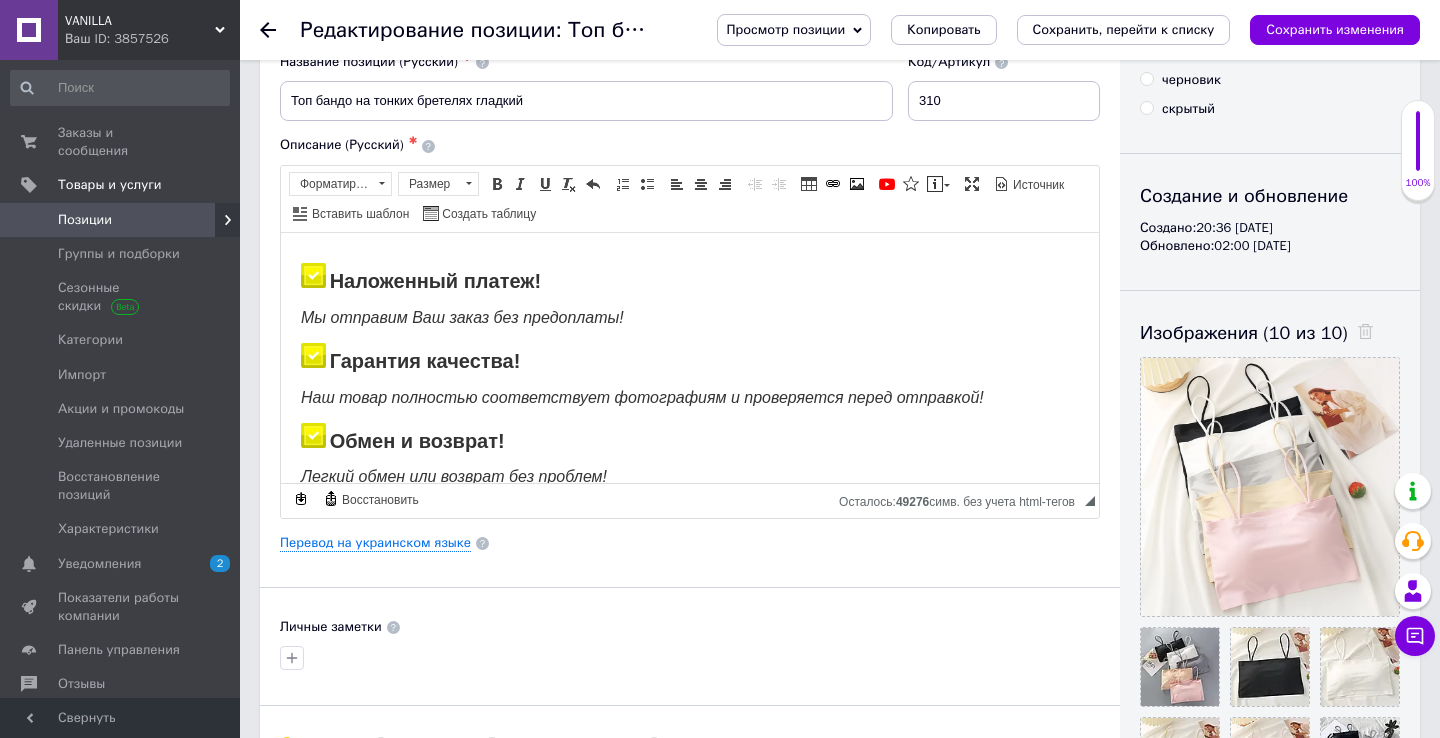 scroll, scrollTop: 0, scrollLeft: 0, axis: both 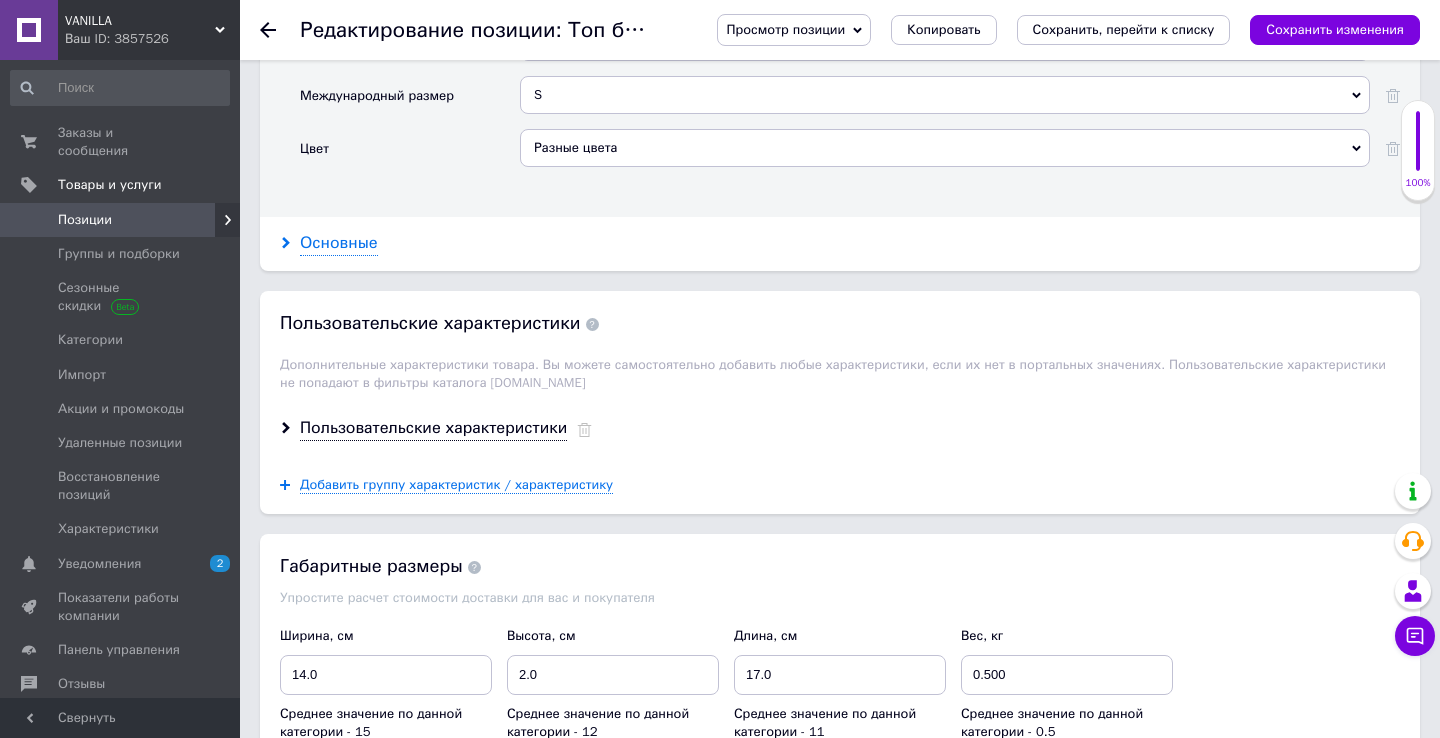click on "Основные" at bounding box center [339, 243] 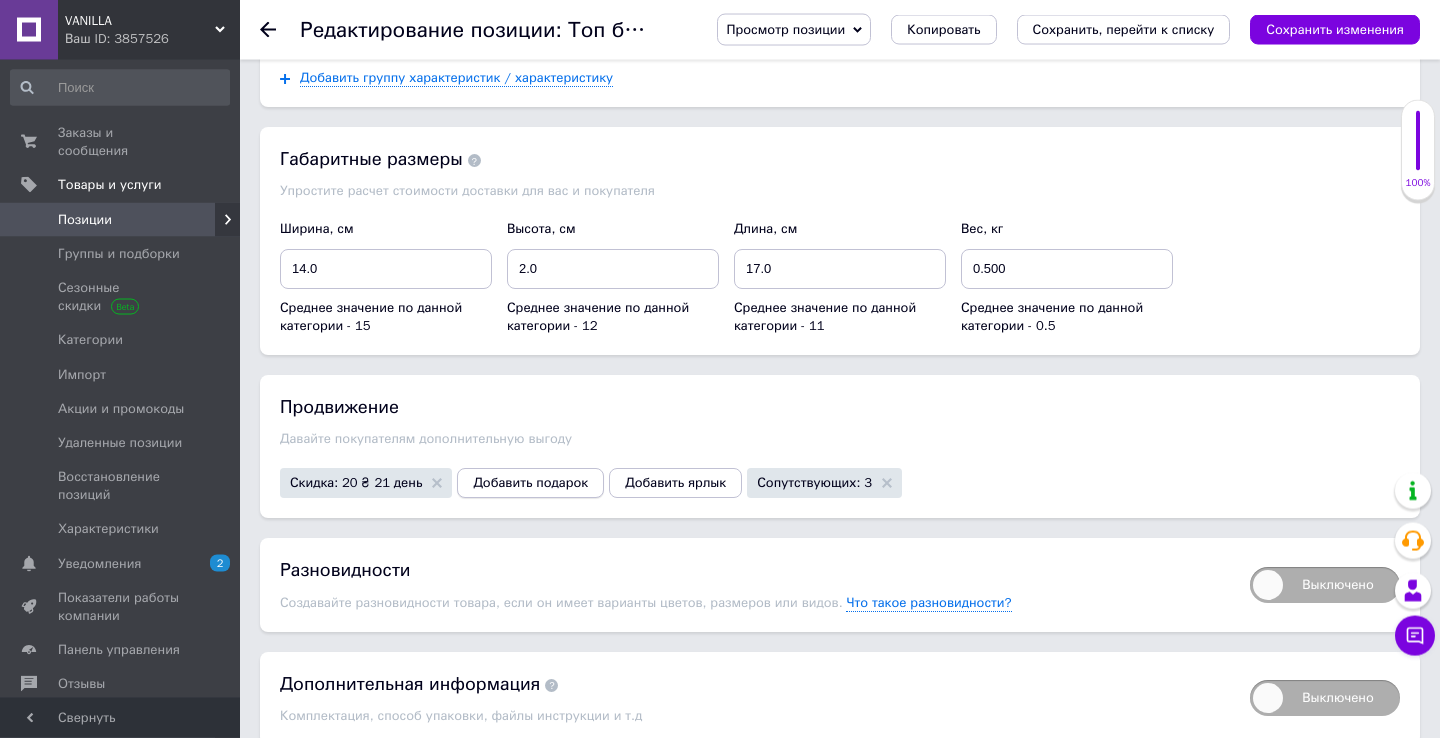 scroll, scrollTop: 3876, scrollLeft: 0, axis: vertical 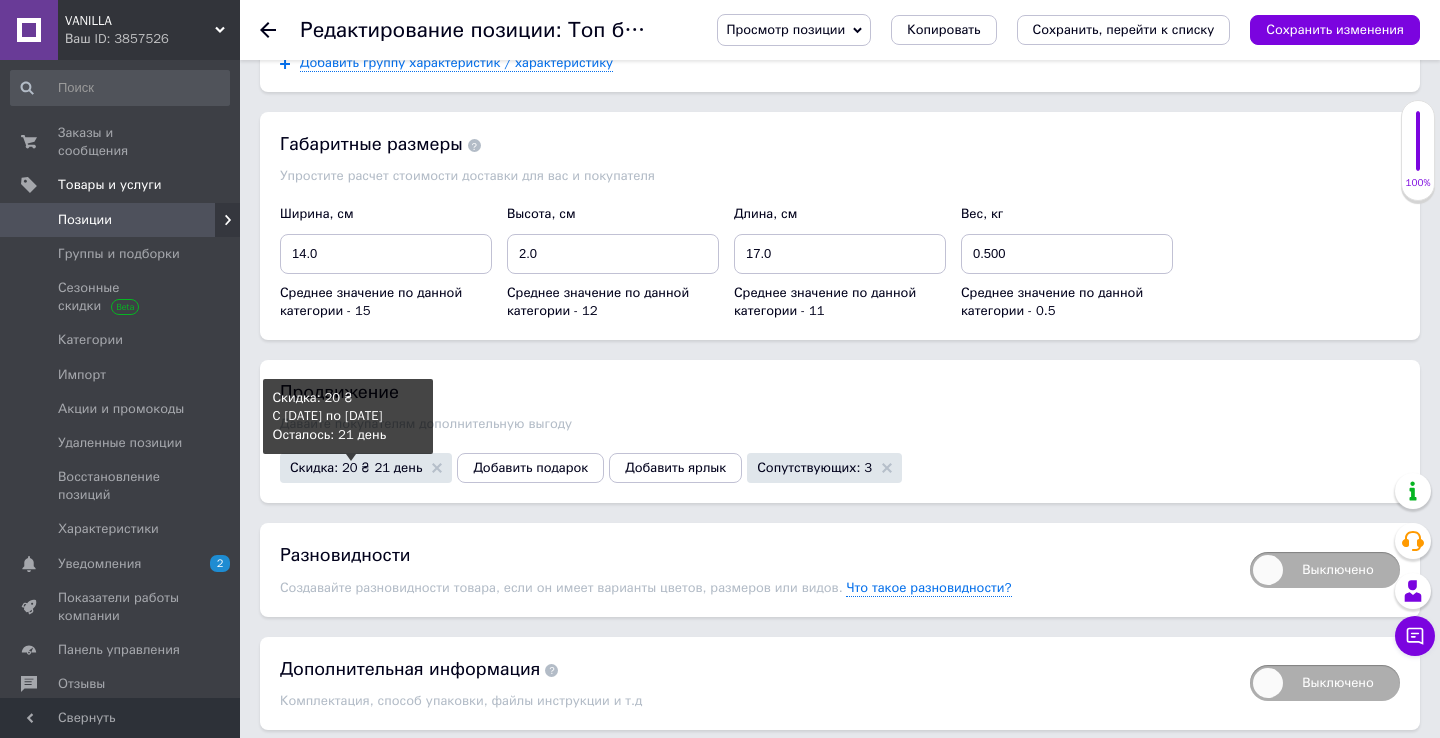 click on "Скидка: 20 ₴ 21 день" at bounding box center [356, 467] 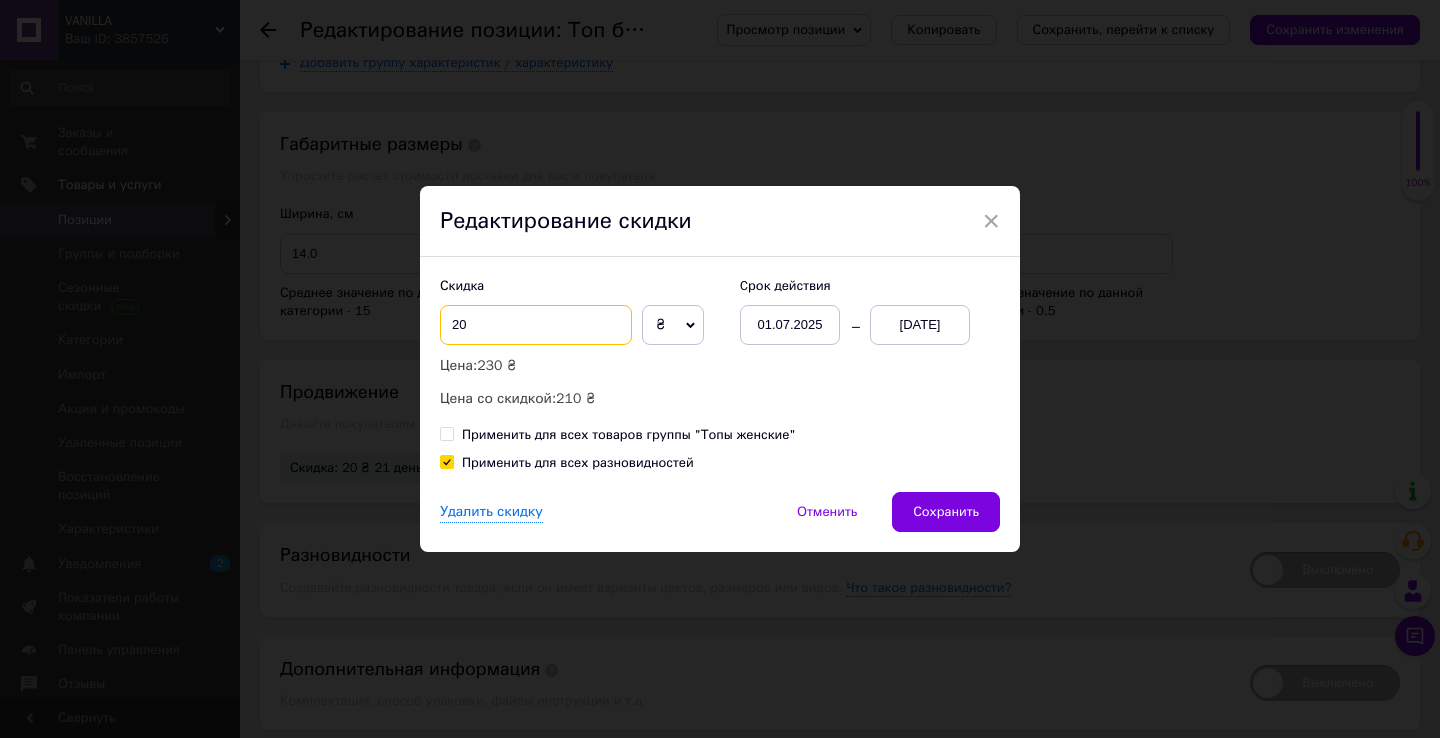 drag, startPoint x: 516, startPoint y: 331, endPoint x: 413, endPoint y: 351, distance: 104.92378 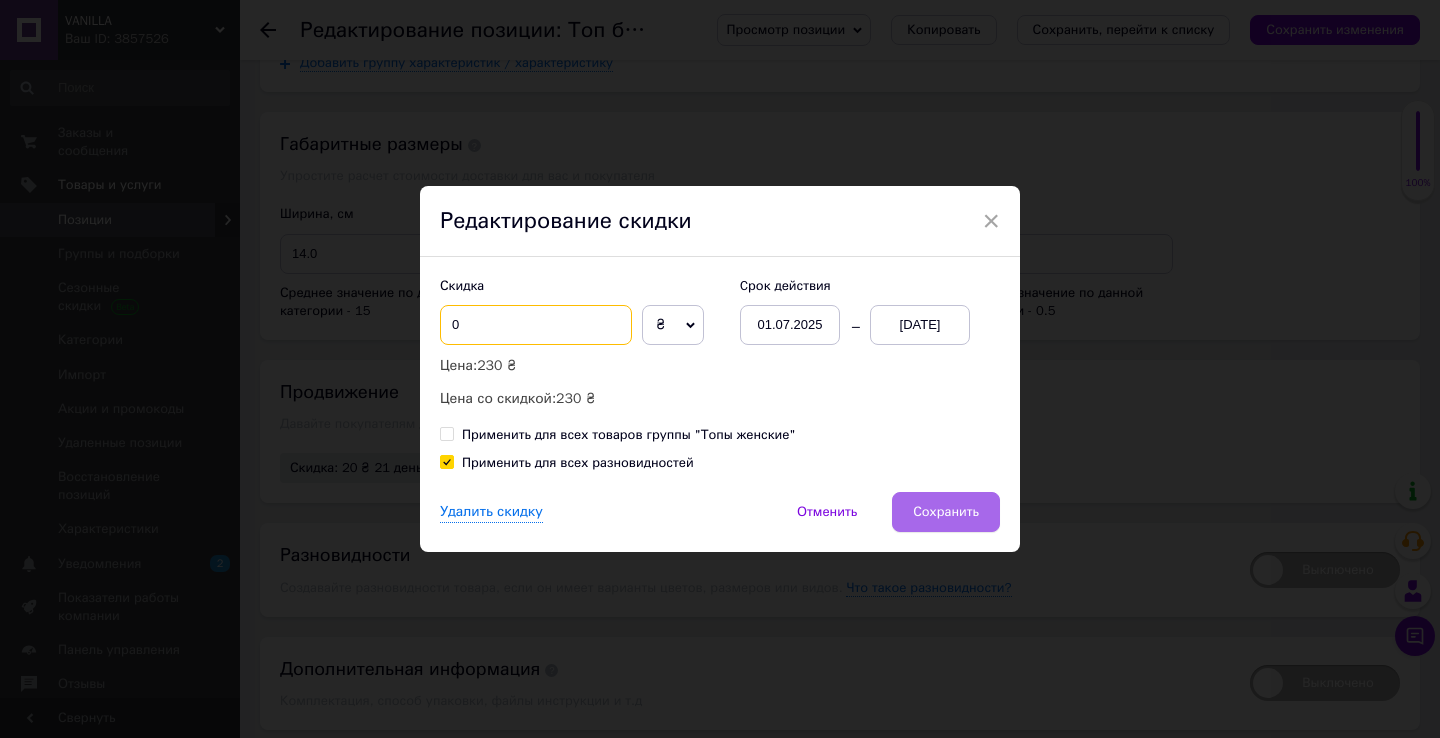type on "0" 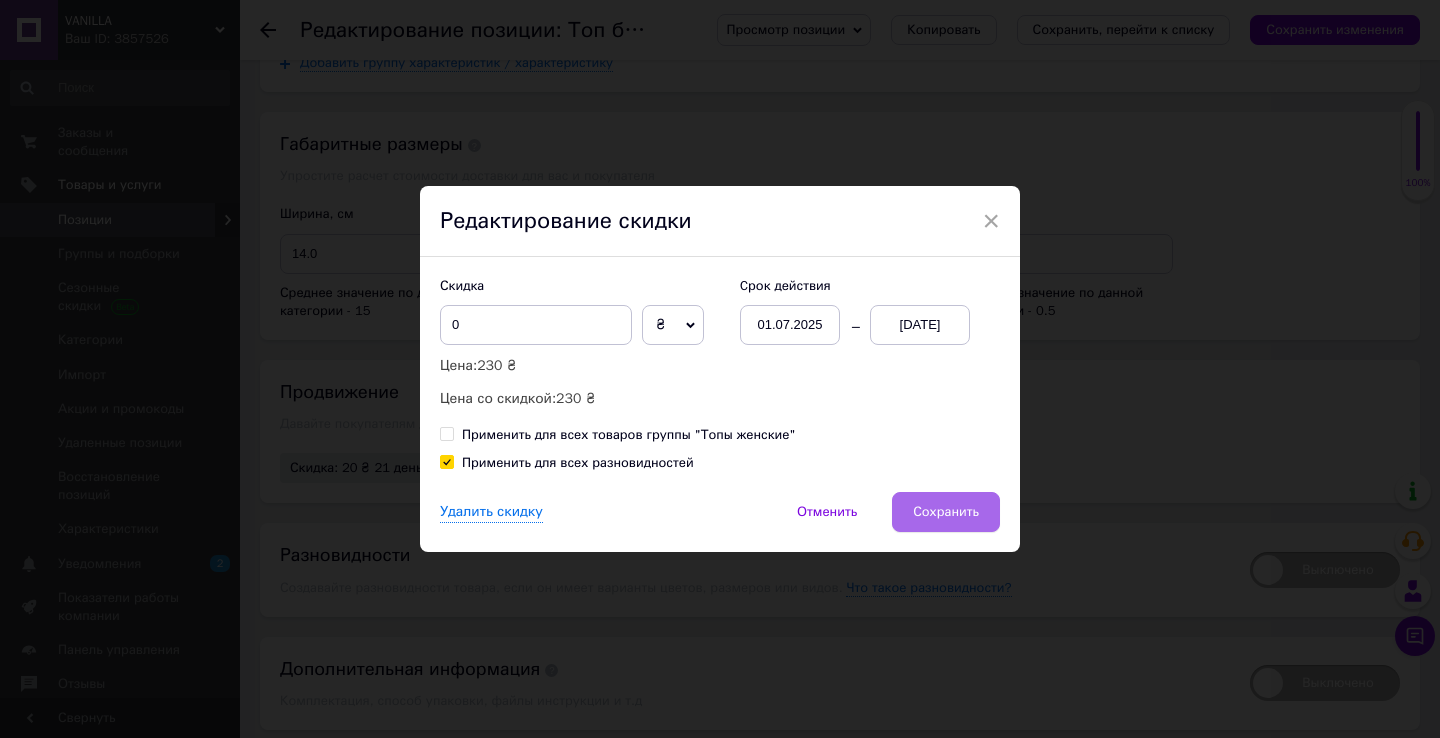 click on "Сохранить" at bounding box center [946, 512] 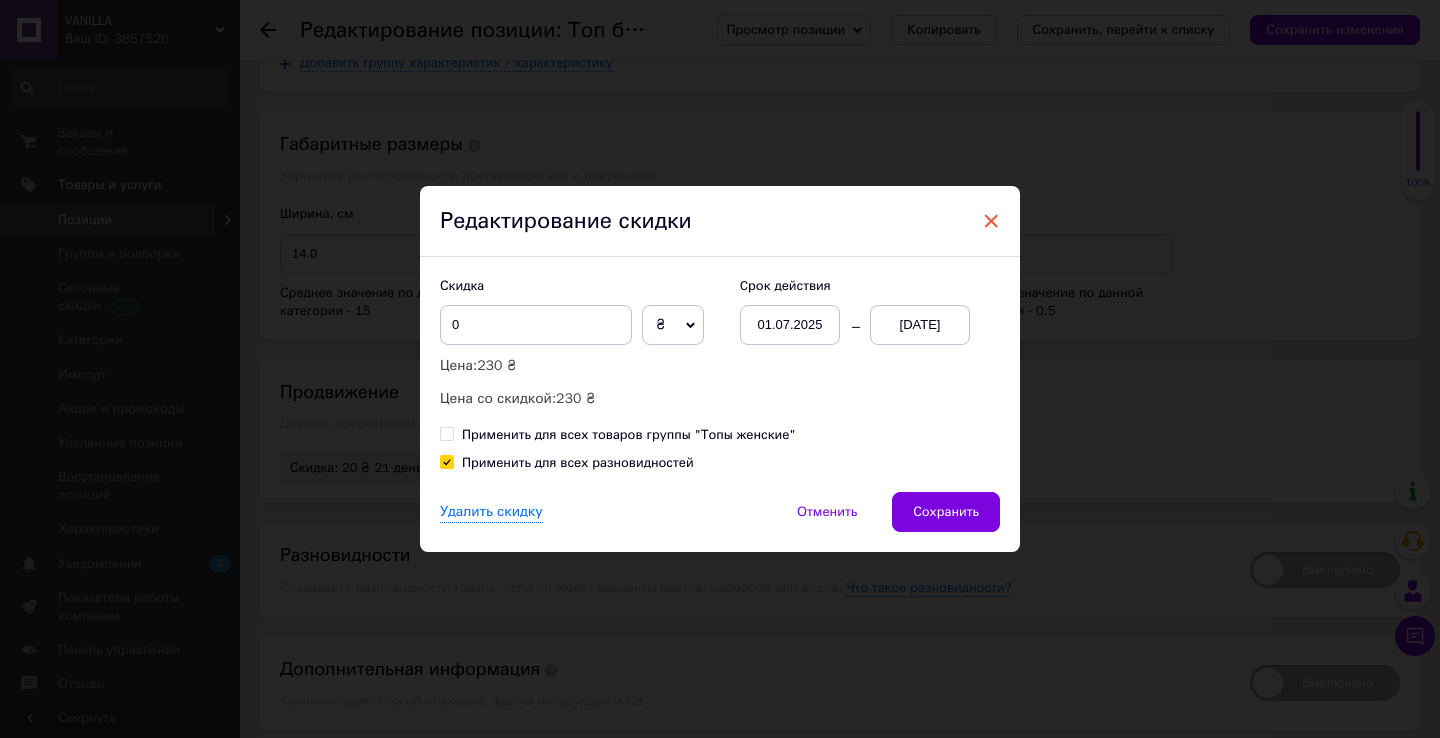 click on "×" at bounding box center (991, 221) 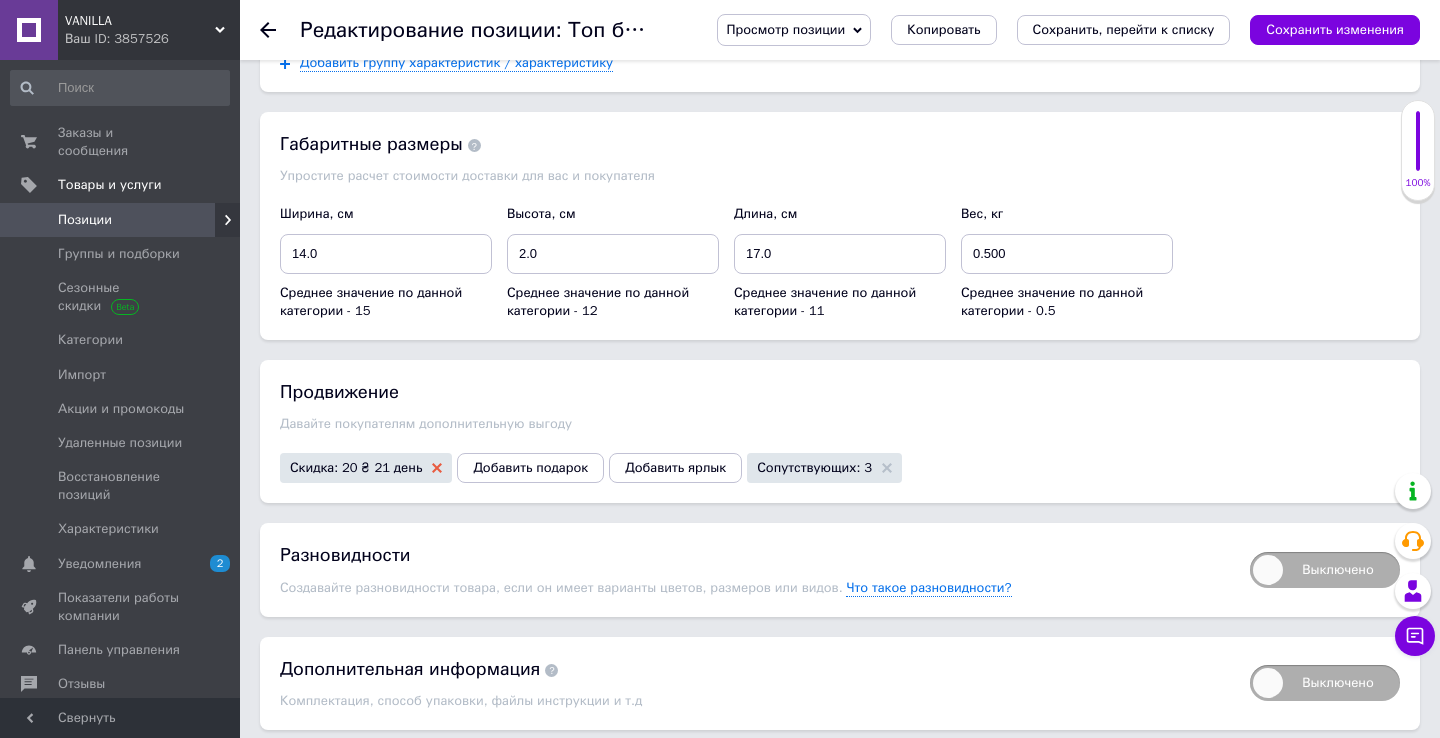 click 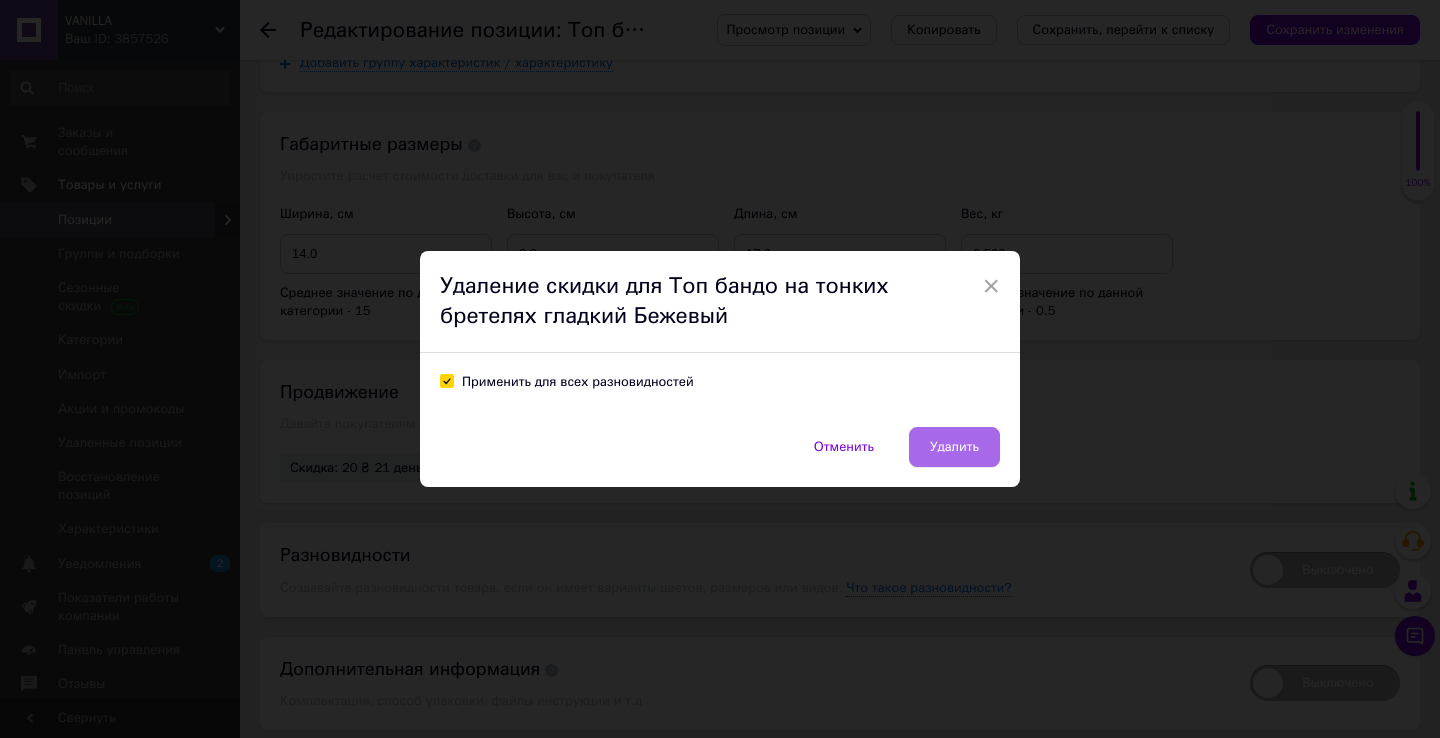 click on "Удалить" at bounding box center (954, 447) 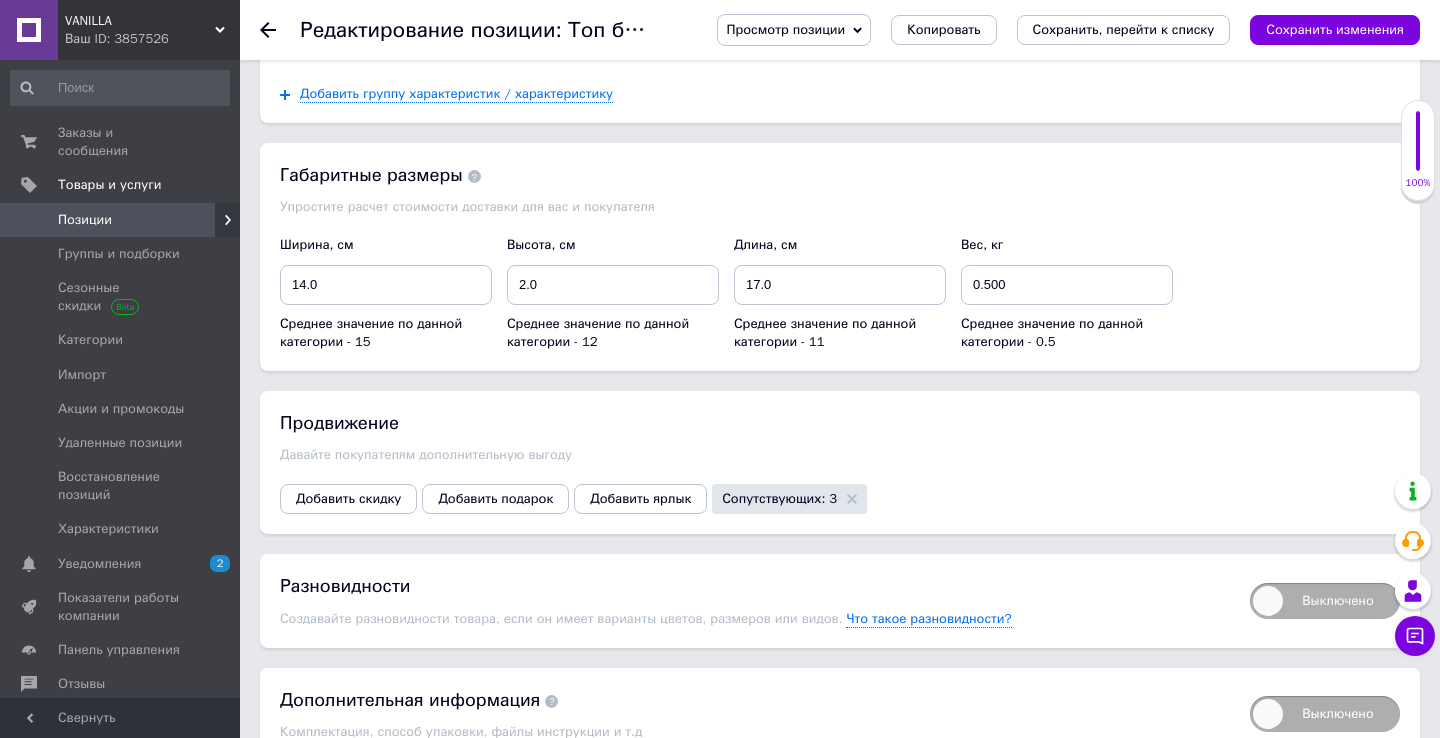 scroll, scrollTop: 3947, scrollLeft: 0, axis: vertical 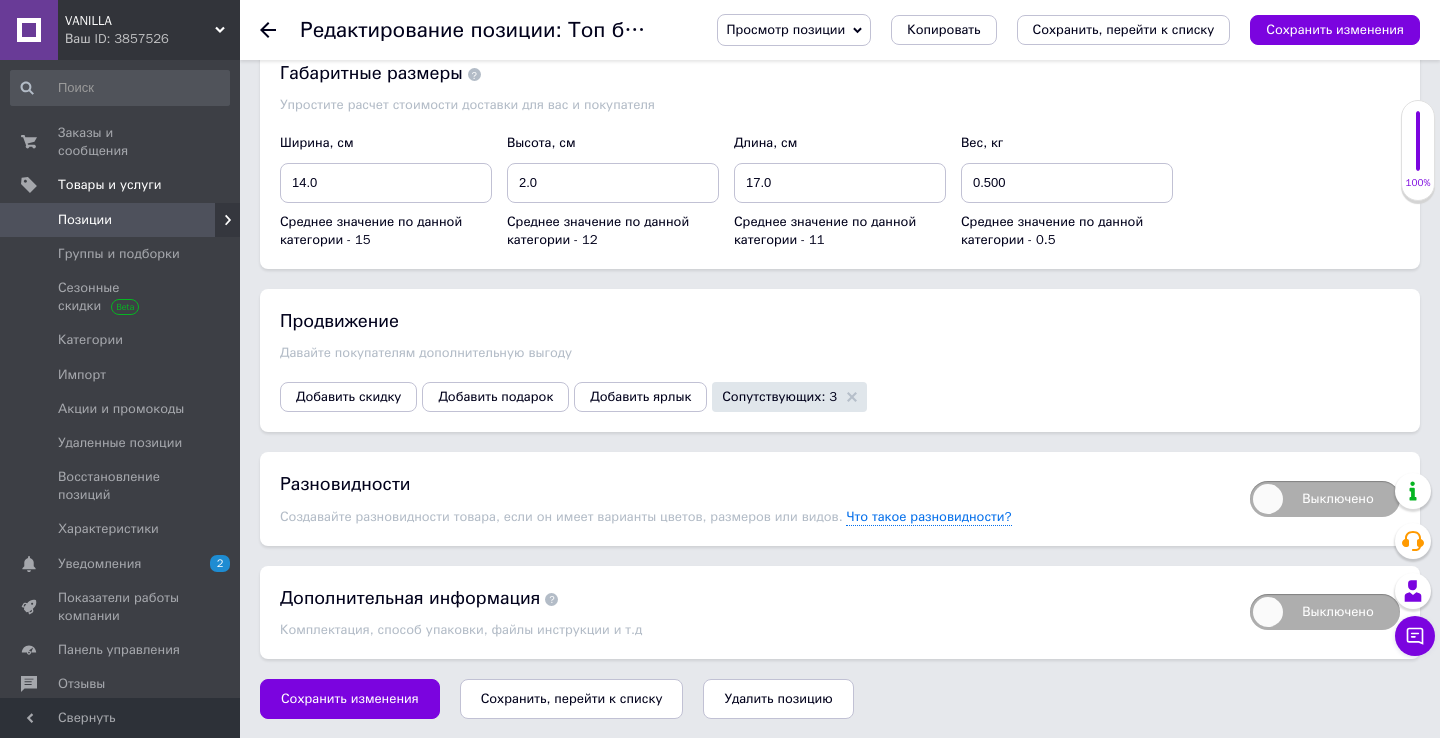 click on "Выключено" at bounding box center [1325, 499] 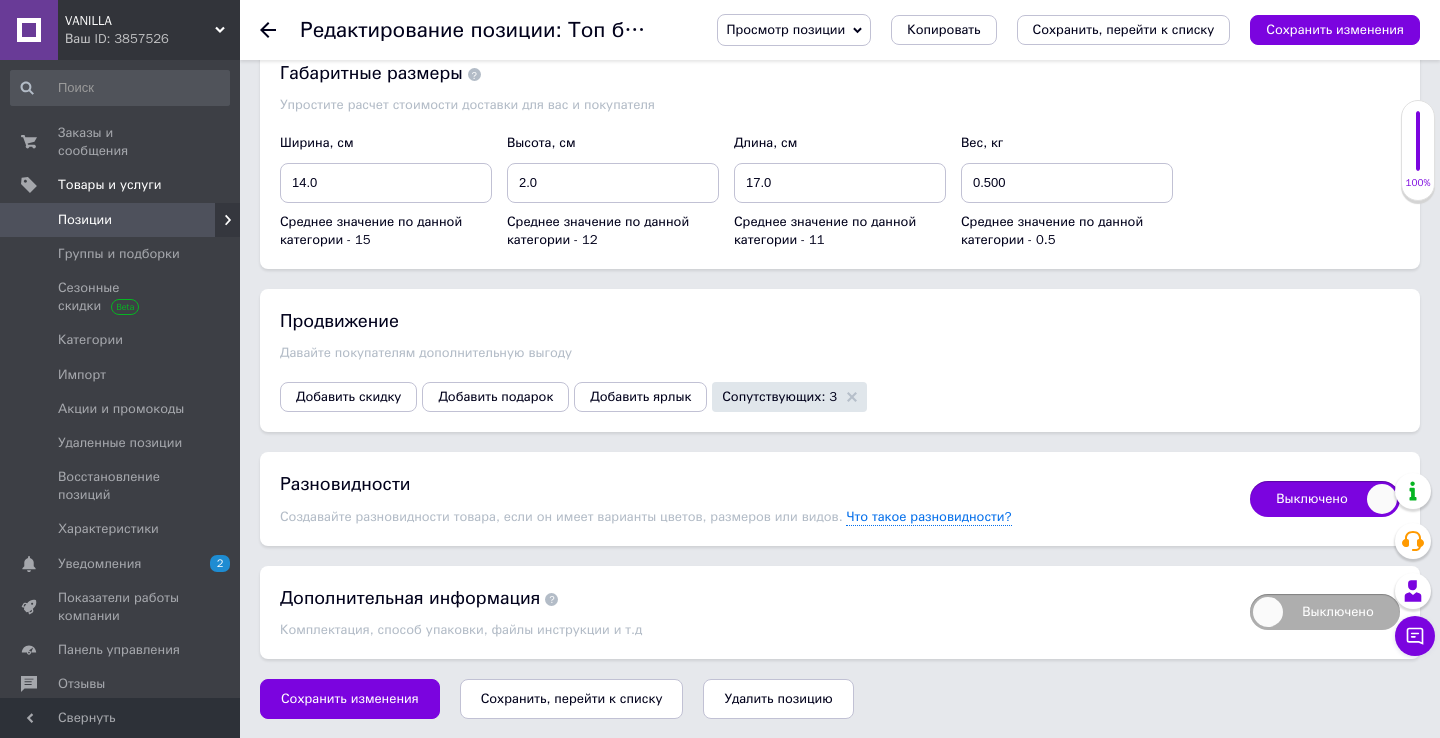 checkbox on "true" 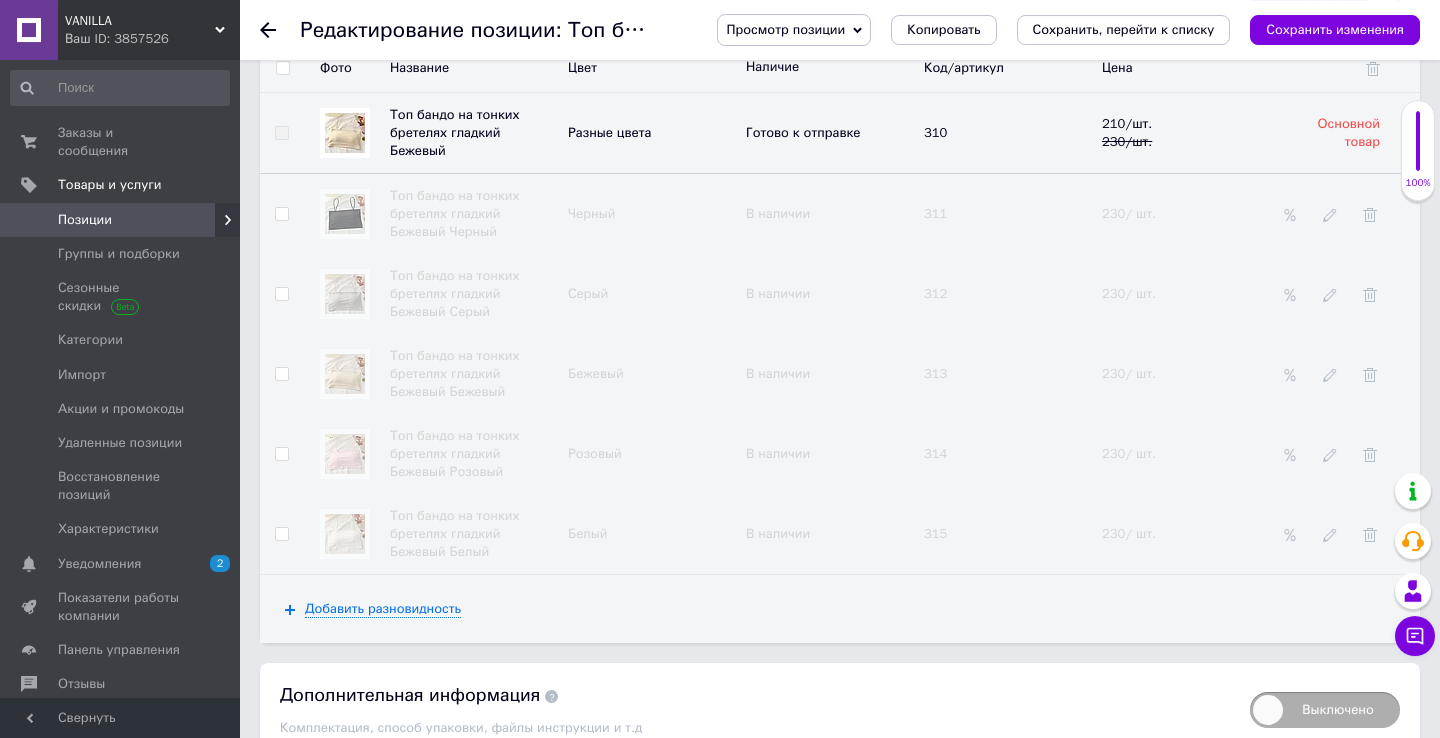 scroll, scrollTop: 4457, scrollLeft: 0, axis: vertical 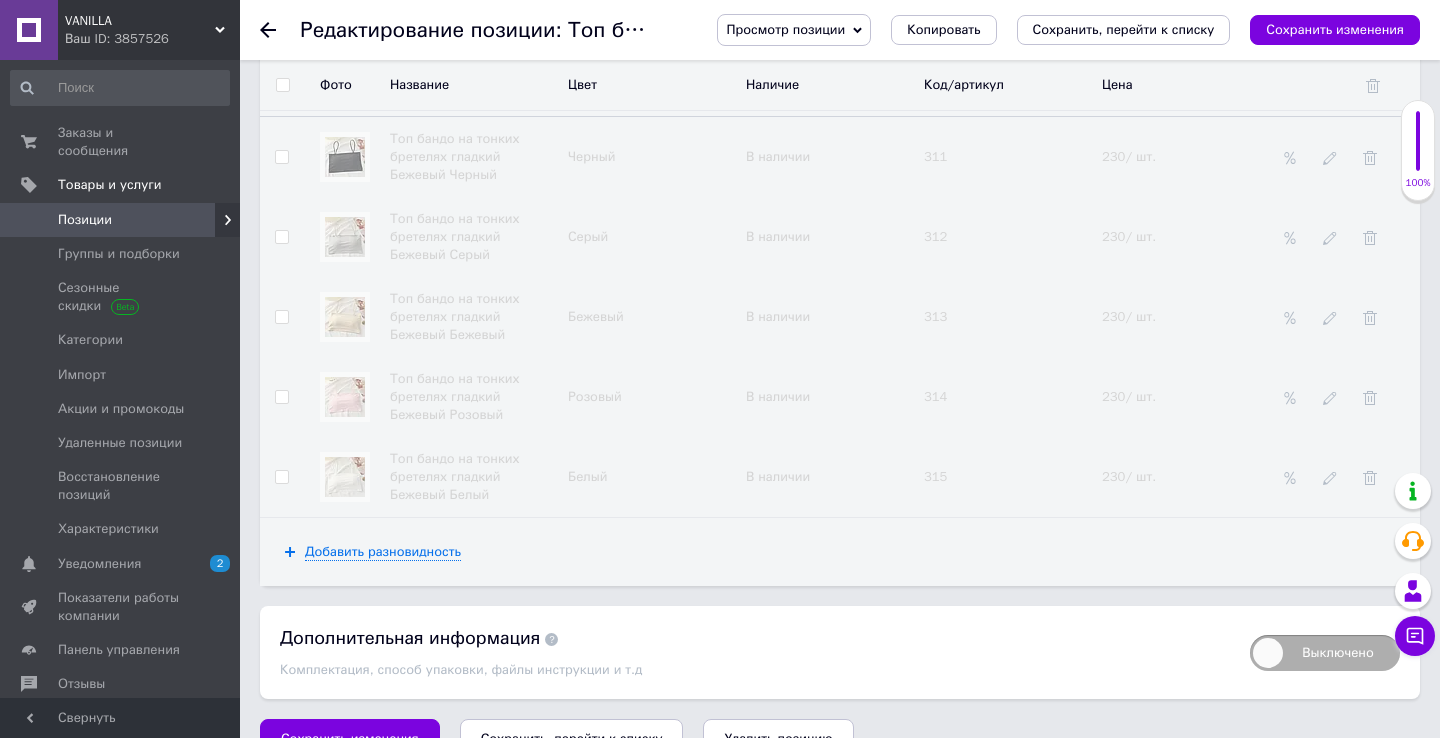 click at bounding box center (281, 237) 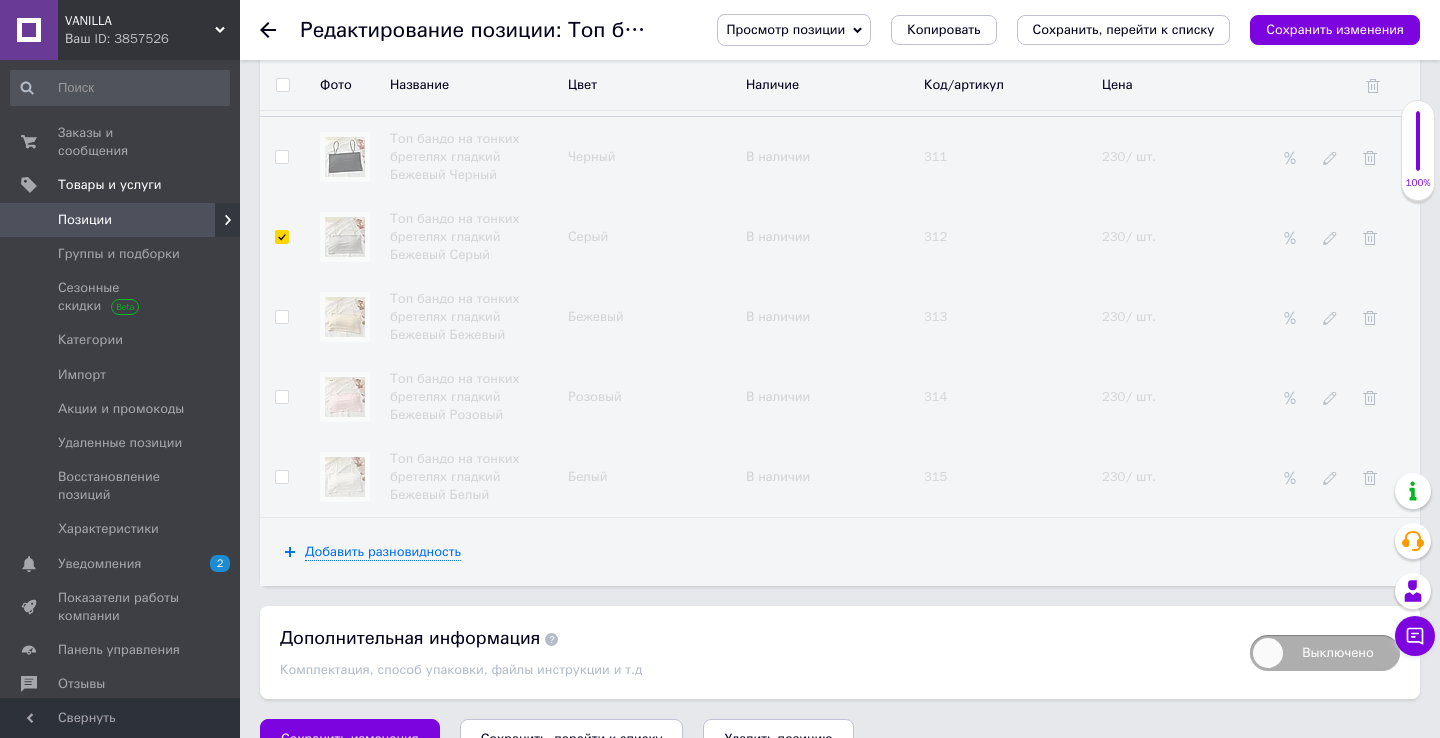 checkbox on "true" 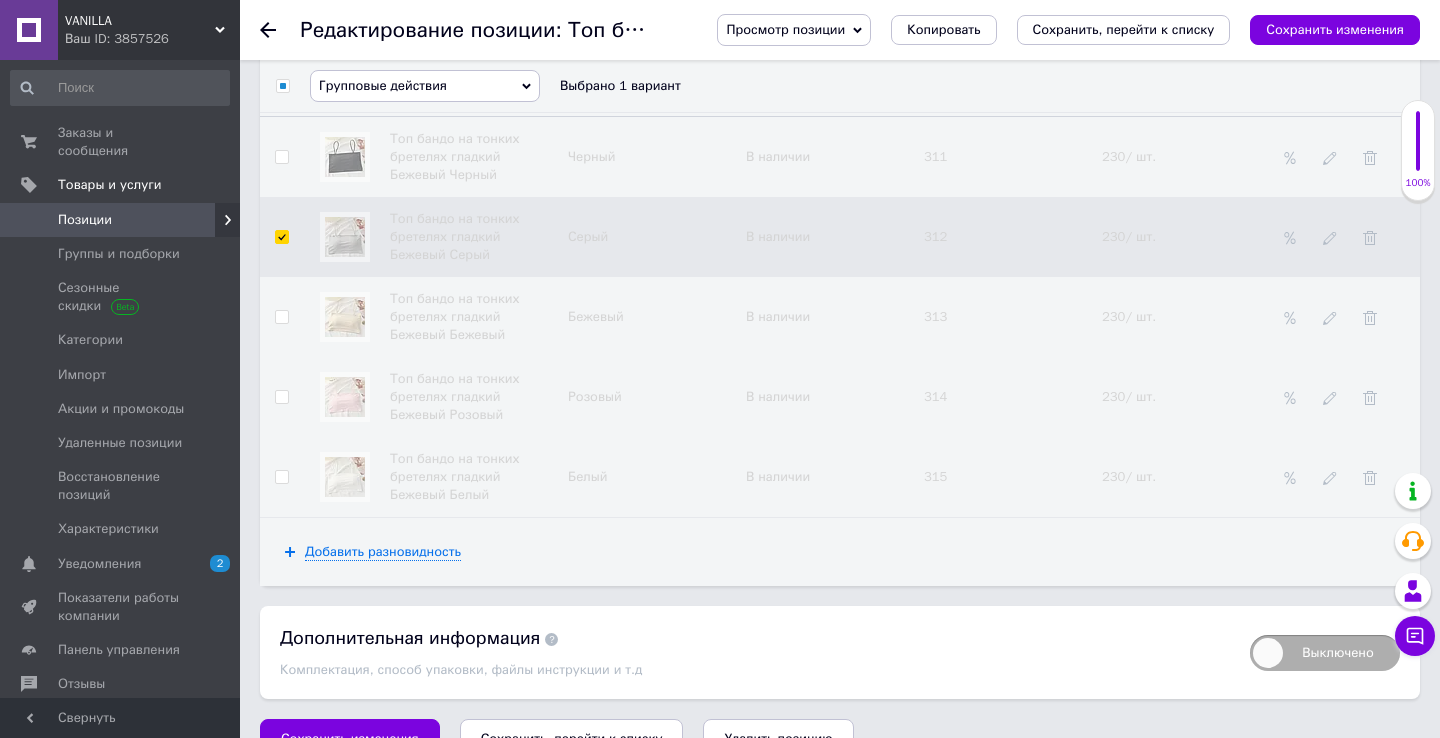 click at bounding box center (281, 157) 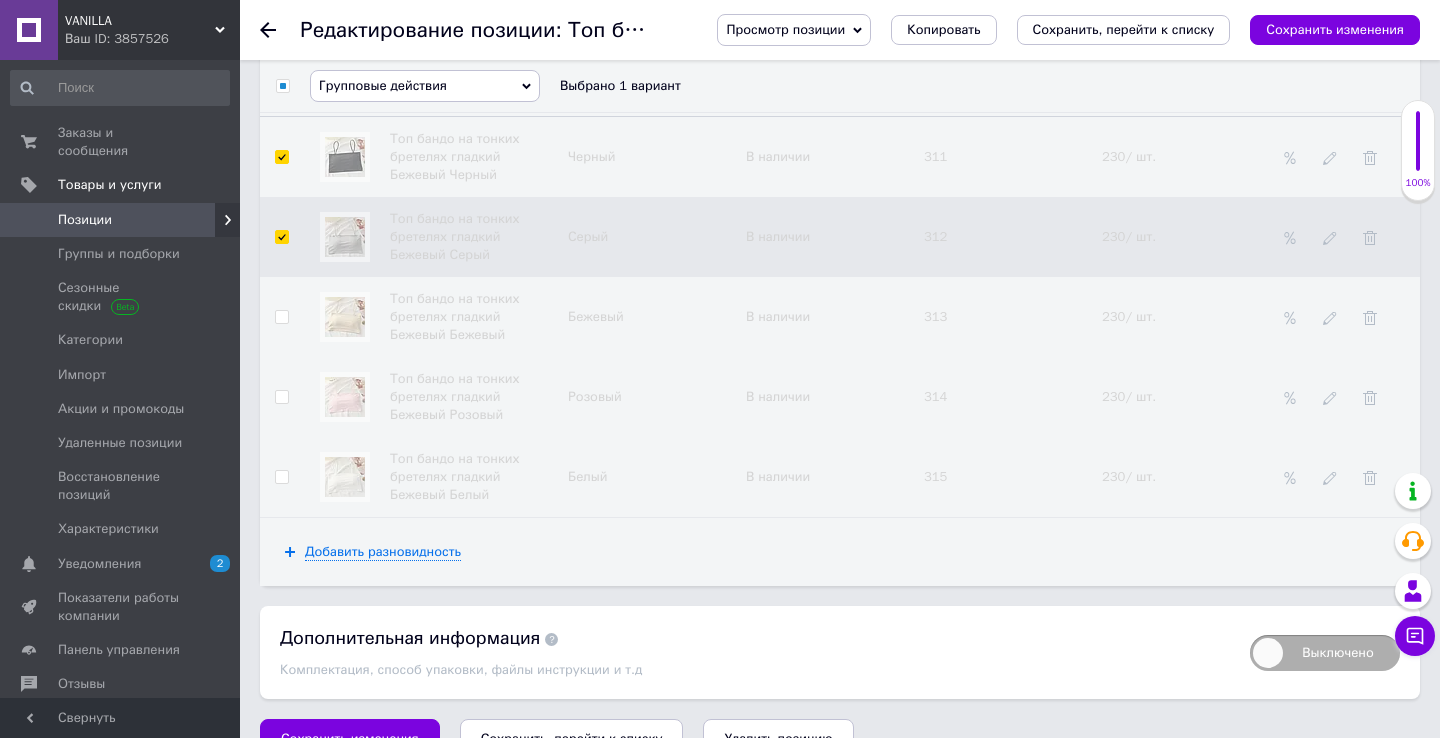checkbox on "true" 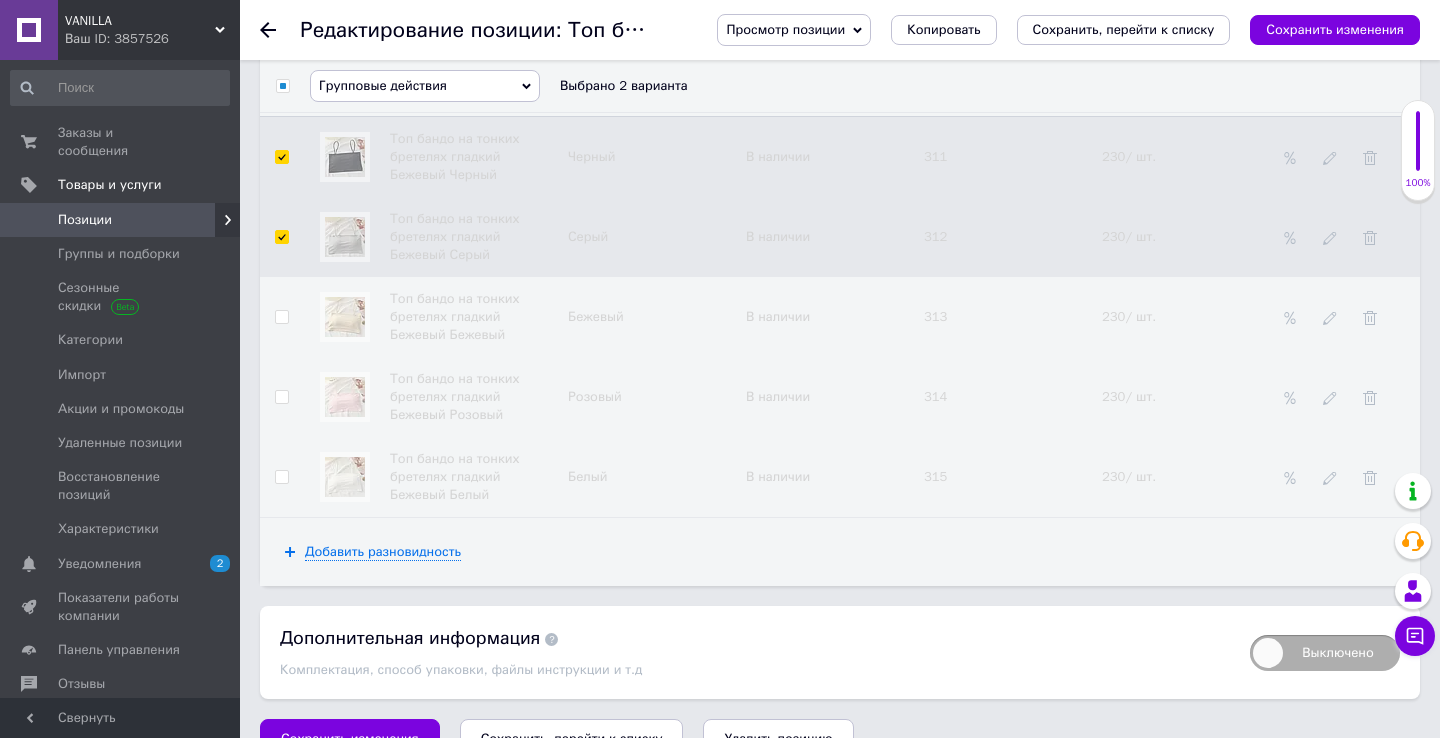 click at bounding box center (281, 317) 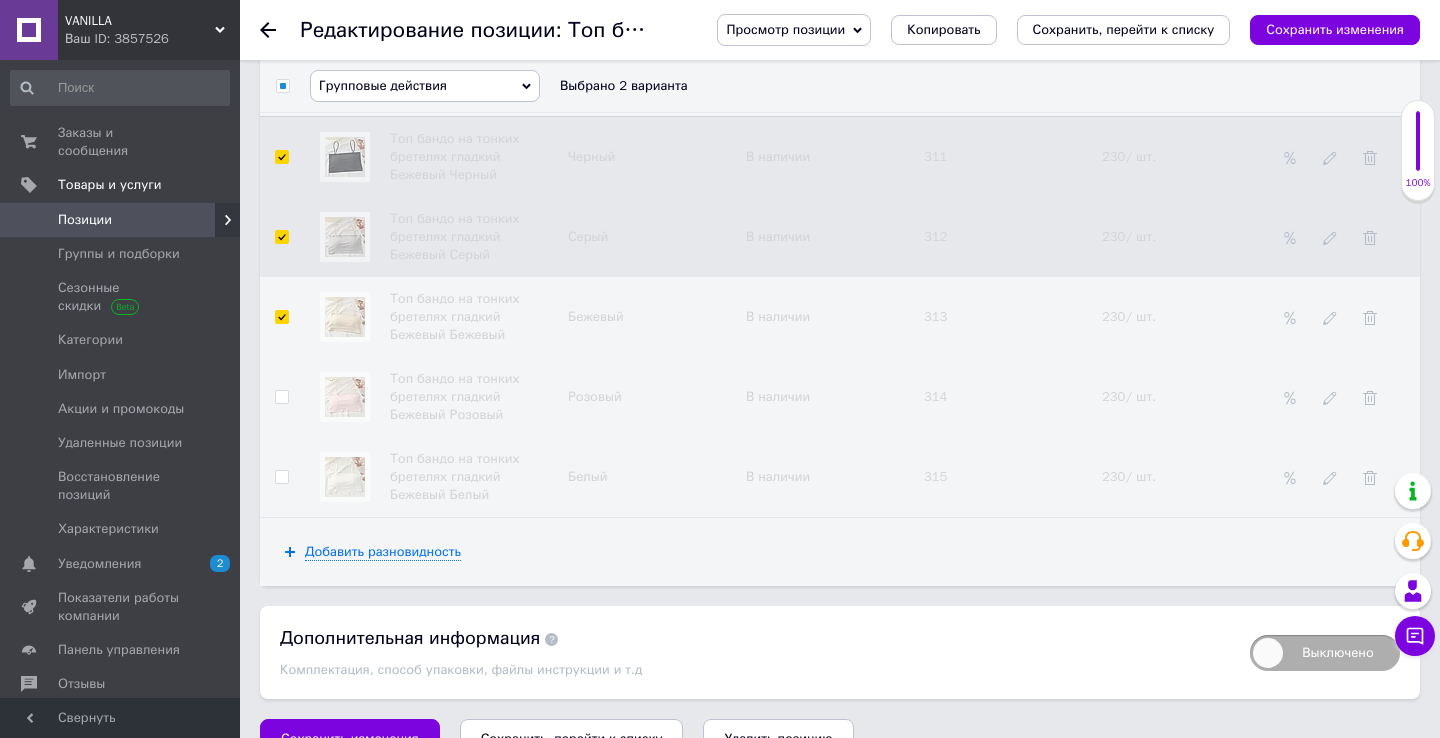 checkbox on "true" 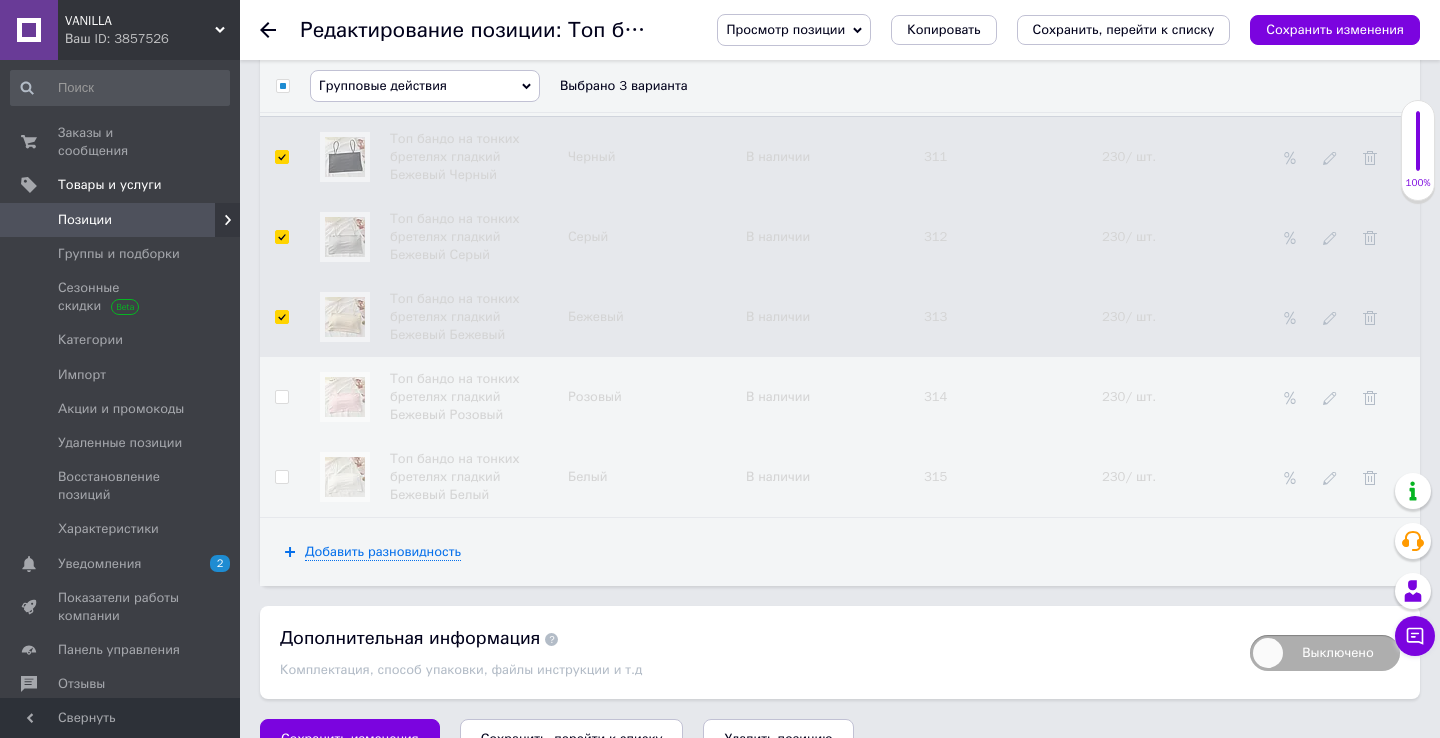 click at bounding box center [281, 397] 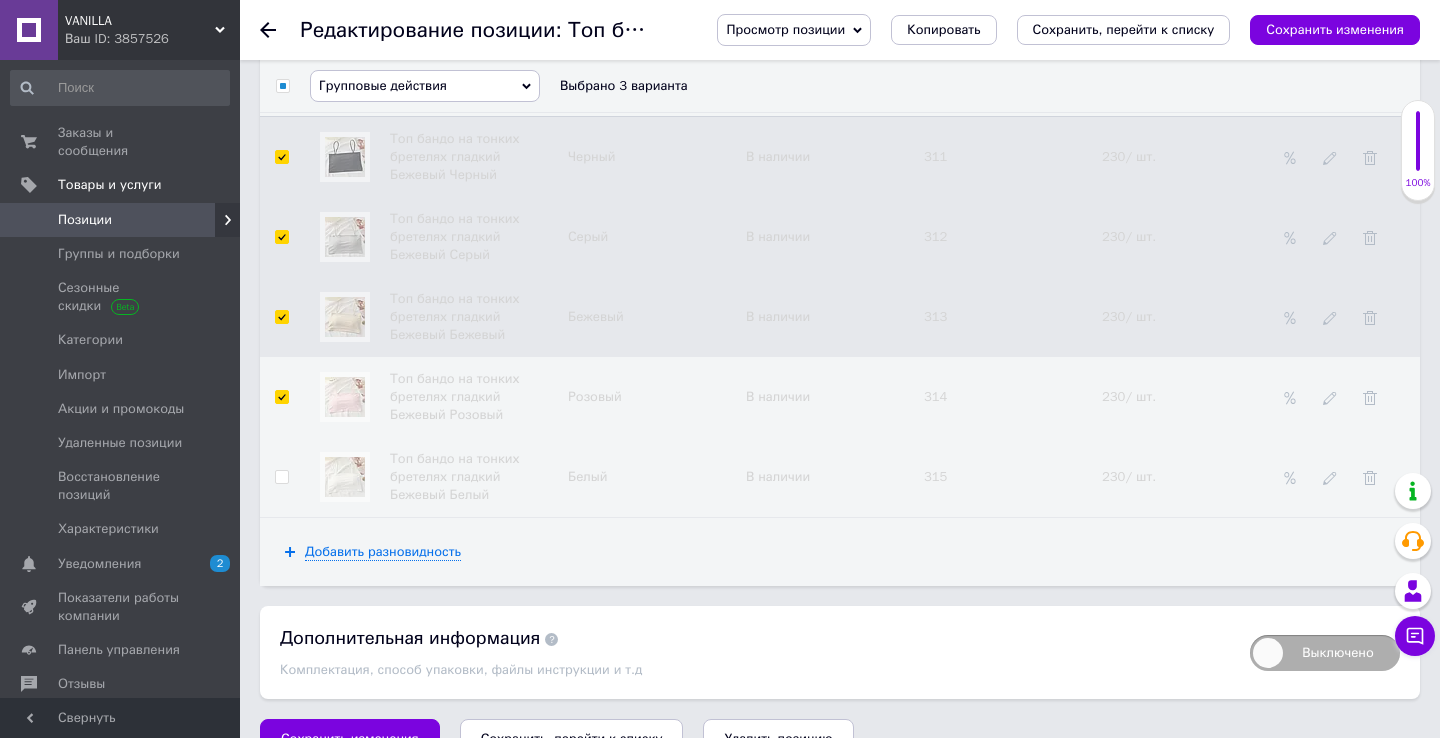 checkbox on "true" 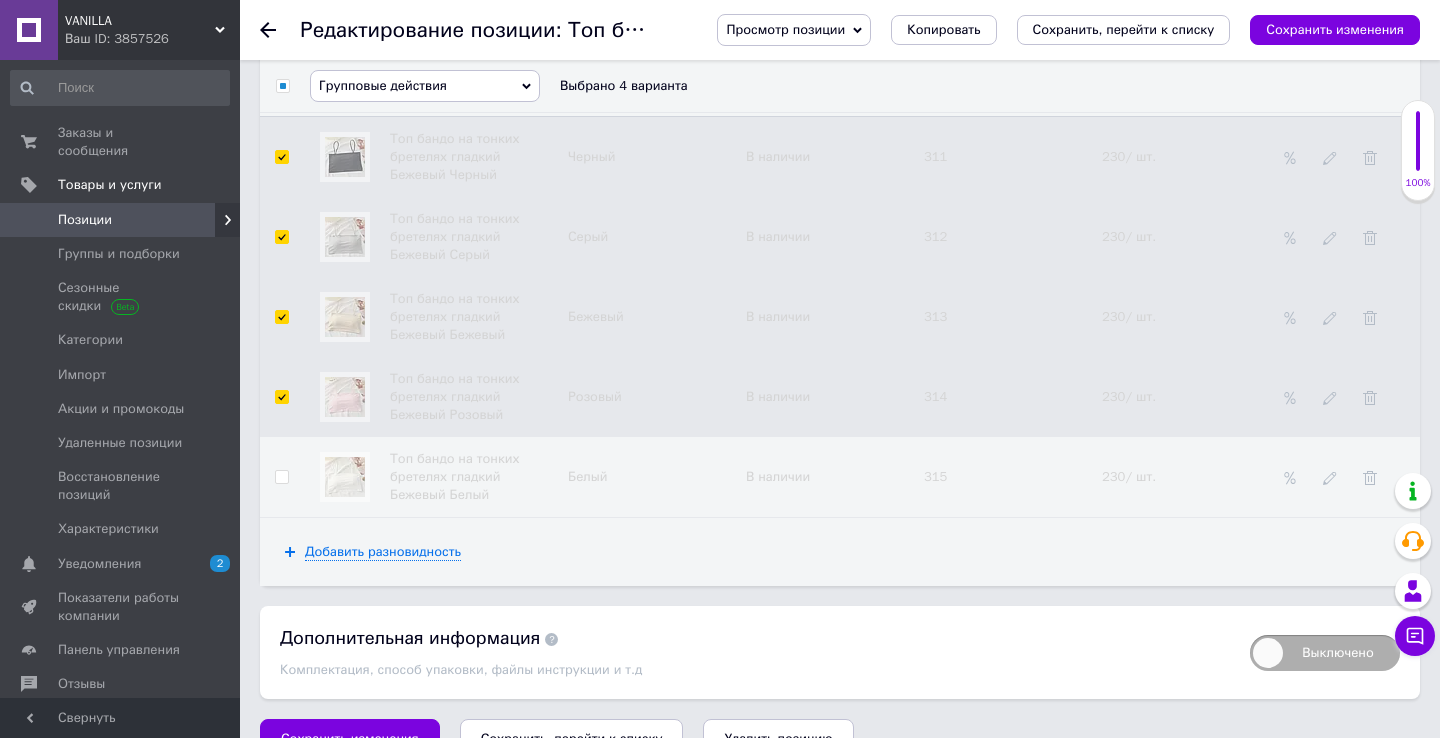 click at bounding box center [281, 477] 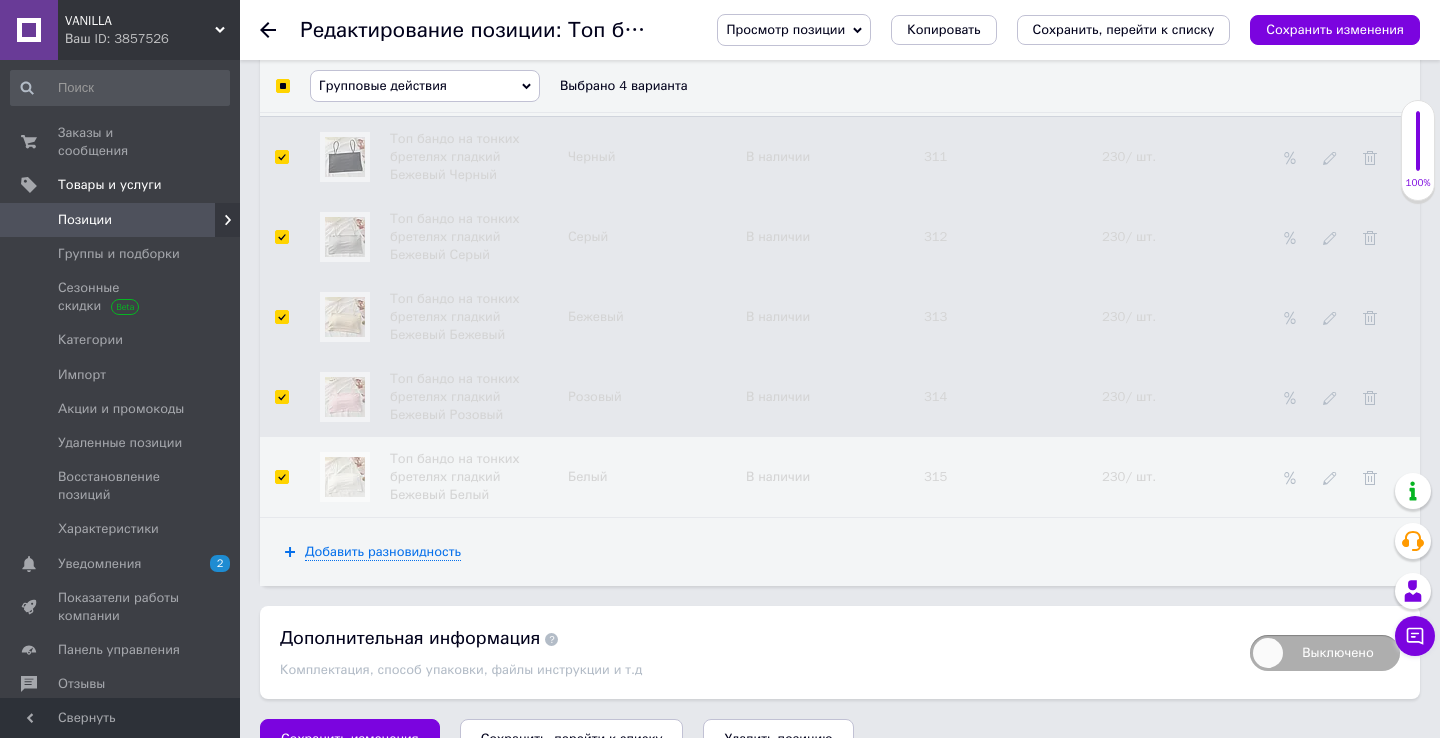 checkbox on "true" 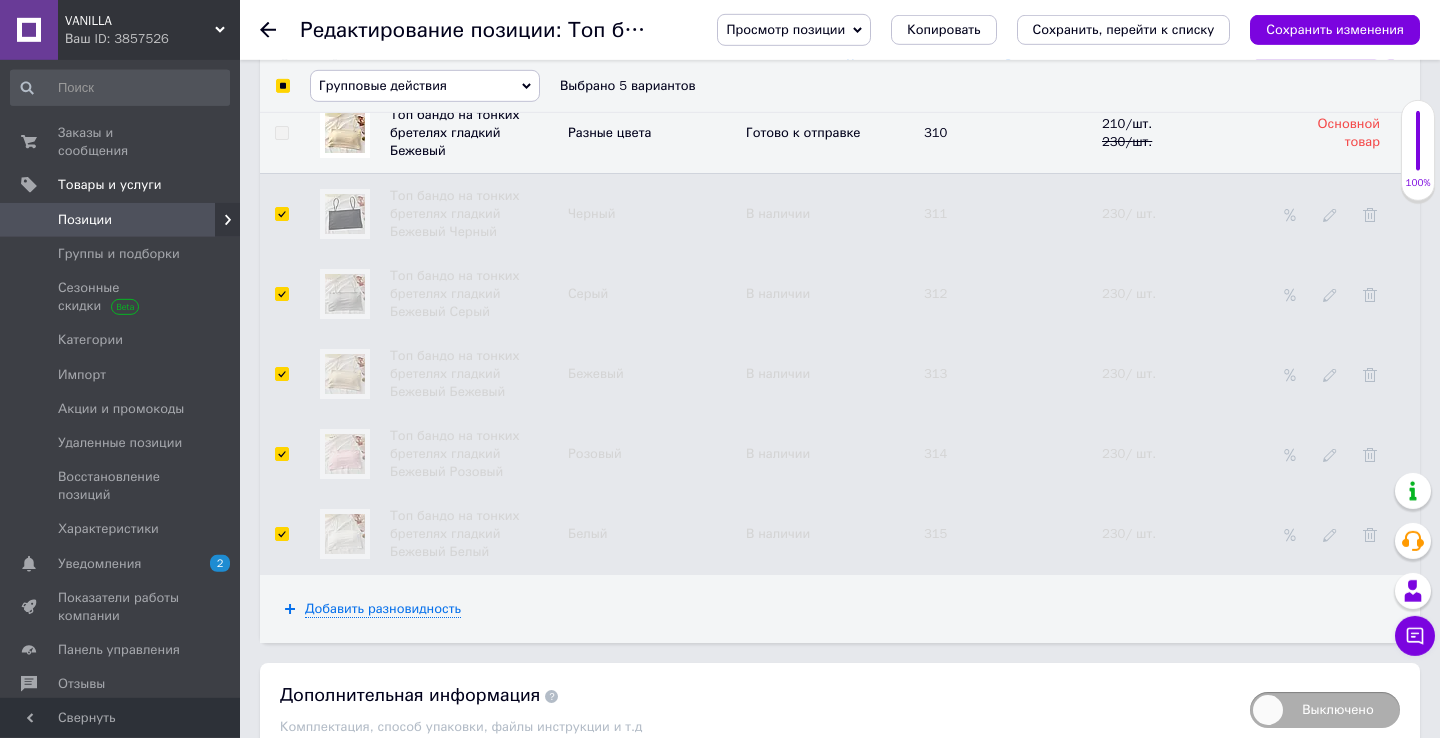 scroll, scrollTop: 4253, scrollLeft: 0, axis: vertical 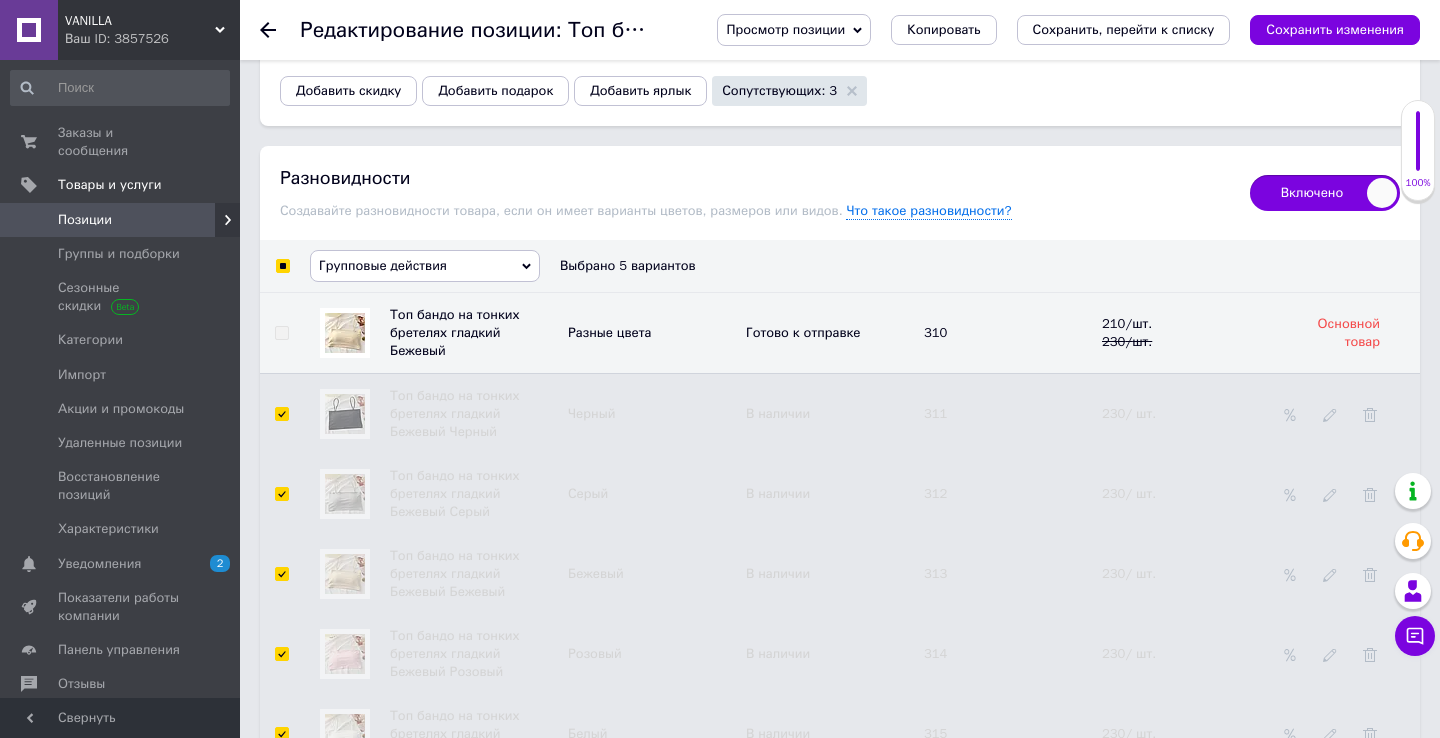 click on "Групповые действия" at bounding box center [425, 266] 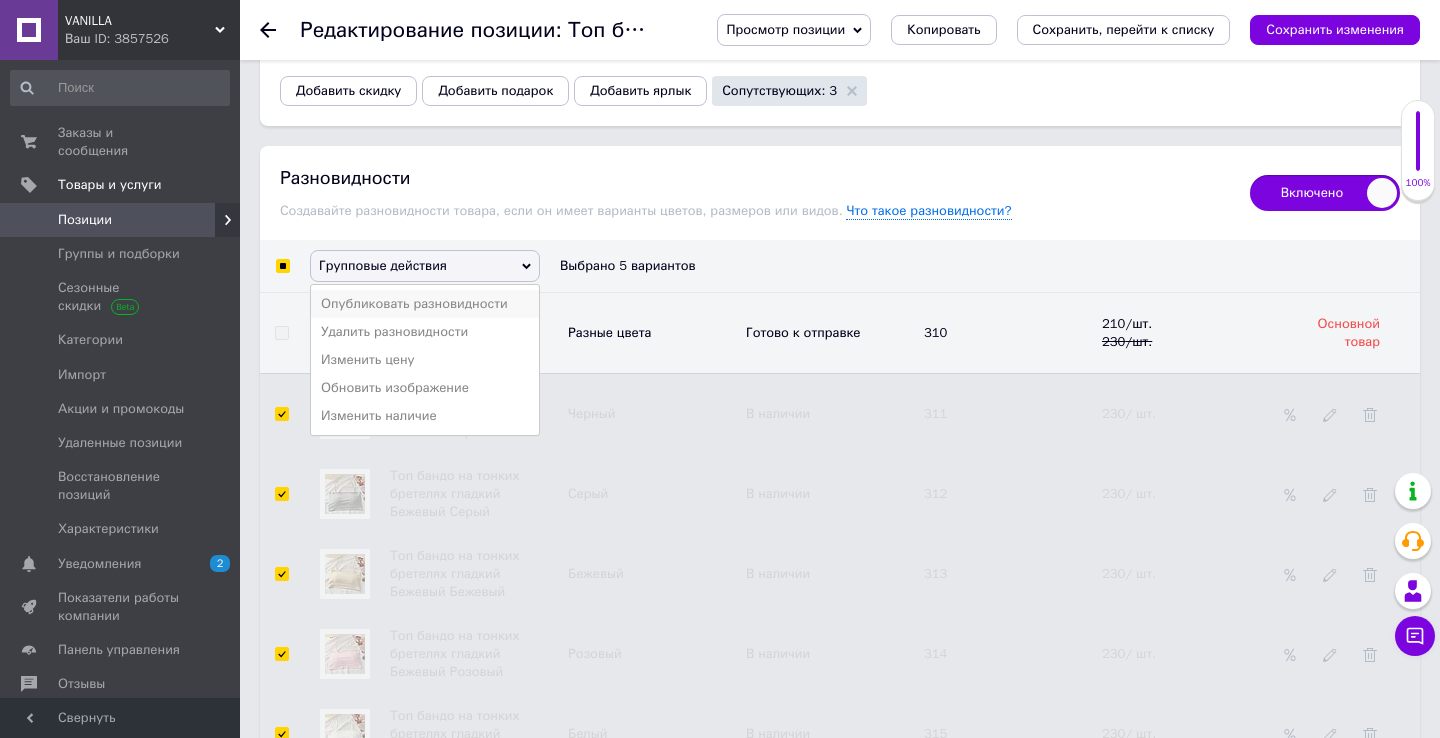 click on "Опубликовать разновидности" at bounding box center (425, 304) 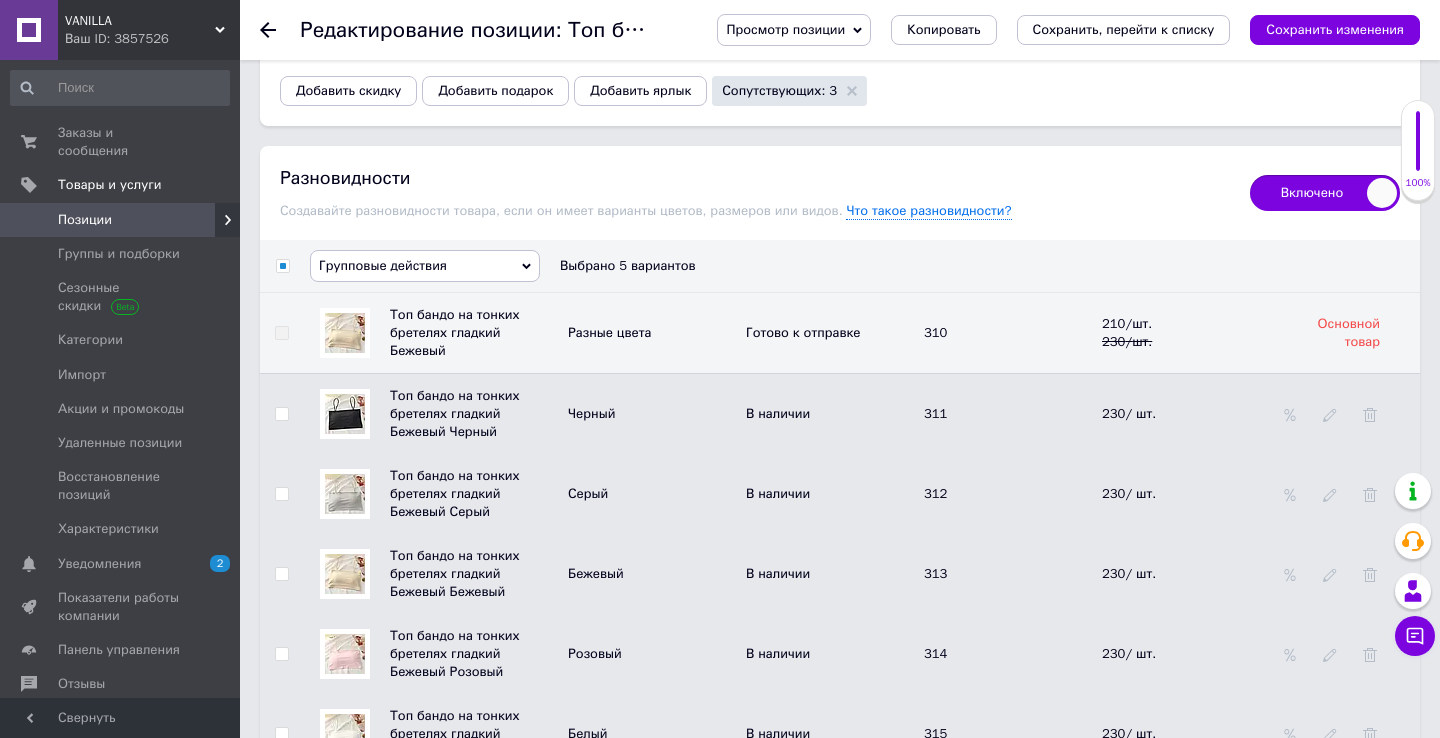 checkbox on "false" 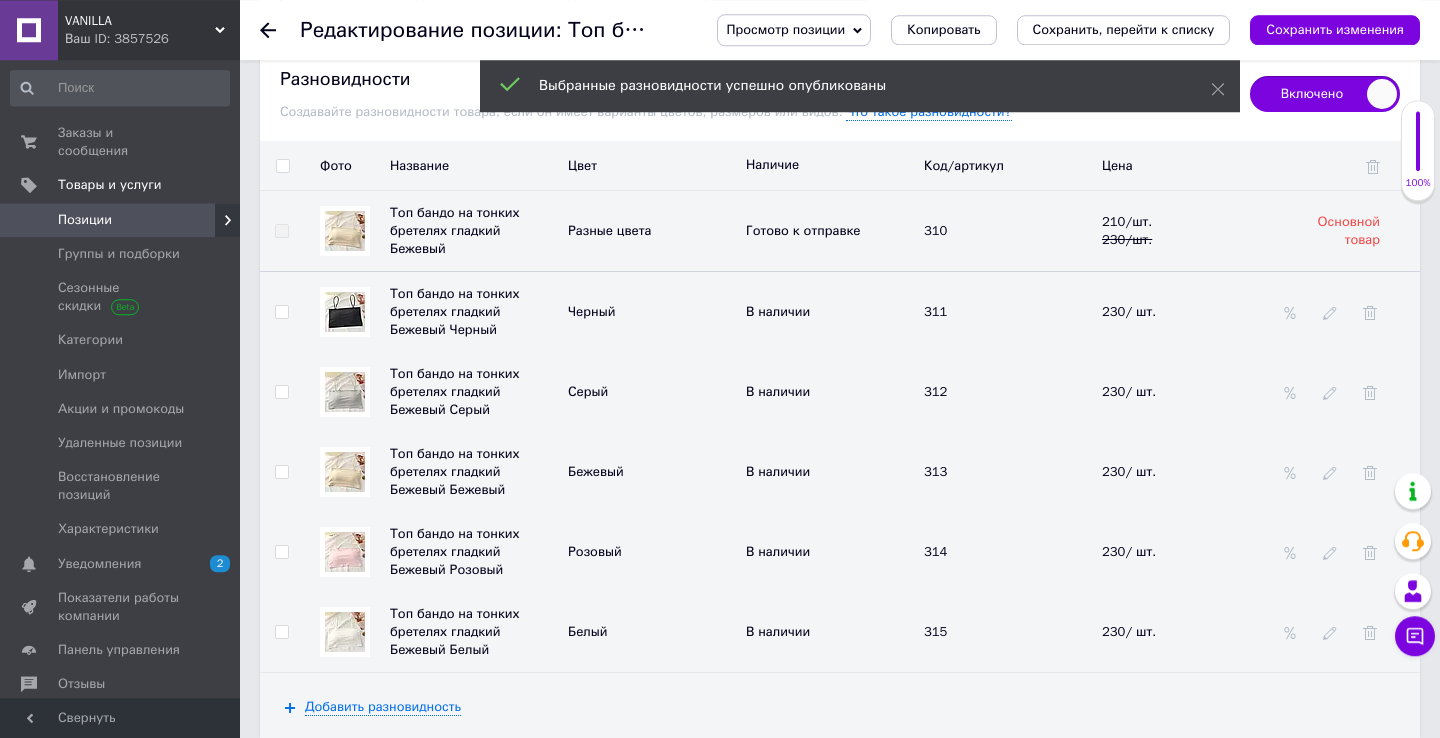 scroll, scrollTop: 4355, scrollLeft: 0, axis: vertical 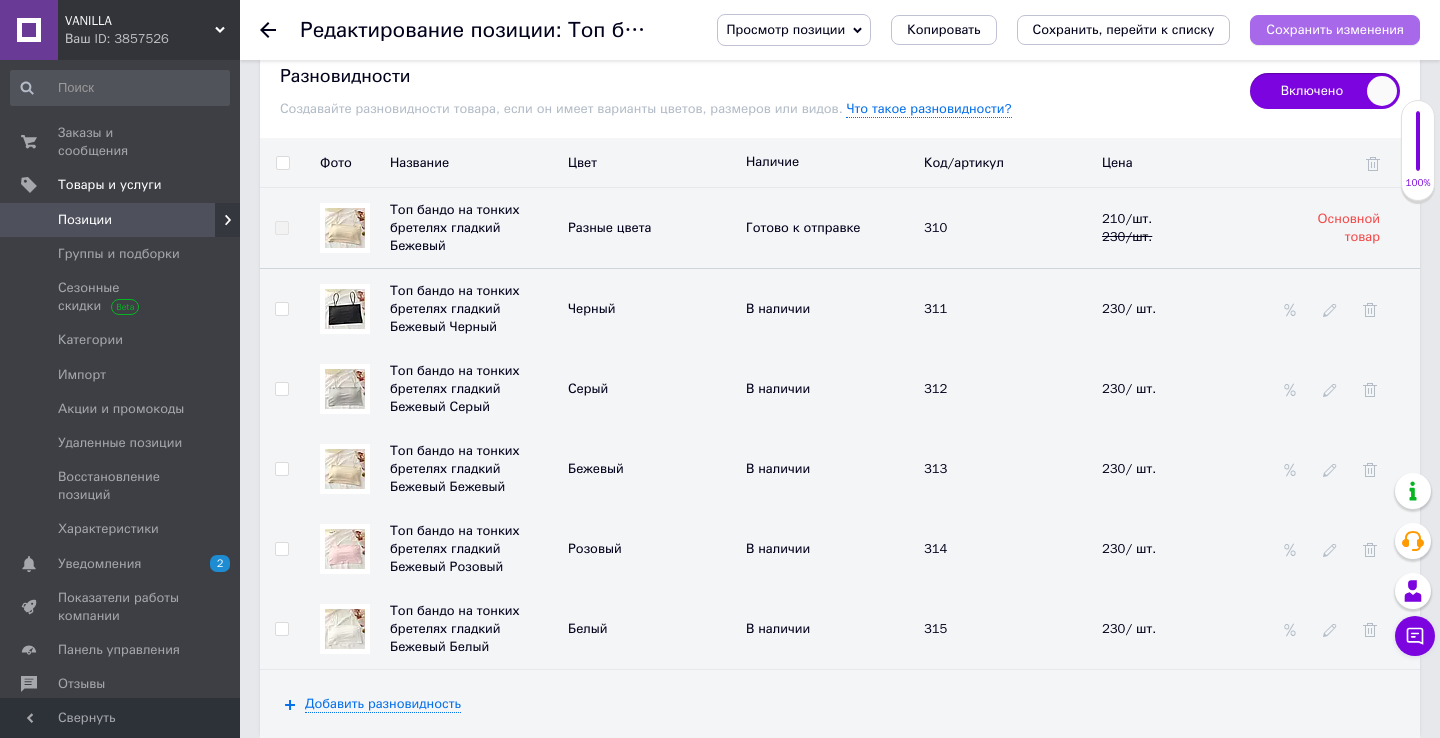 click on "Сохранить изменения" at bounding box center (1335, 29) 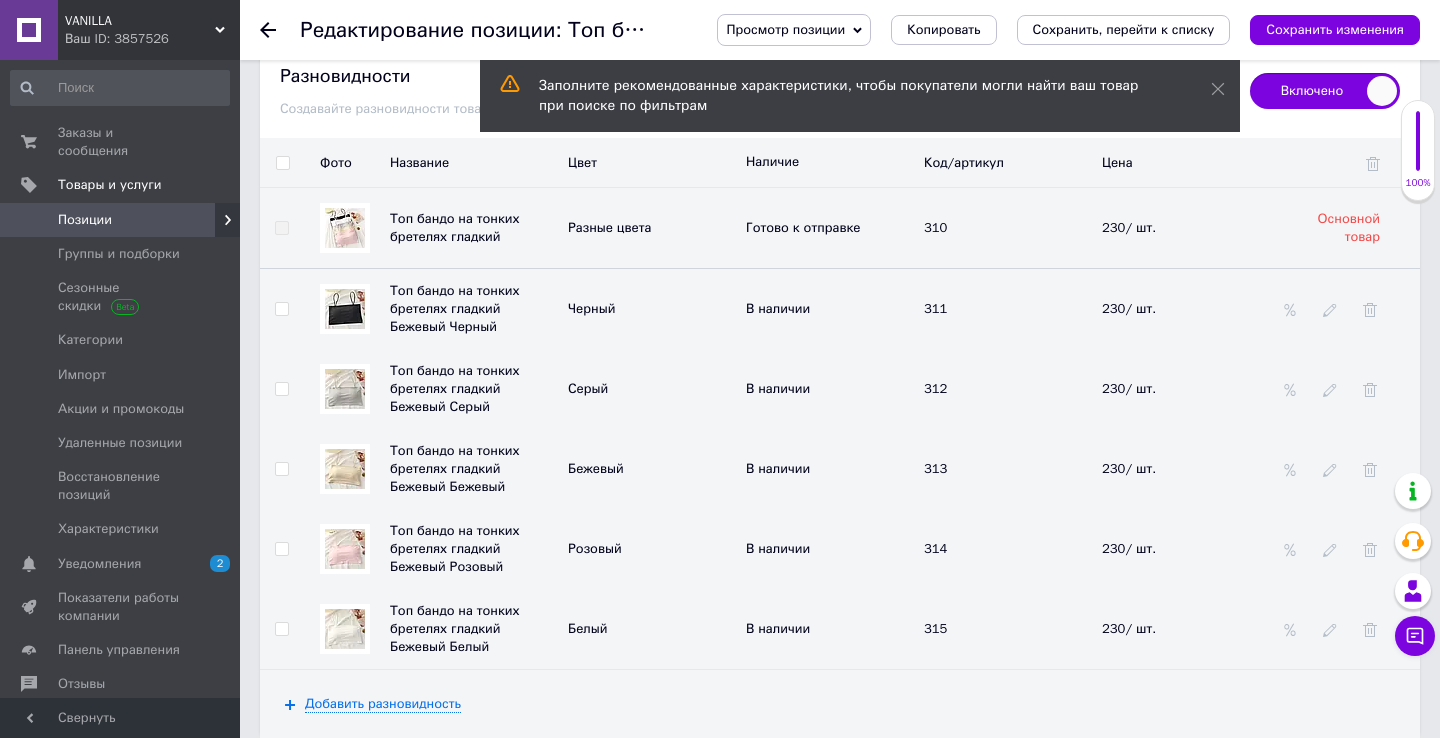 click at bounding box center [281, 309] 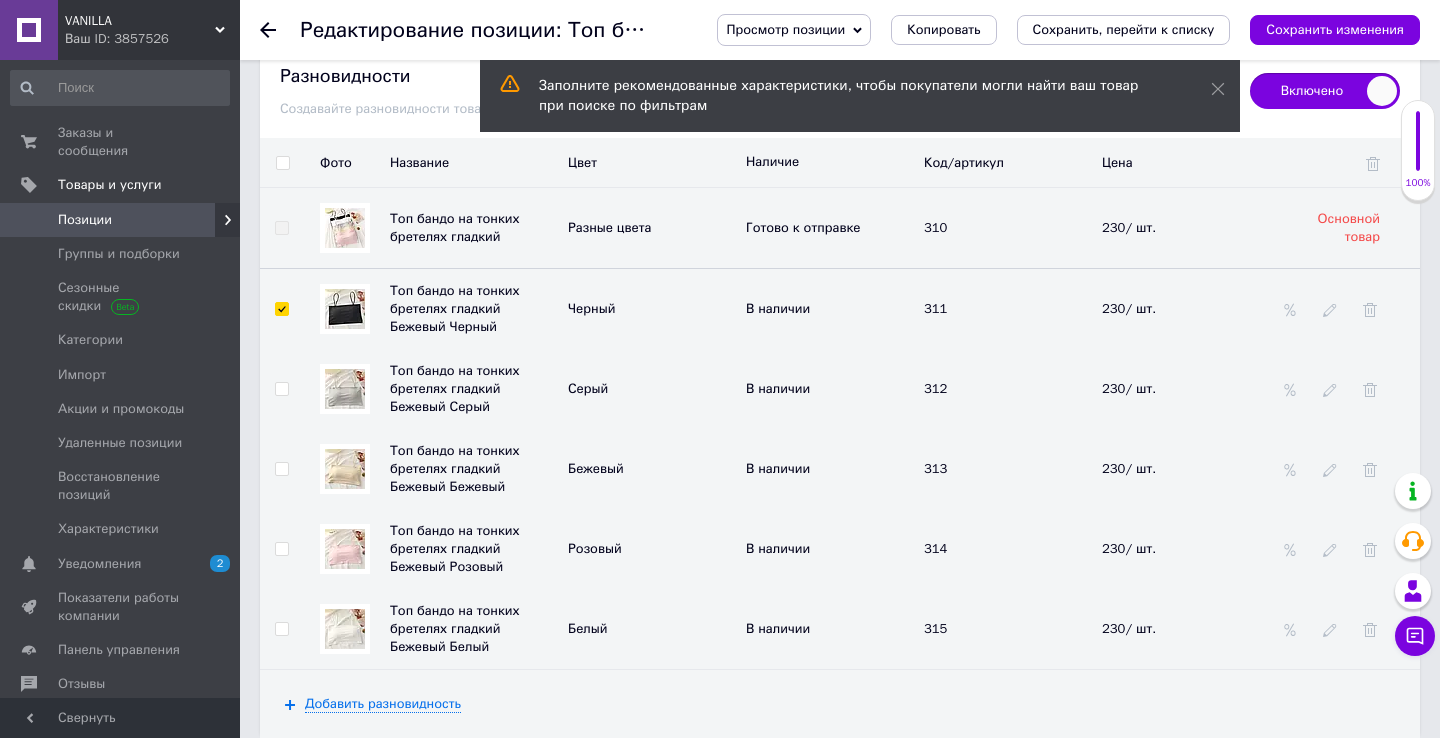 checkbox on "true" 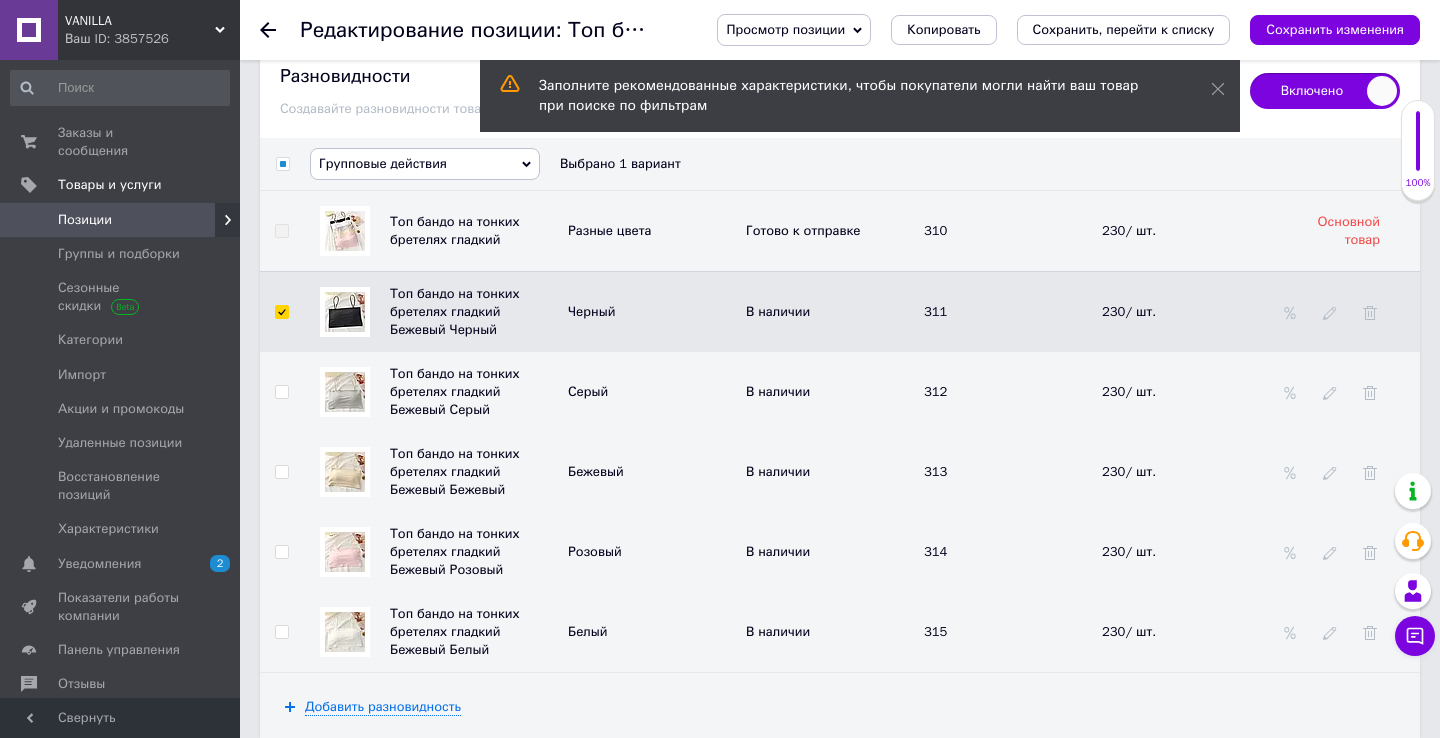 click at bounding box center [281, 392] 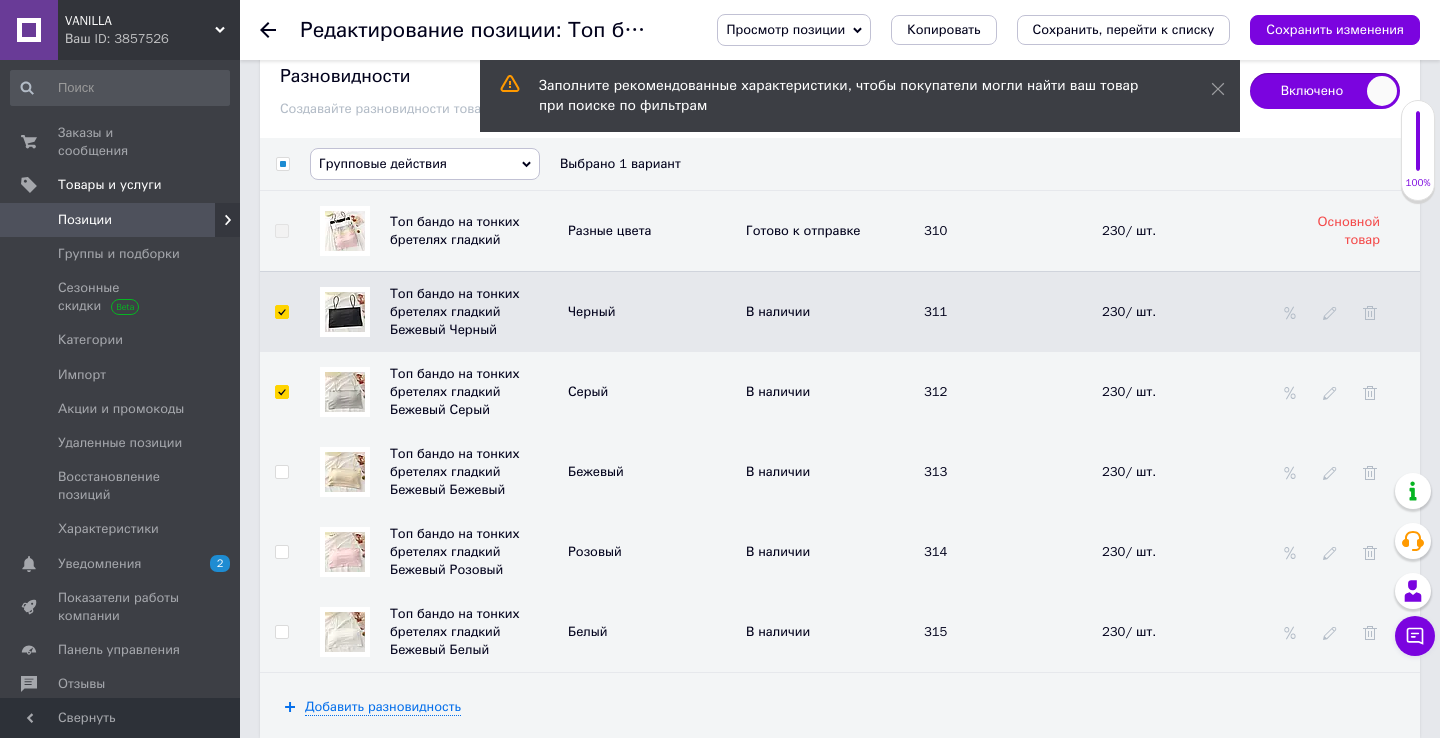 checkbox on "true" 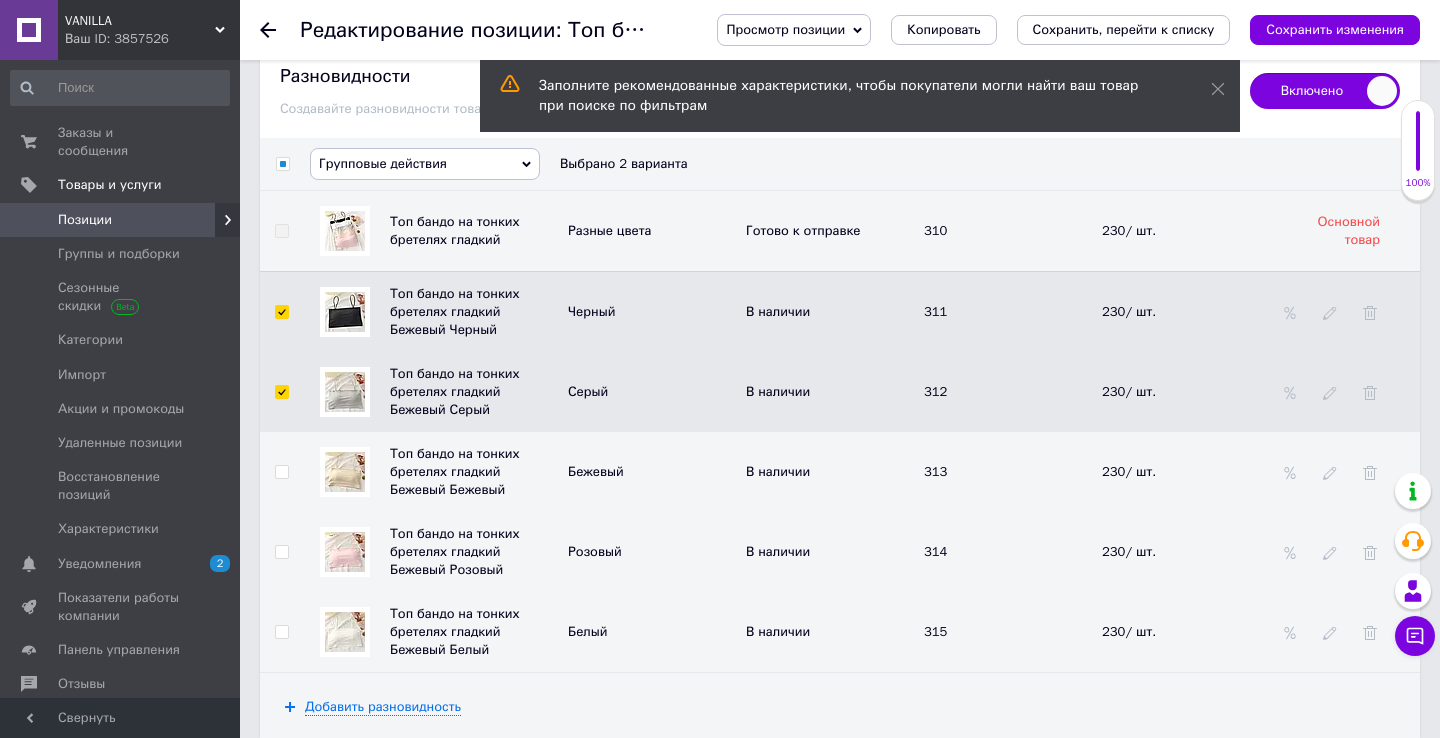 click at bounding box center [281, 472] 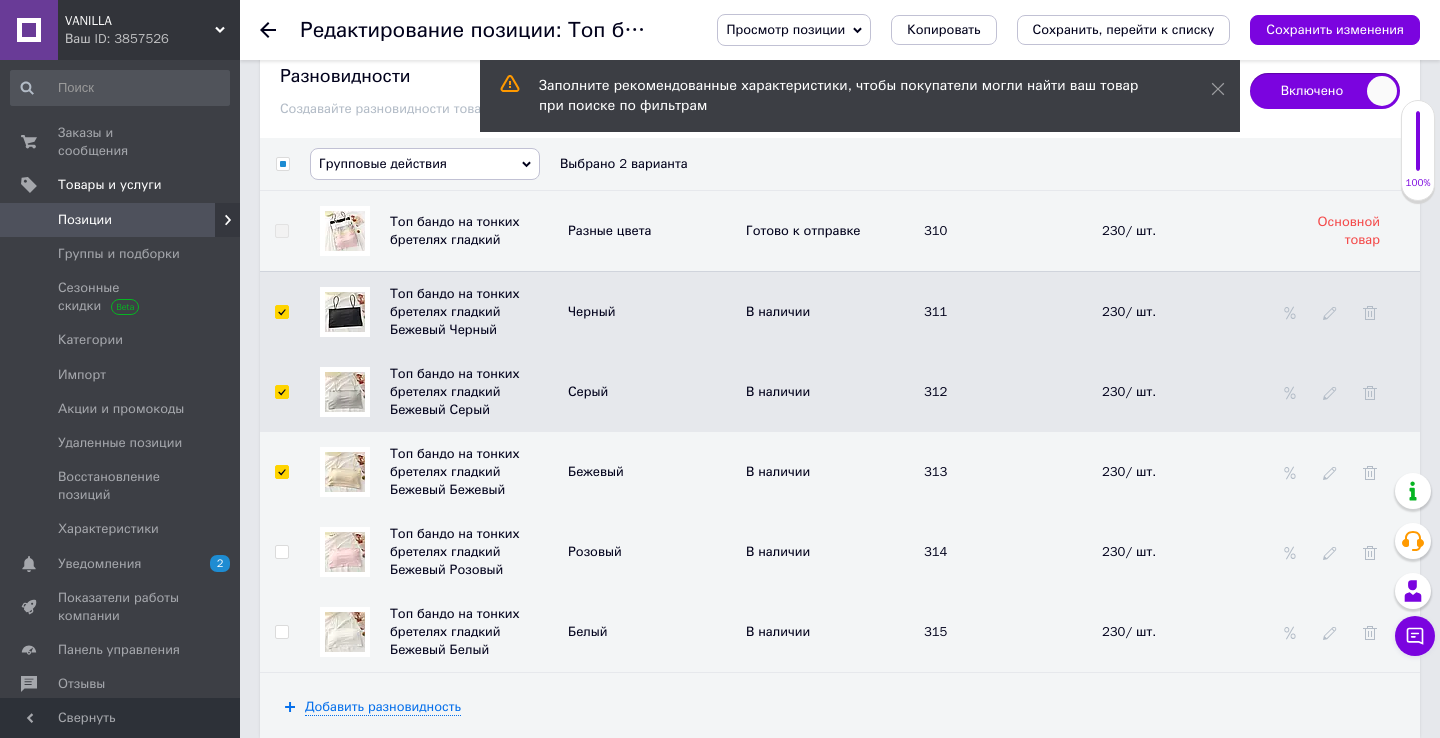 checkbox on "true" 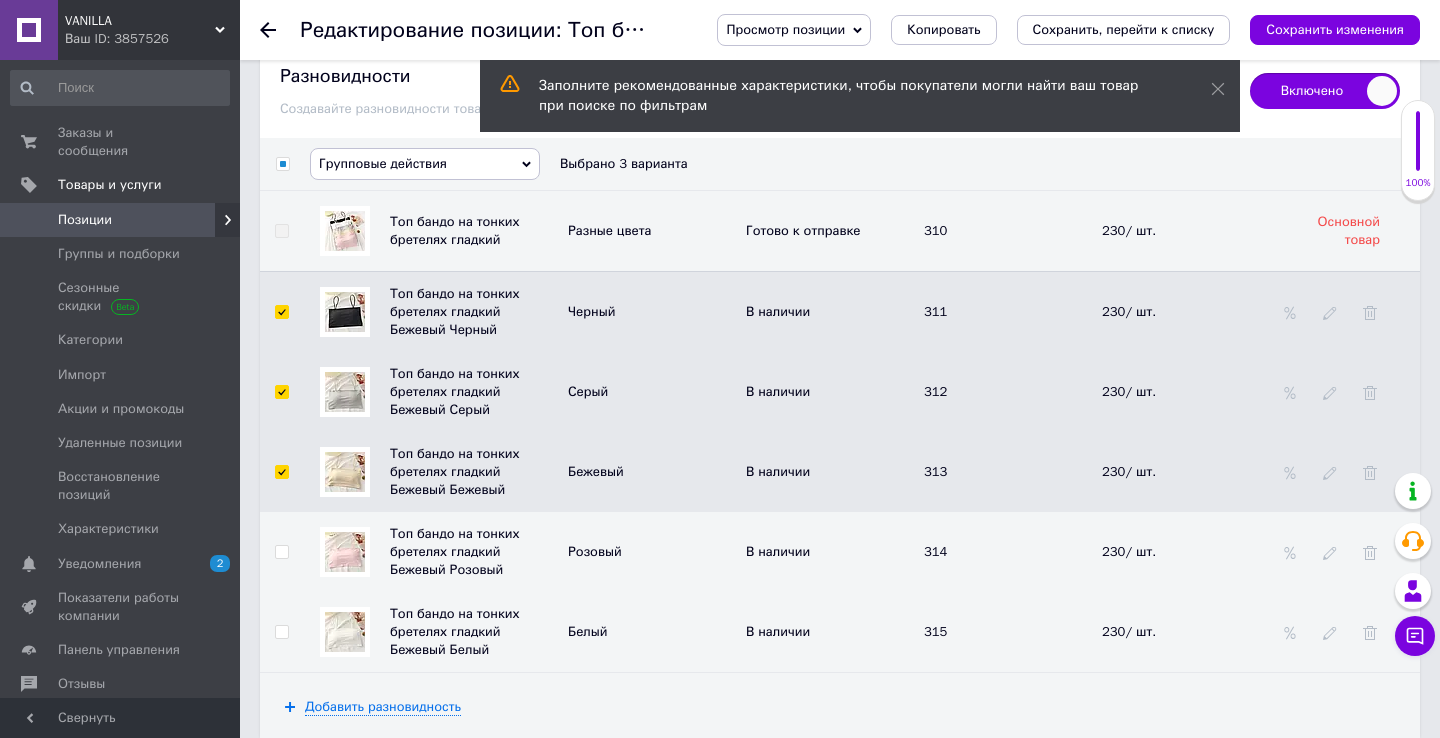 click at bounding box center (282, 552) 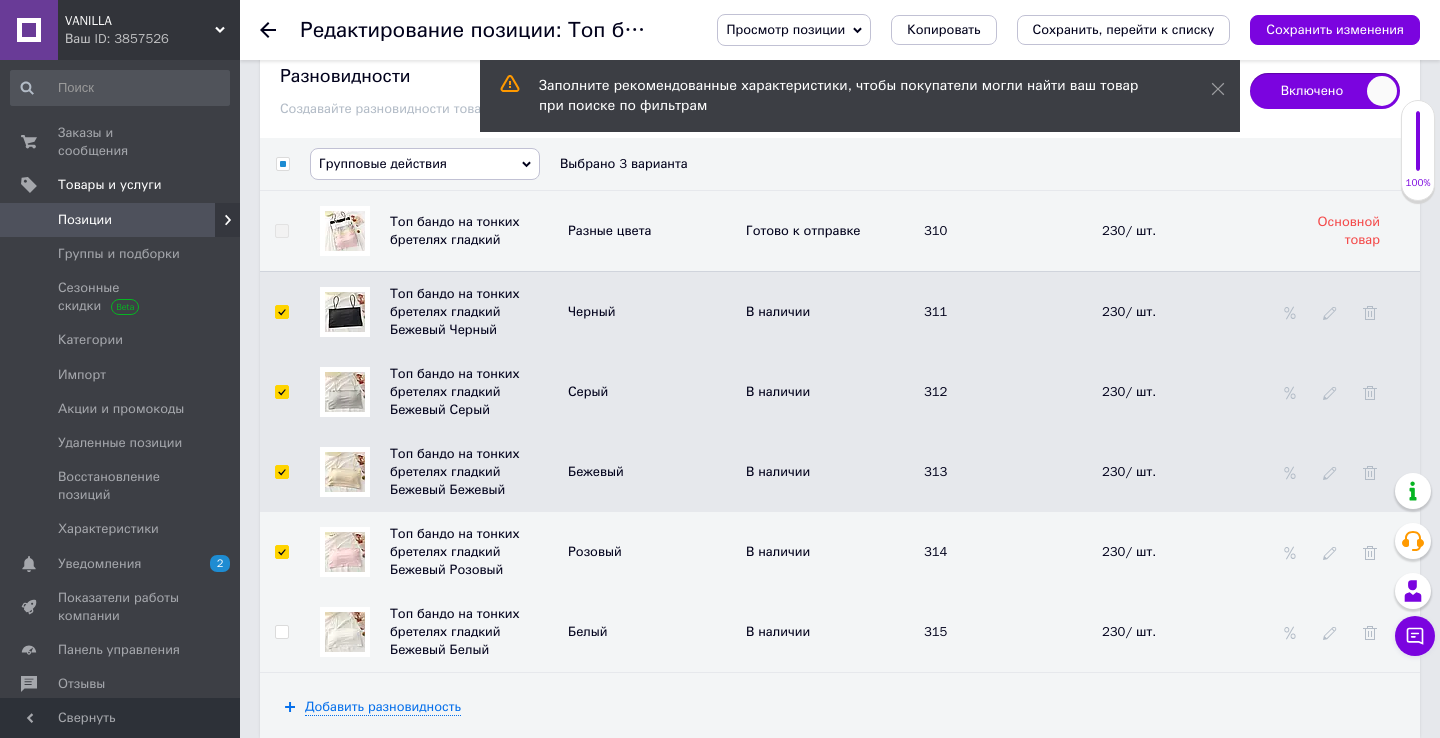 checkbox on "true" 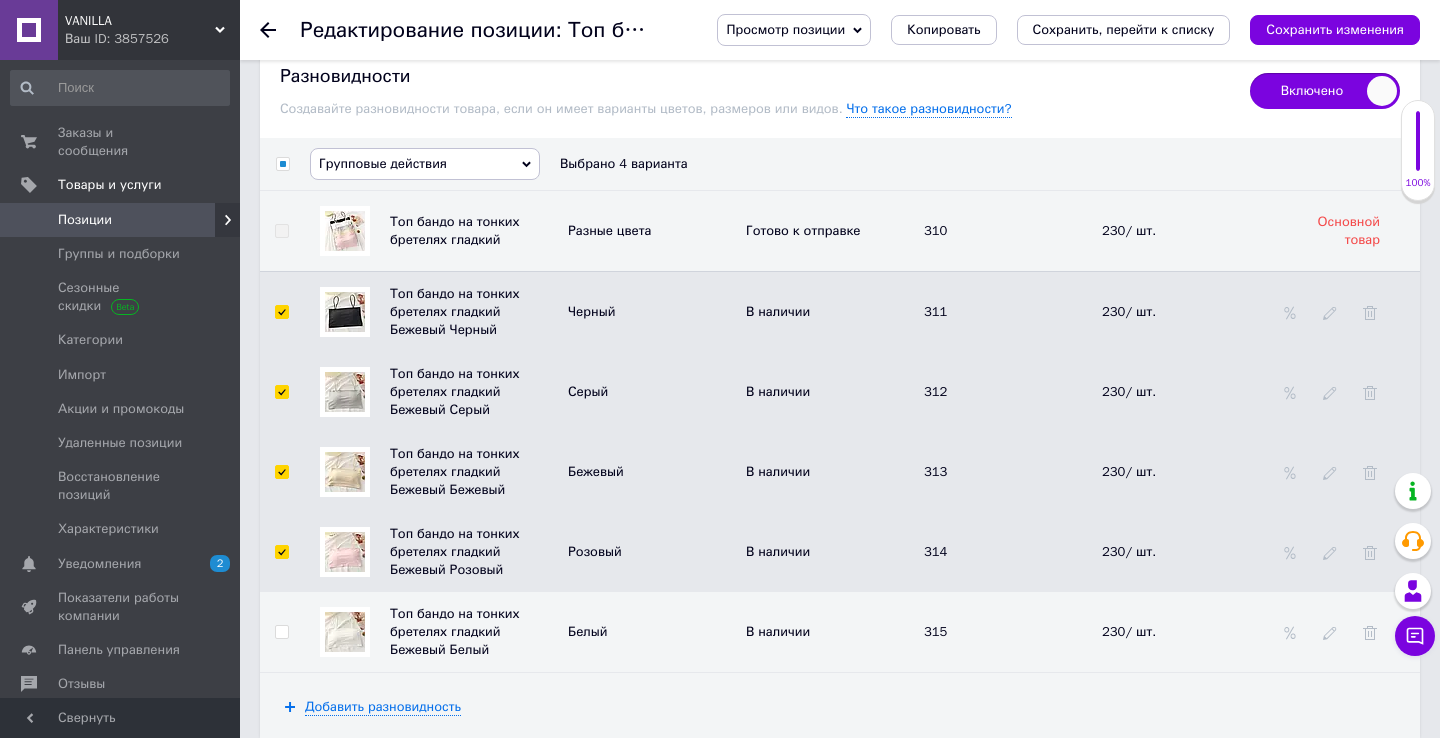 click at bounding box center (281, 632) 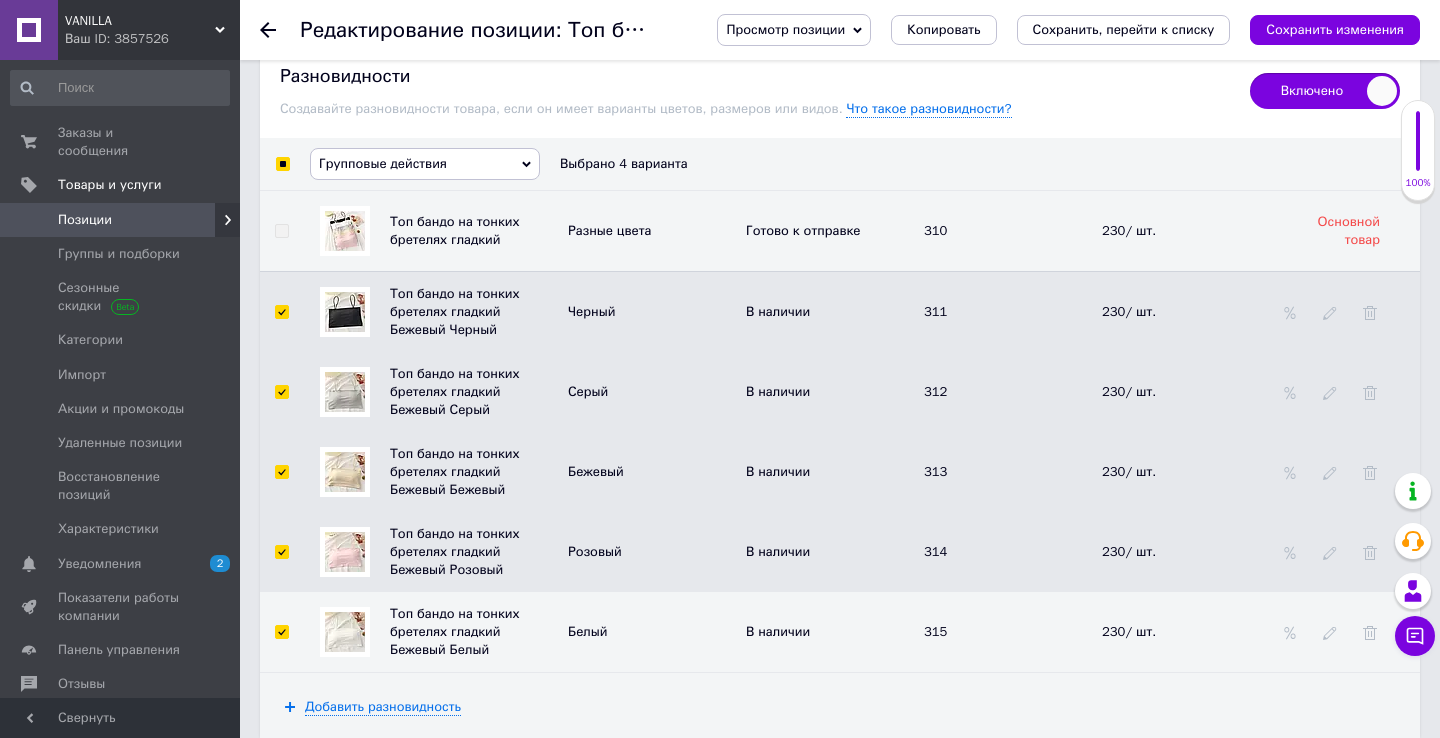 checkbox on "true" 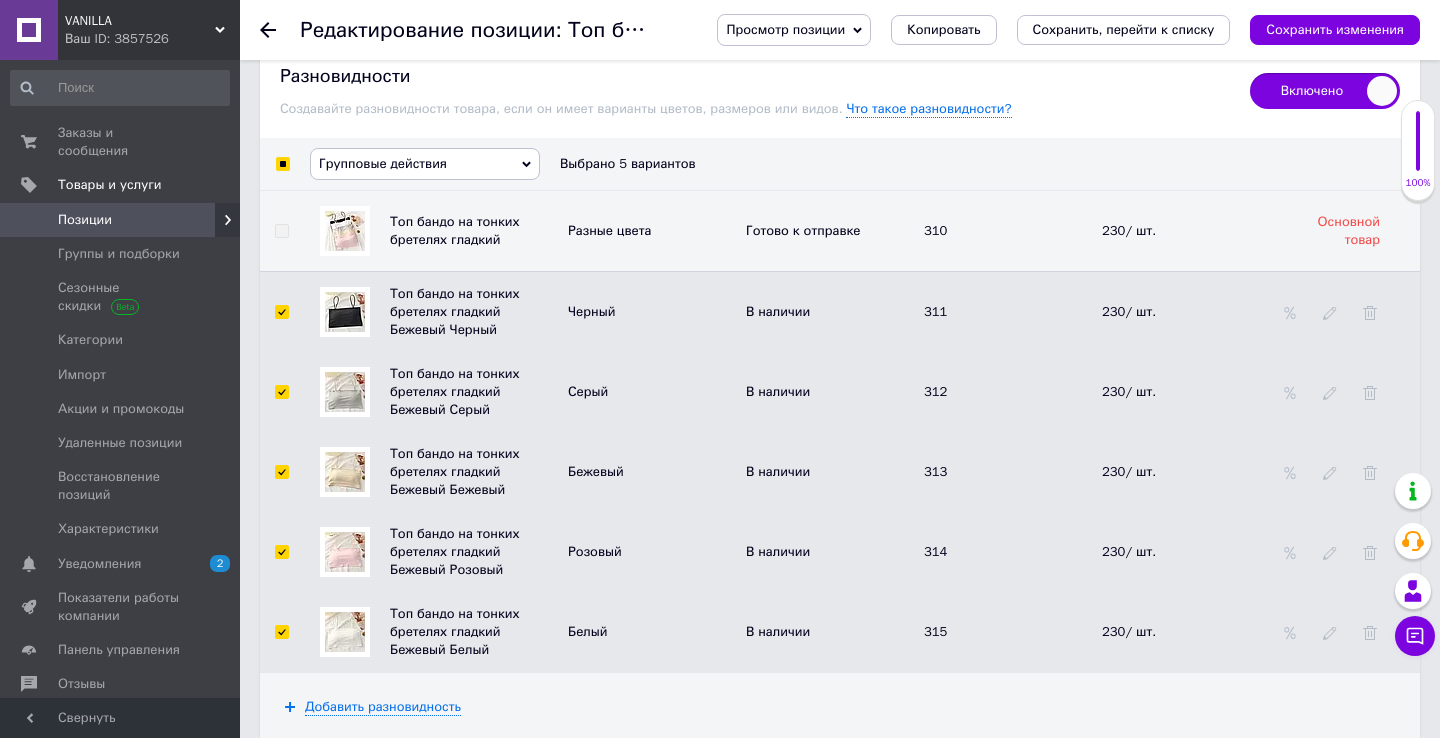 click on "Групповые действия" at bounding box center [425, 164] 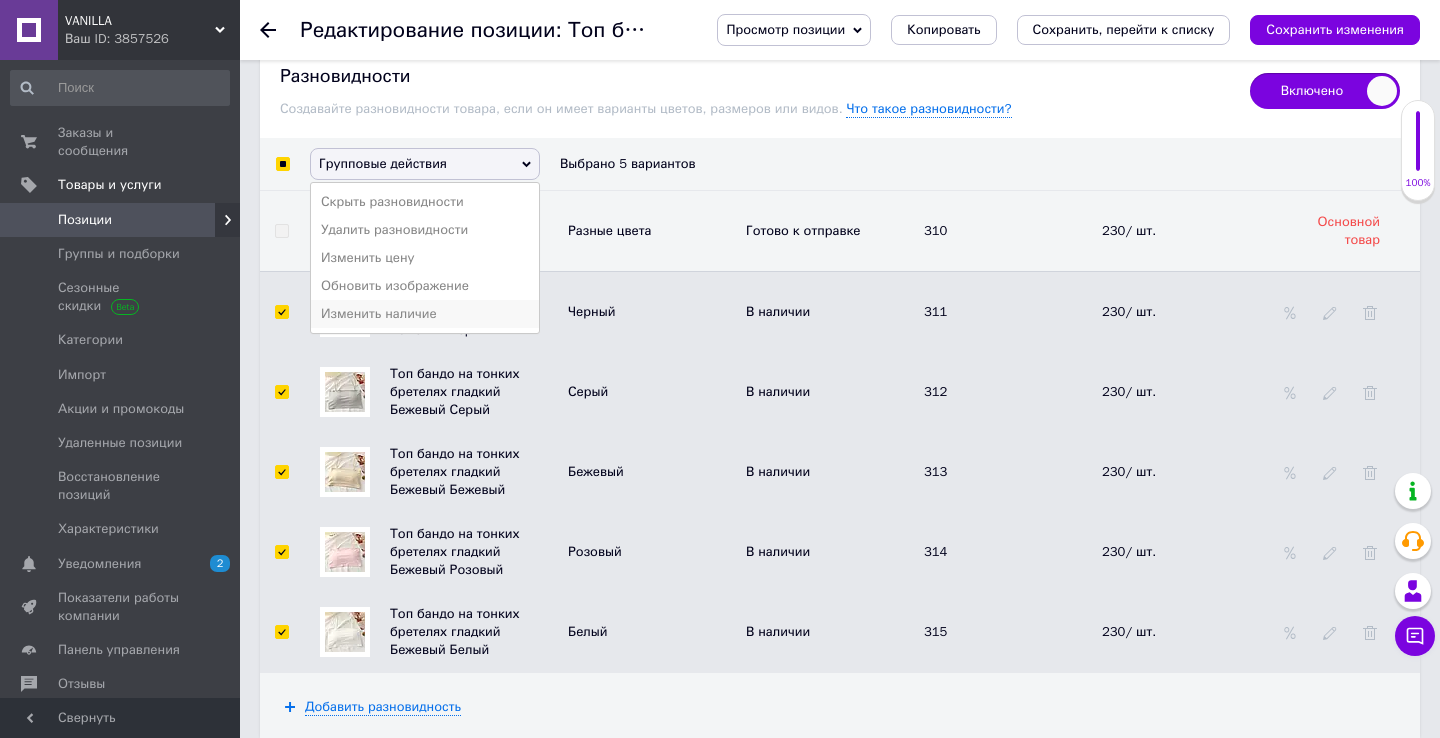 click on "Изменить наличие" at bounding box center [425, 314] 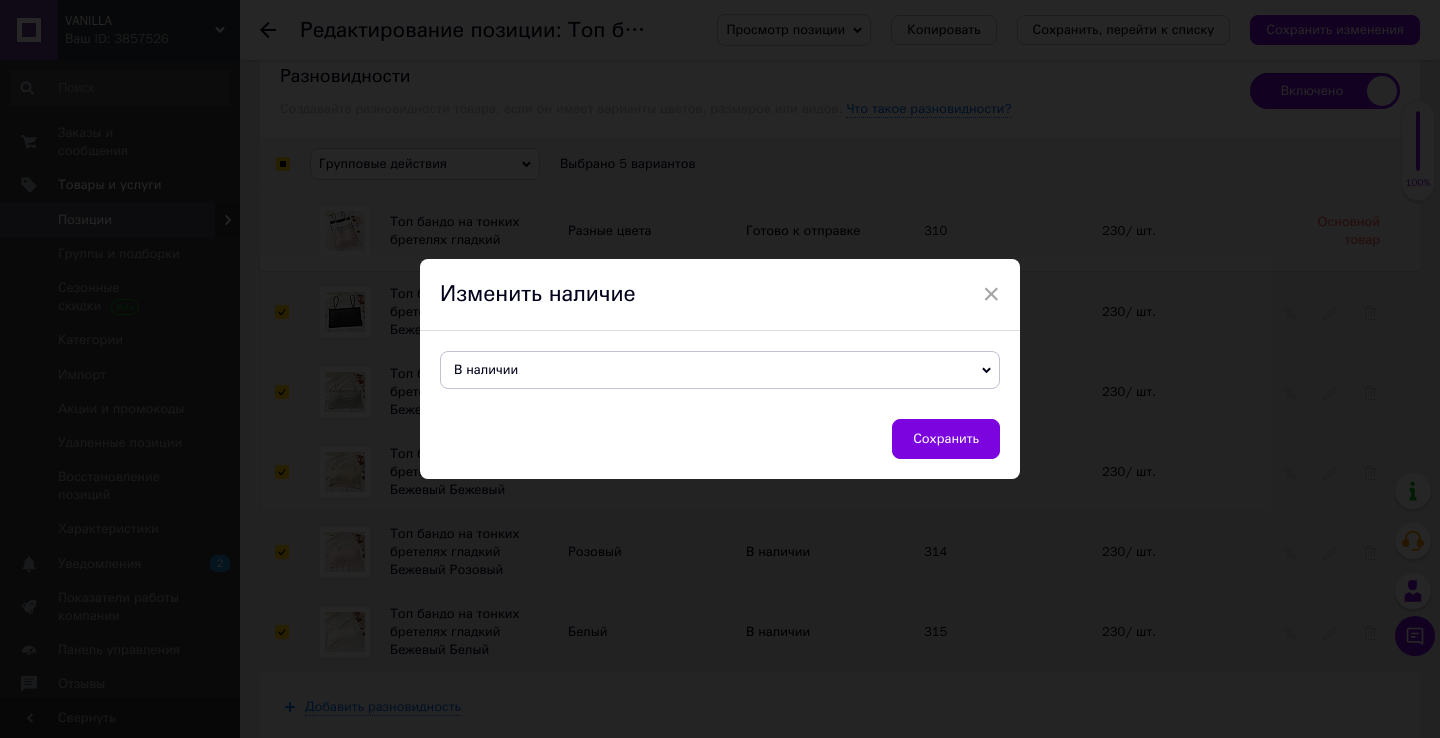 click on "В наличии" at bounding box center (720, 370) 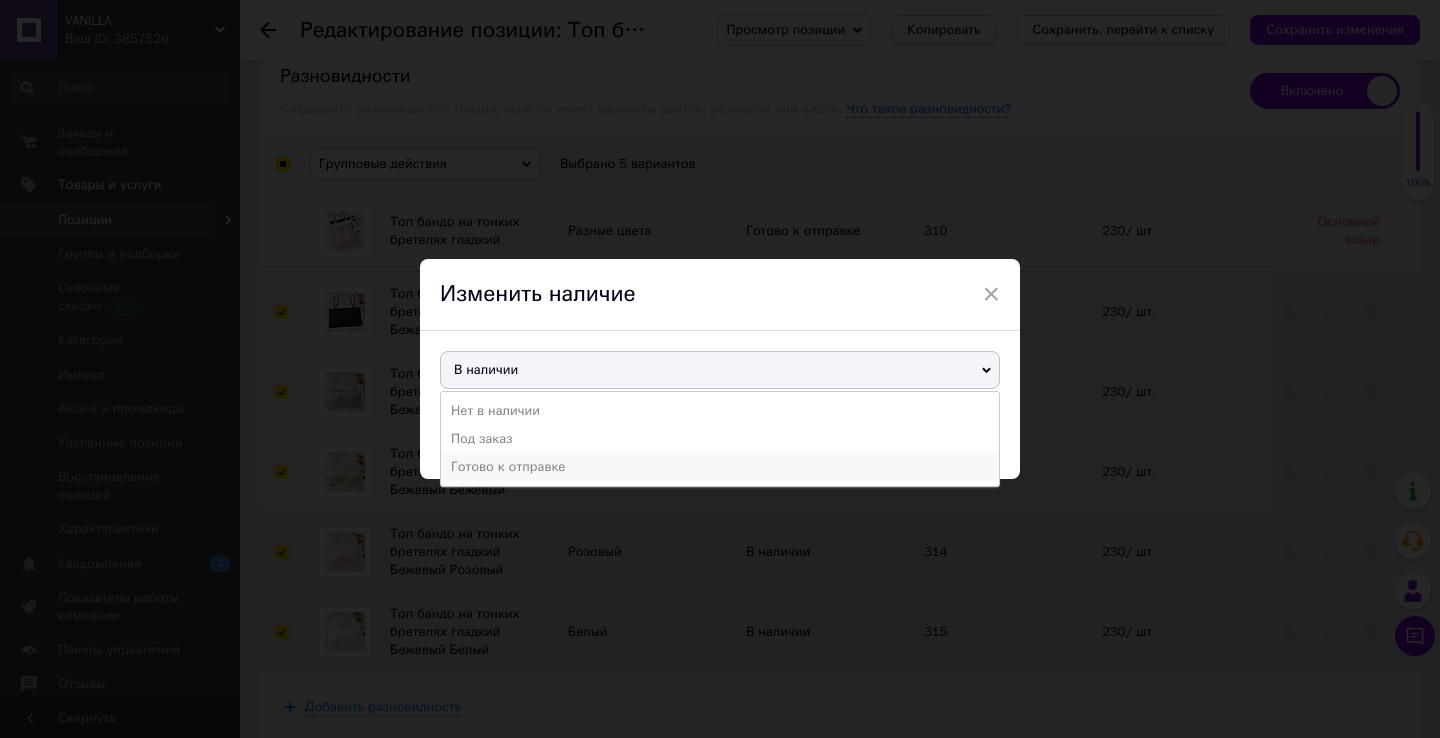 click on "Готово к отправке" at bounding box center [720, 467] 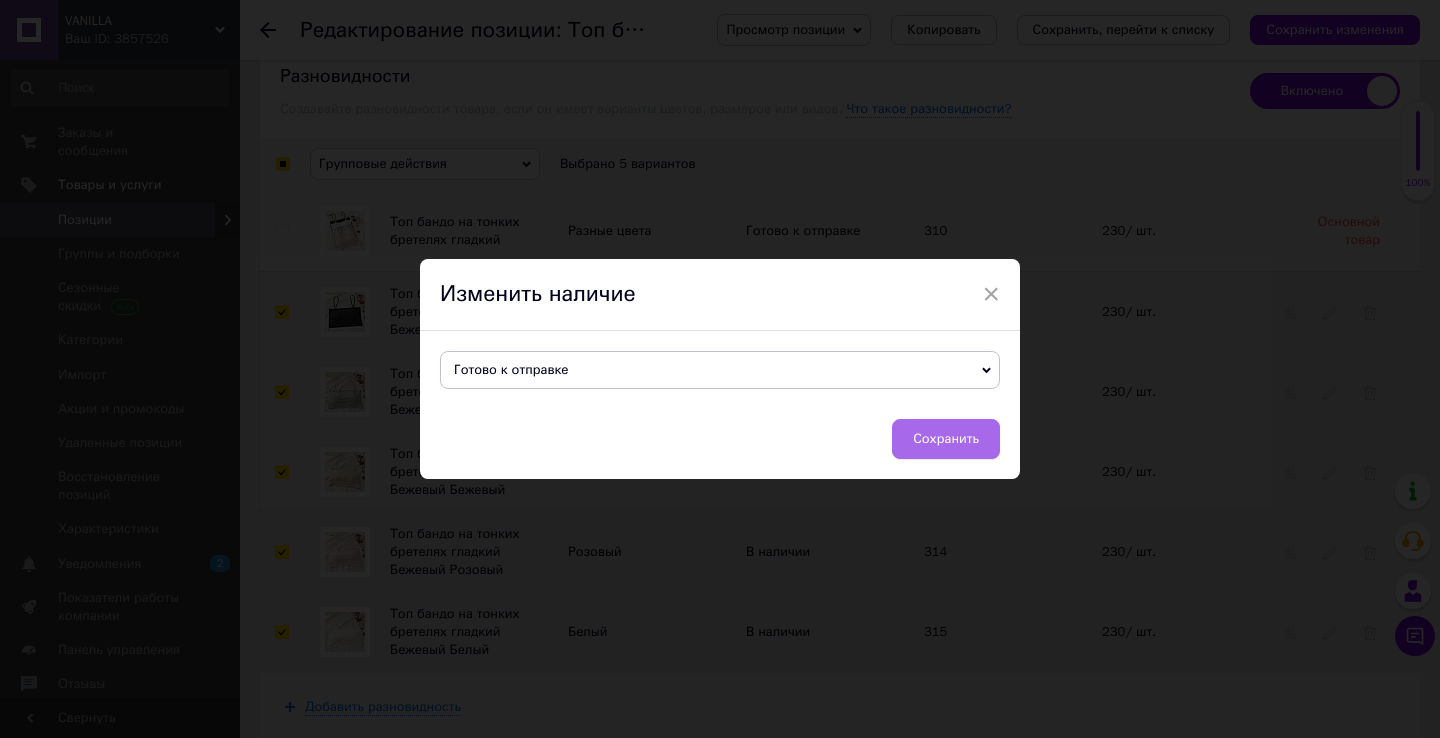 click on "Сохранить" at bounding box center [946, 439] 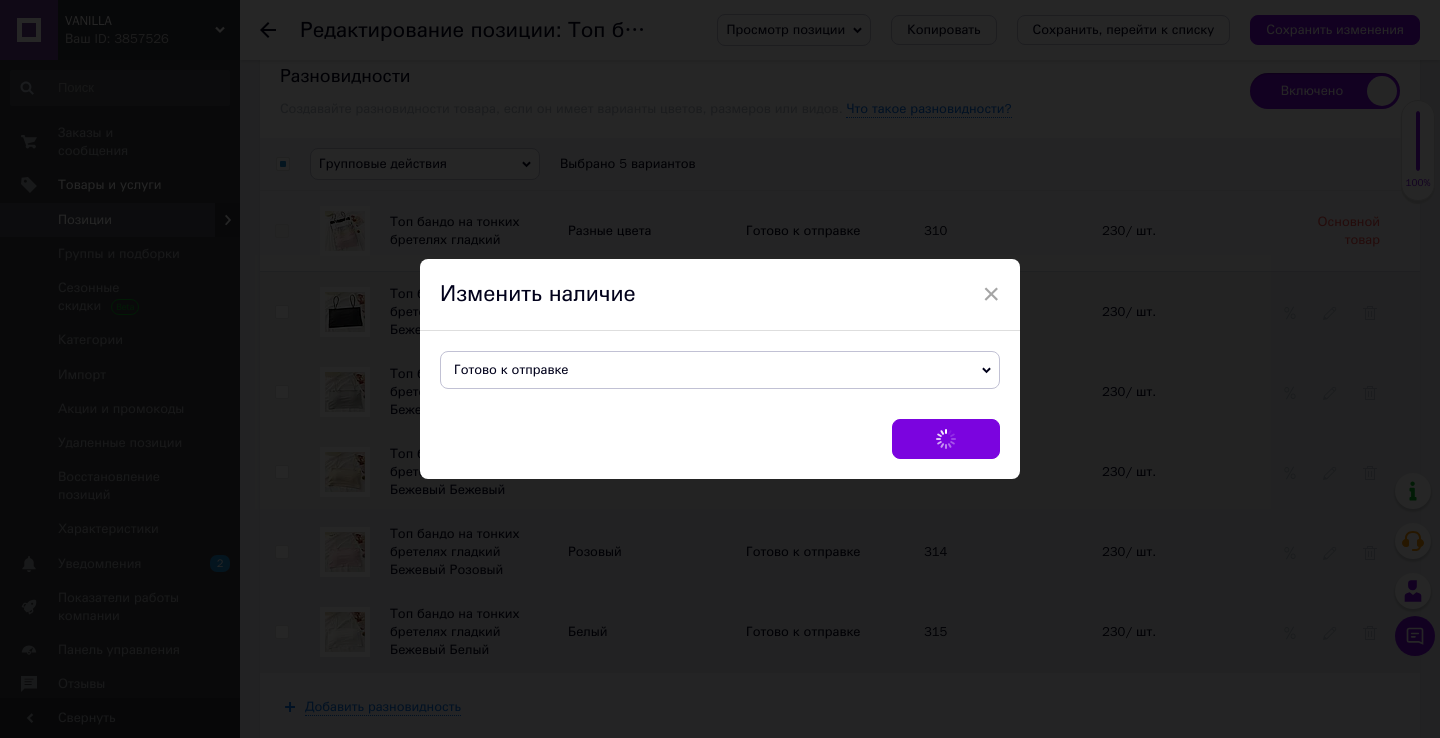 checkbox on "false" 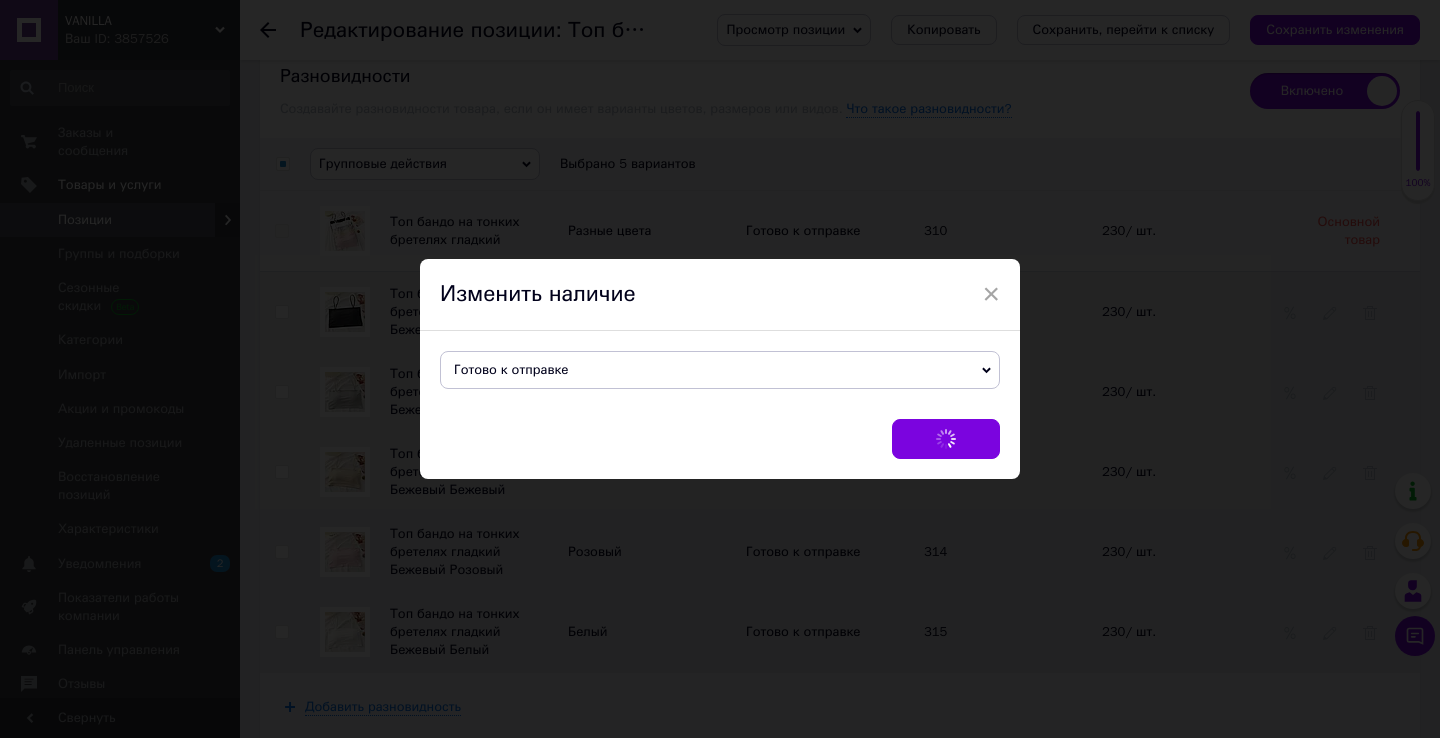 checkbox on "false" 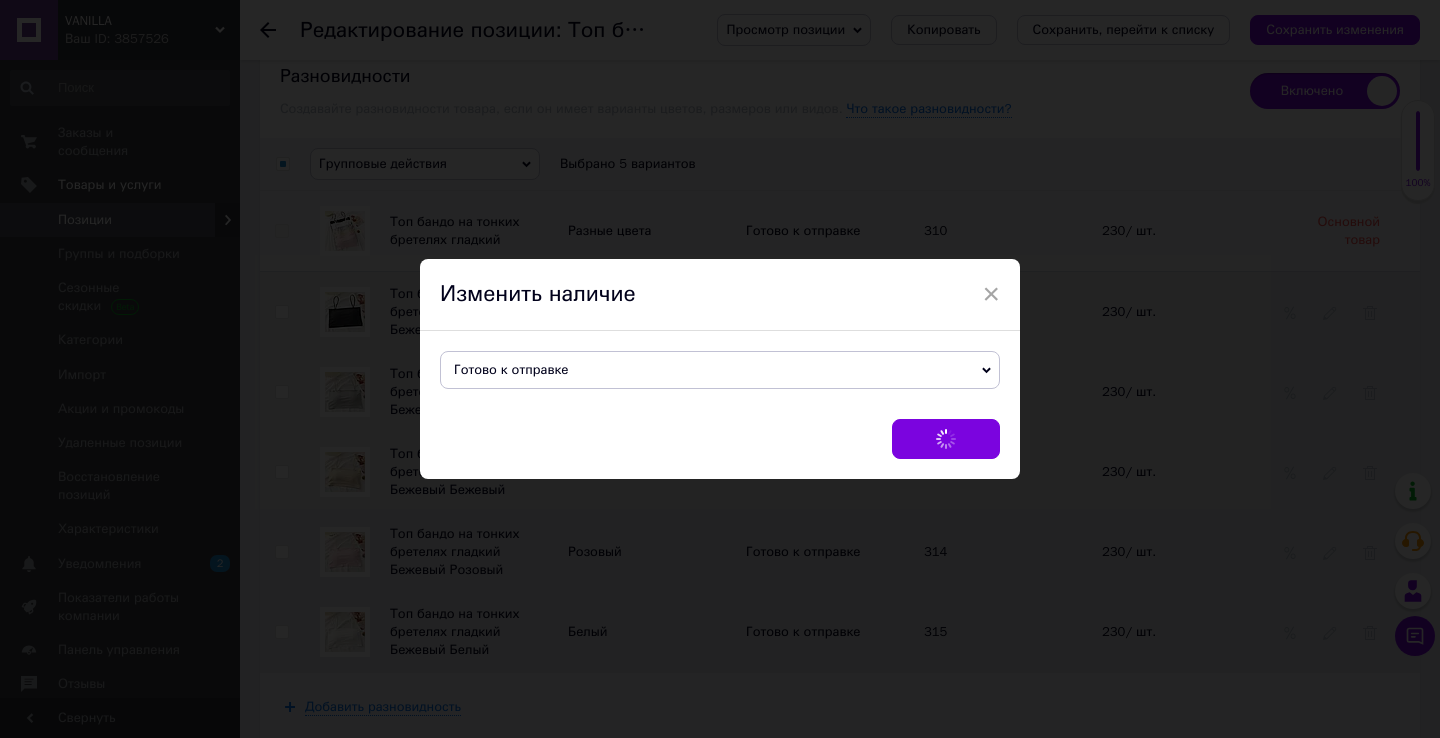 checkbox on "false" 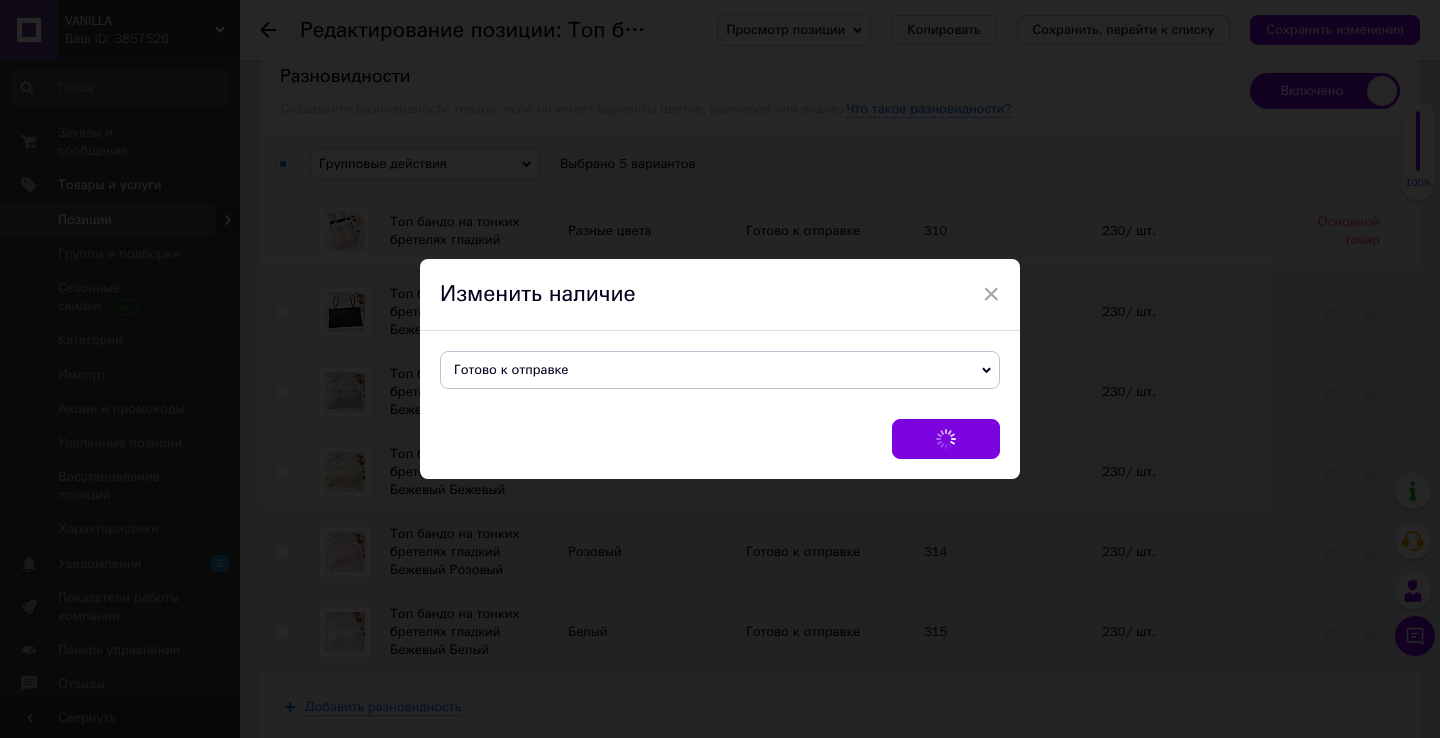 checkbox on "false" 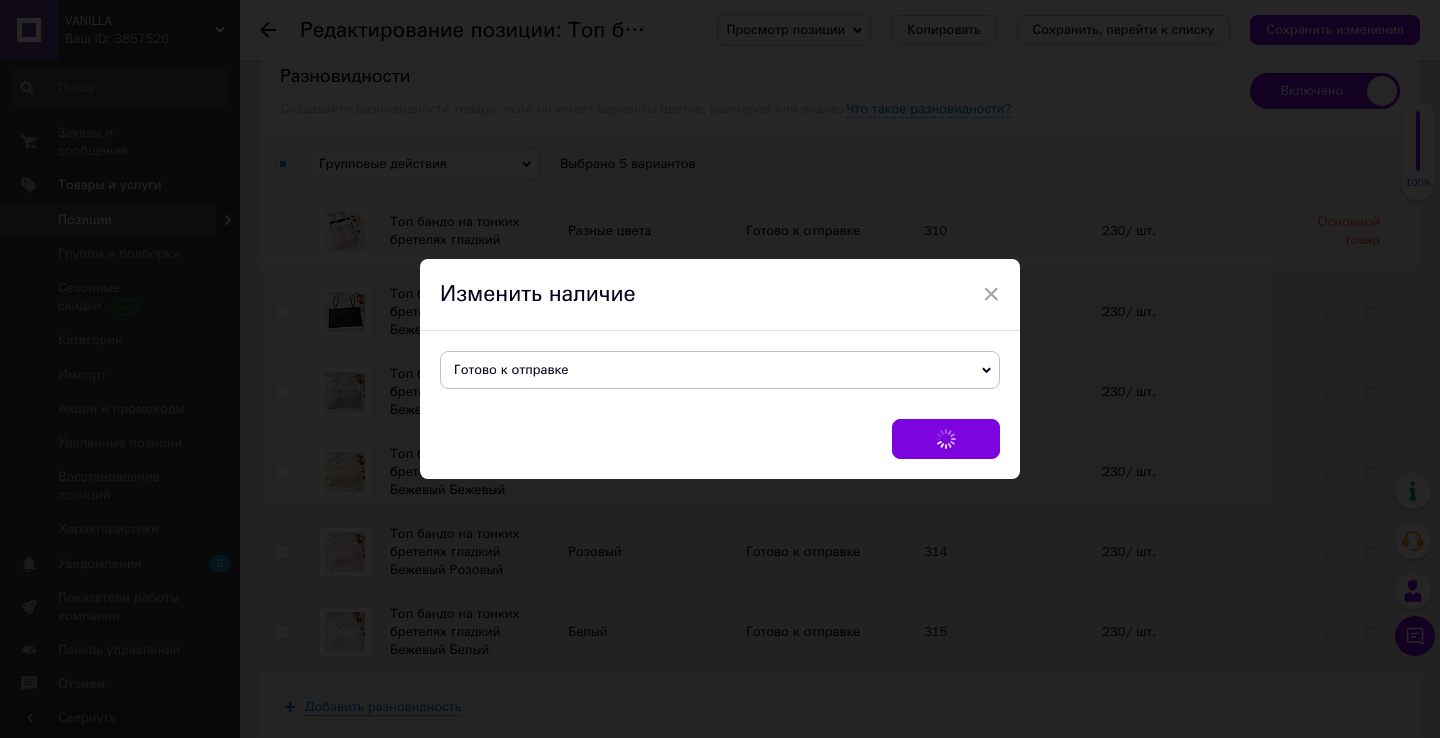 checkbox on "false" 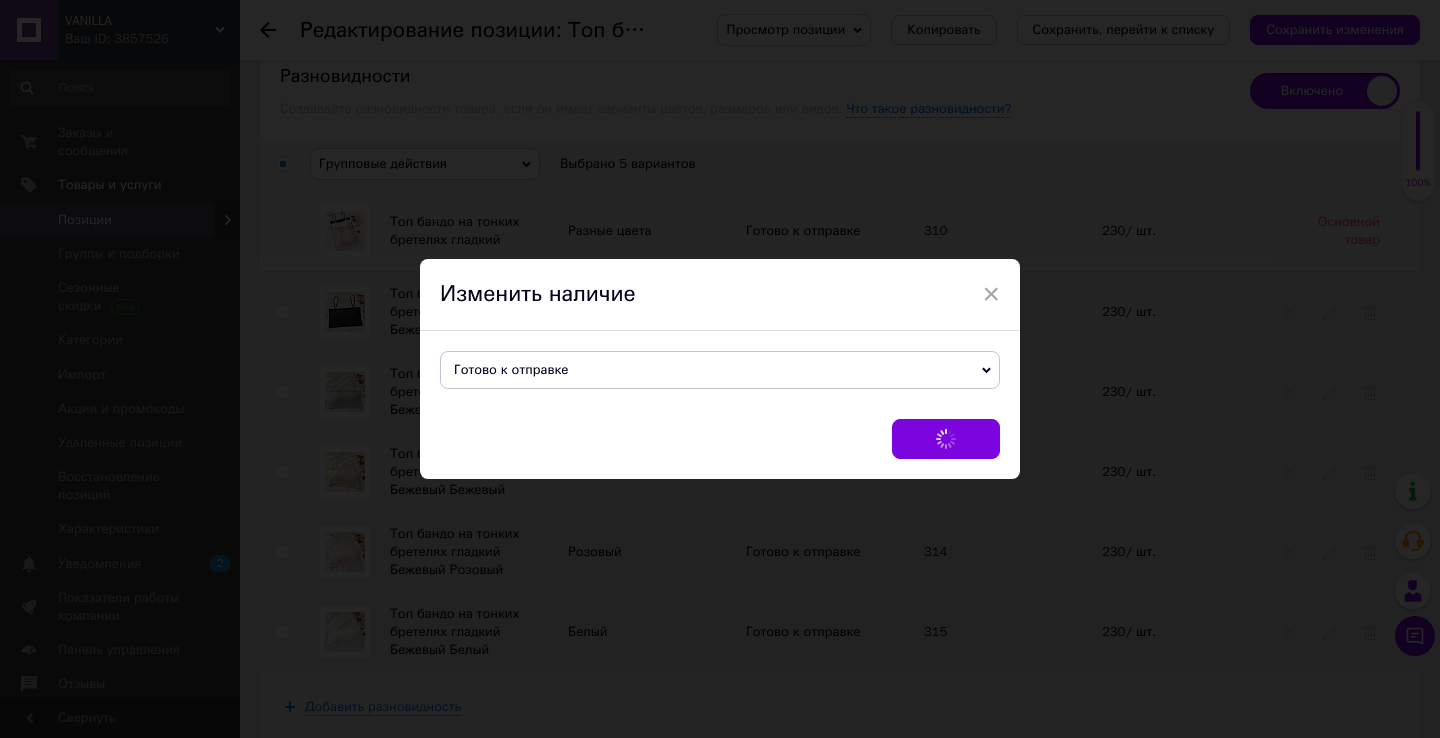 checkbox on "false" 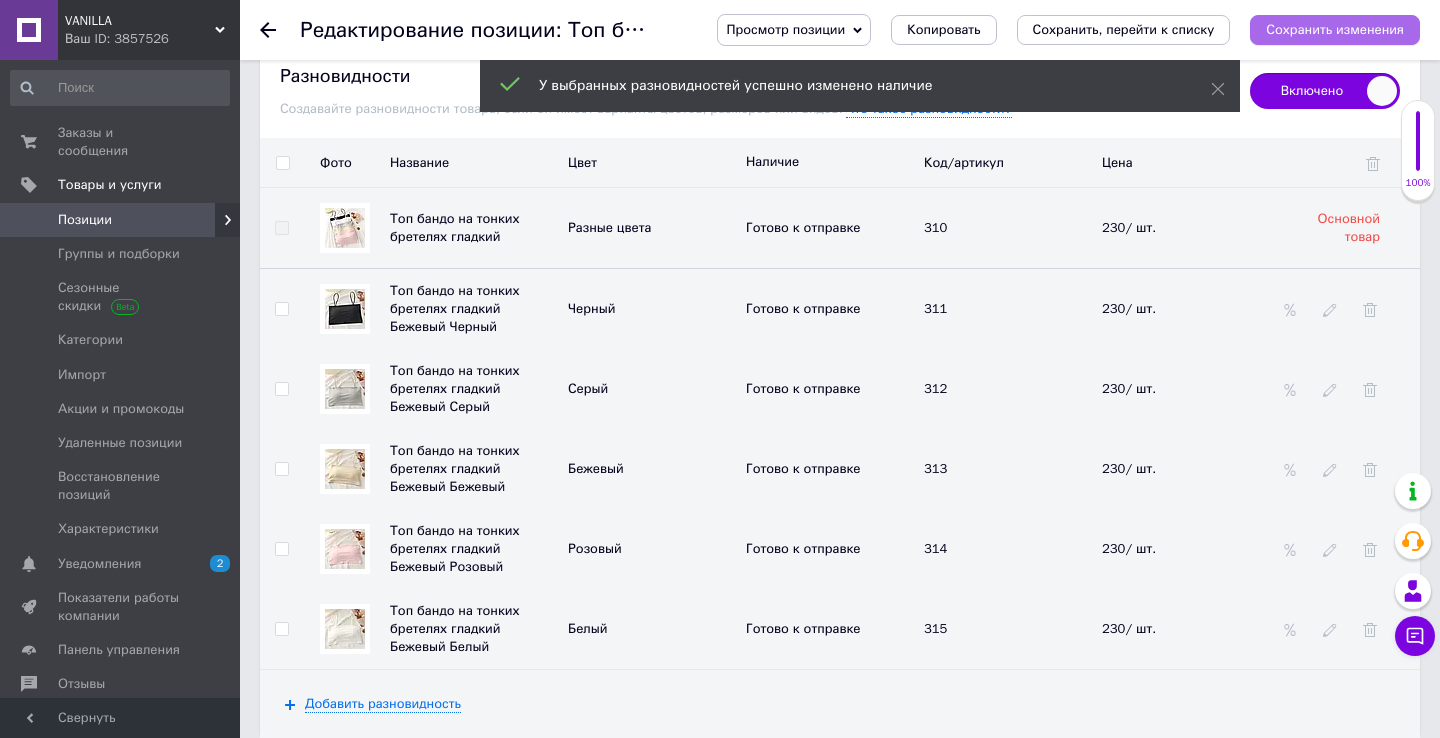 click on "Сохранить изменения" at bounding box center [1335, 29] 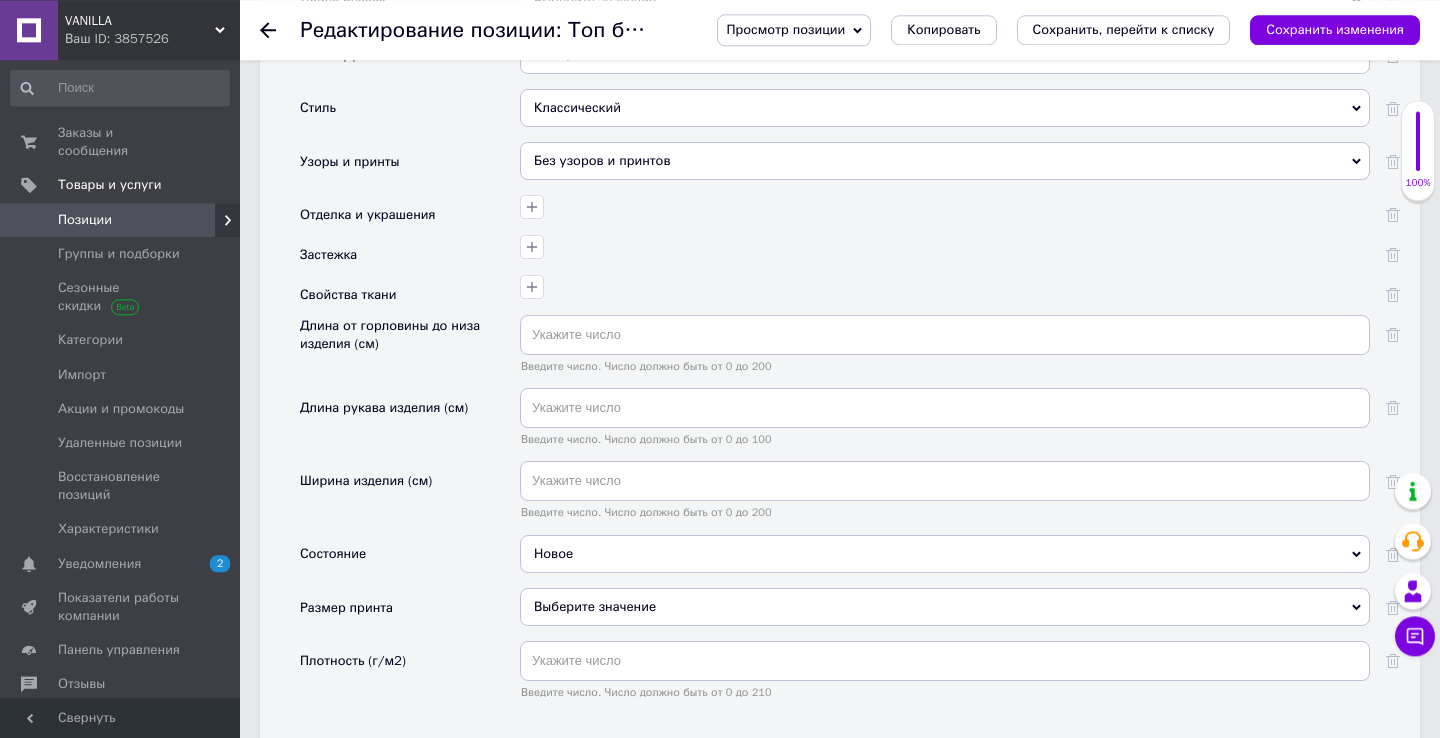 scroll, scrollTop: 2967, scrollLeft: 0, axis: vertical 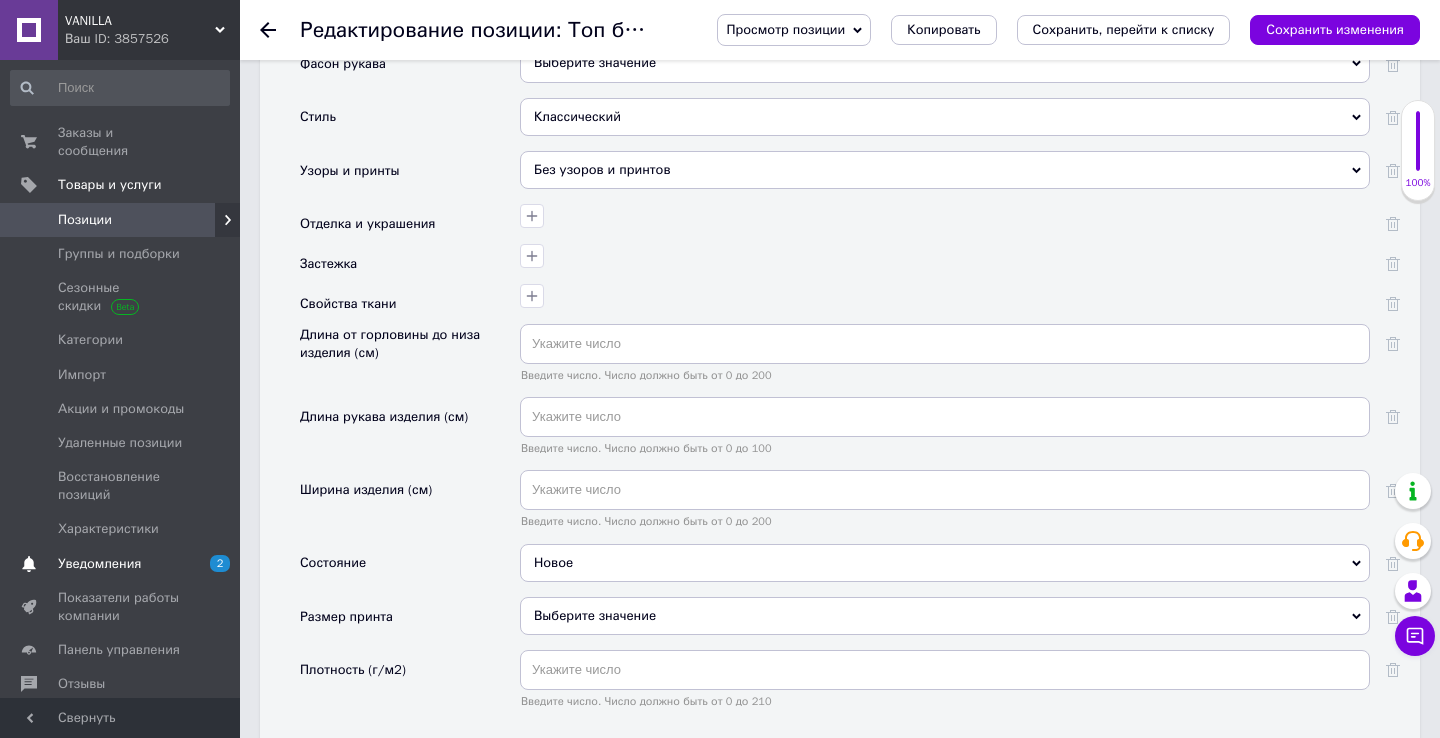 click on "Уведомления" at bounding box center (121, 564) 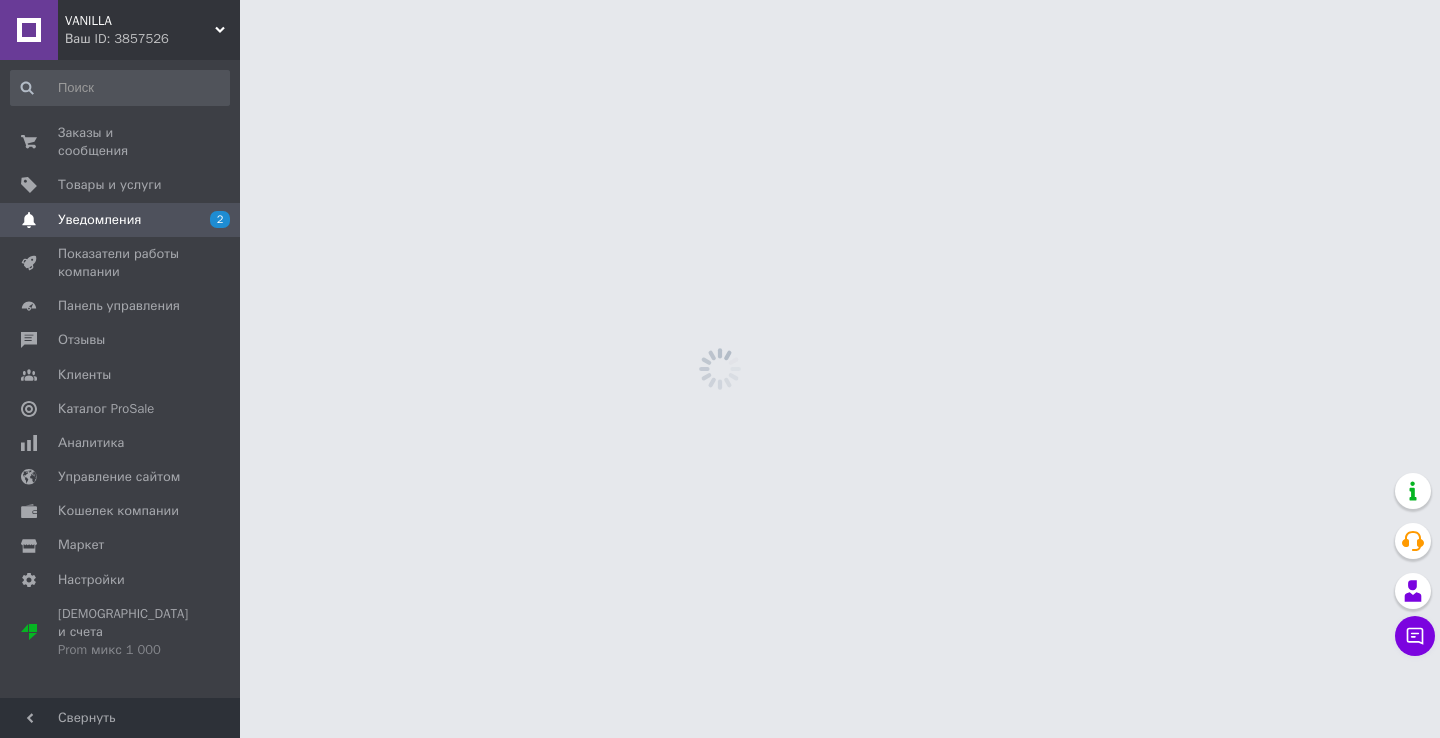 scroll, scrollTop: 0, scrollLeft: 0, axis: both 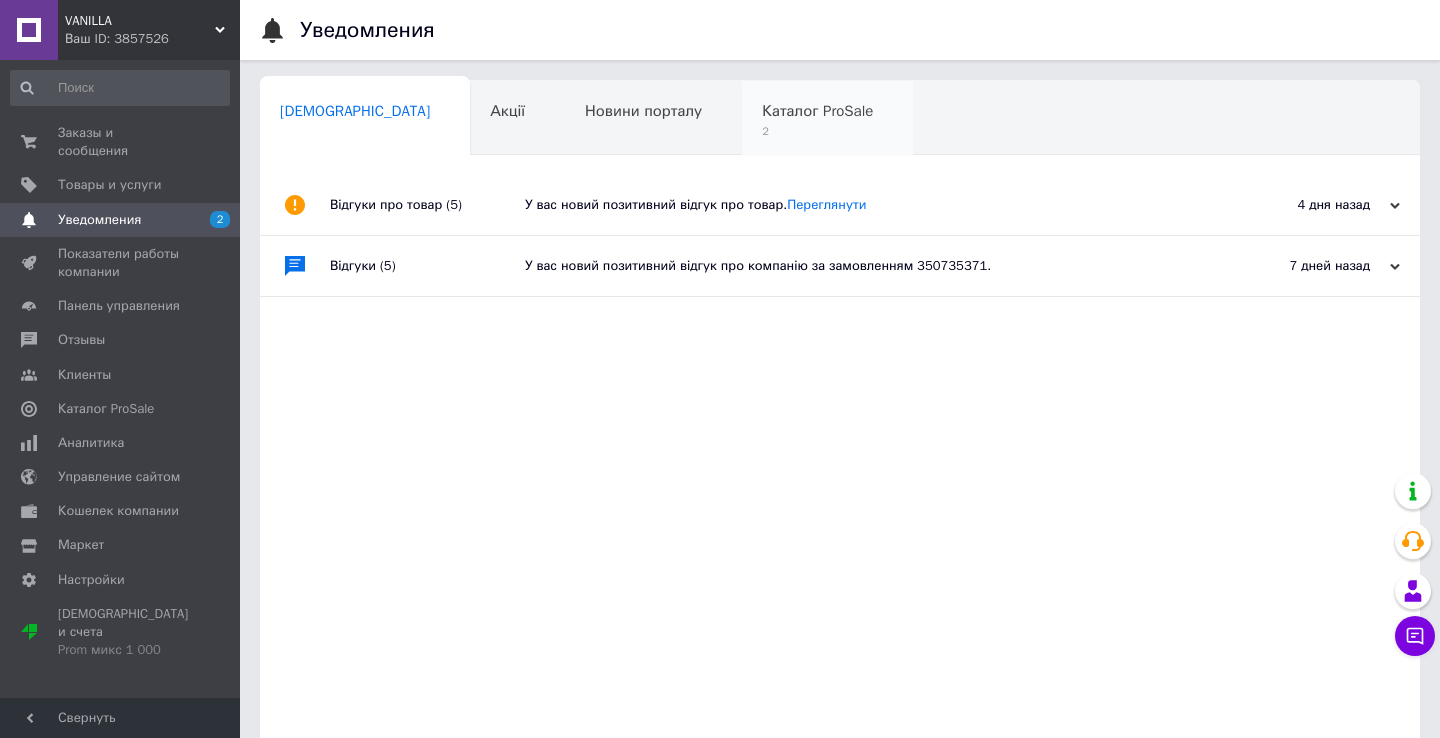 click on "2" at bounding box center (817, 131) 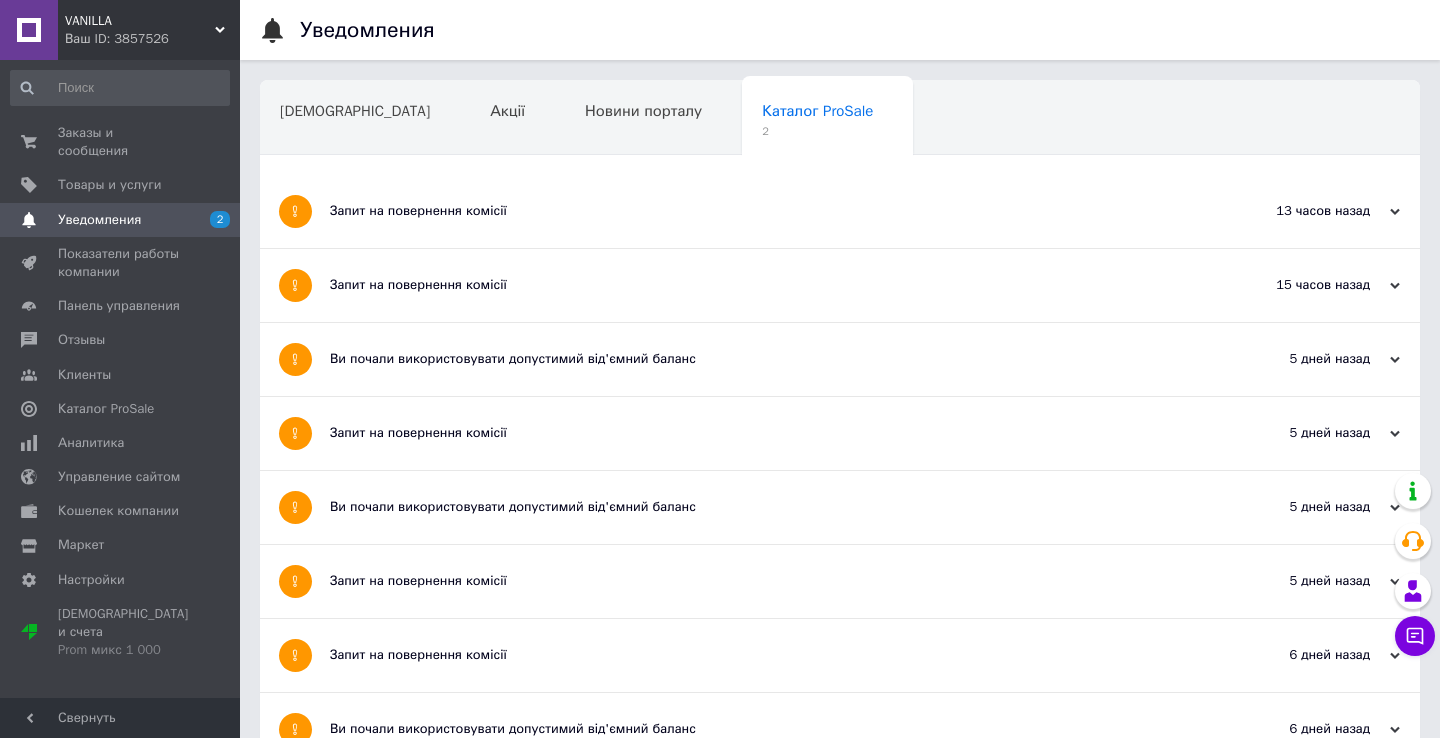 click on "15 часов назад" at bounding box center [1300, 285] 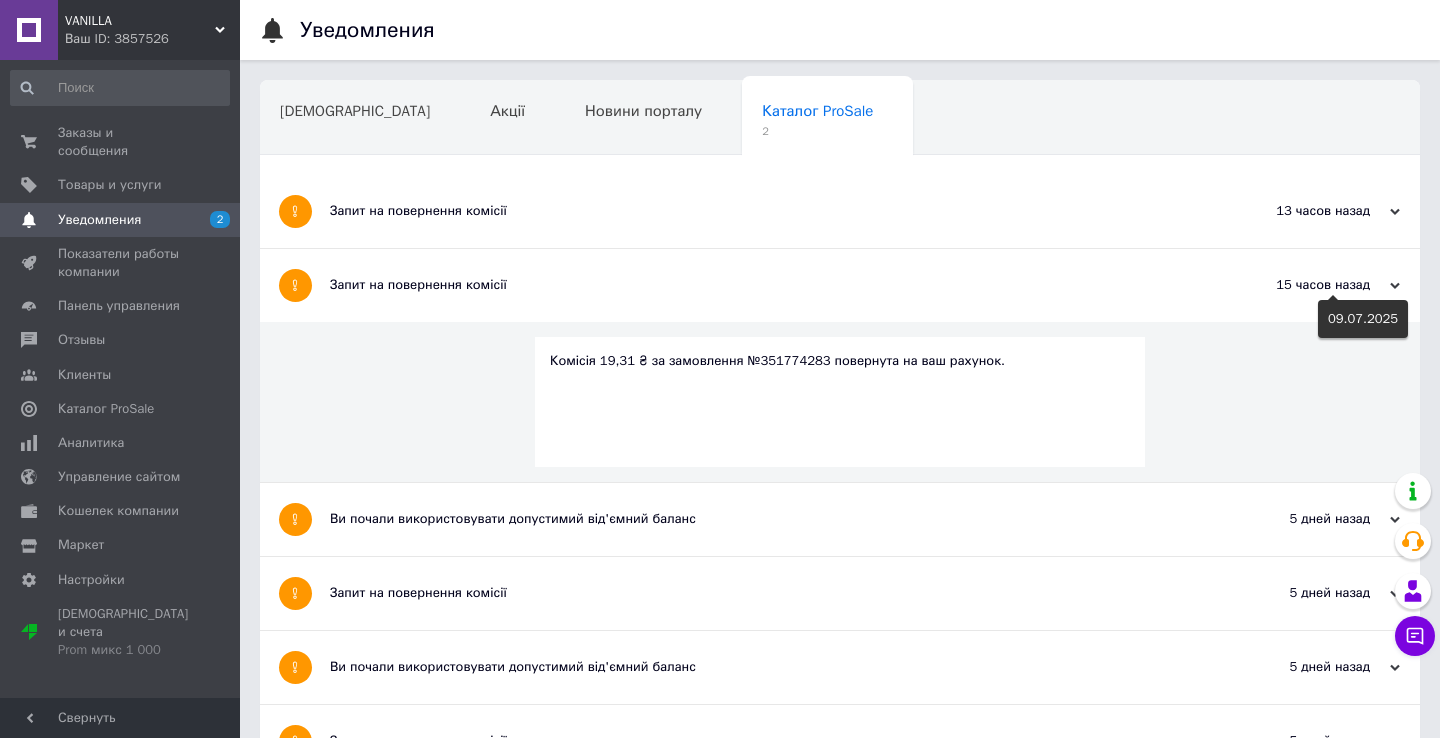 click on "15 часов назад" at bounding box center [1300, 285] 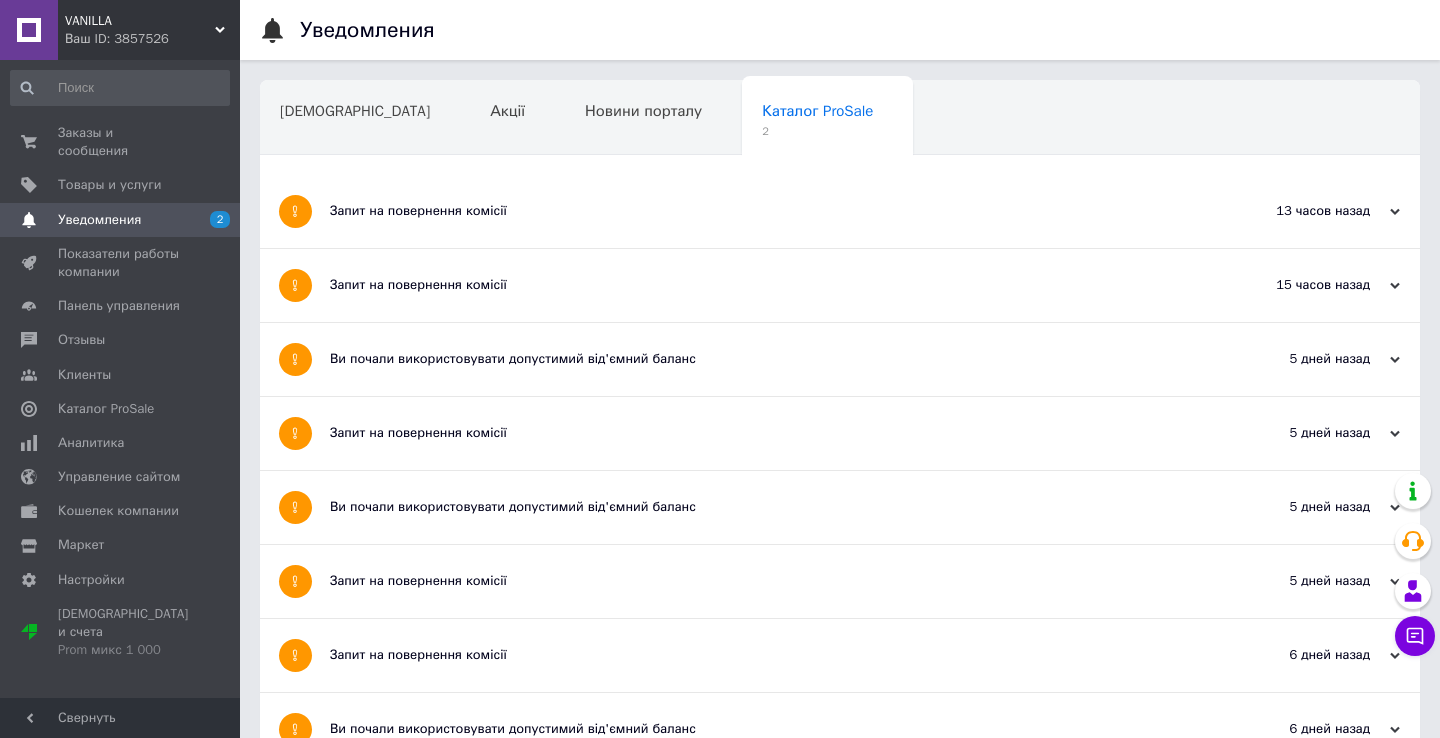 click on "13 часов назад 09.07.2025" at bounding box center [1310, 211] 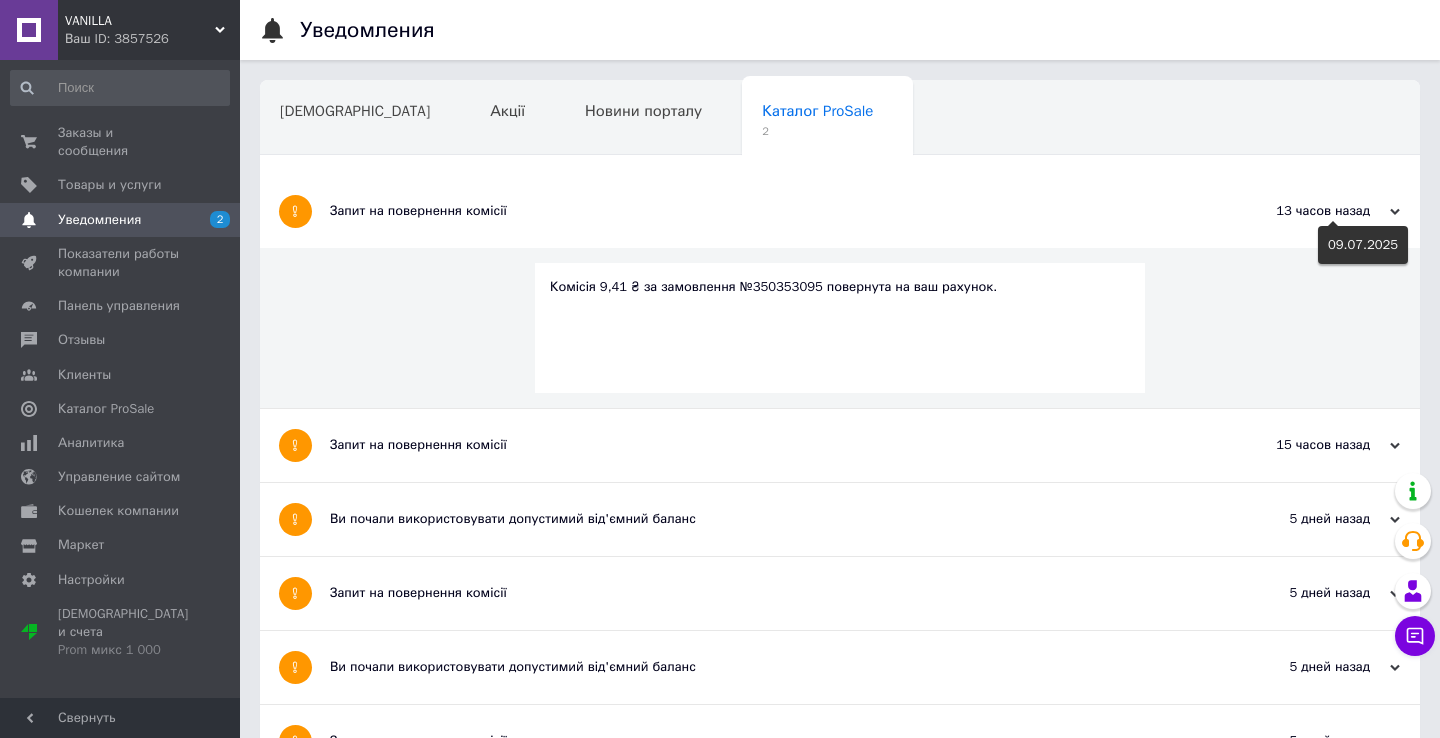 click on "13 часов назад" at bounding box center [1300, 211] 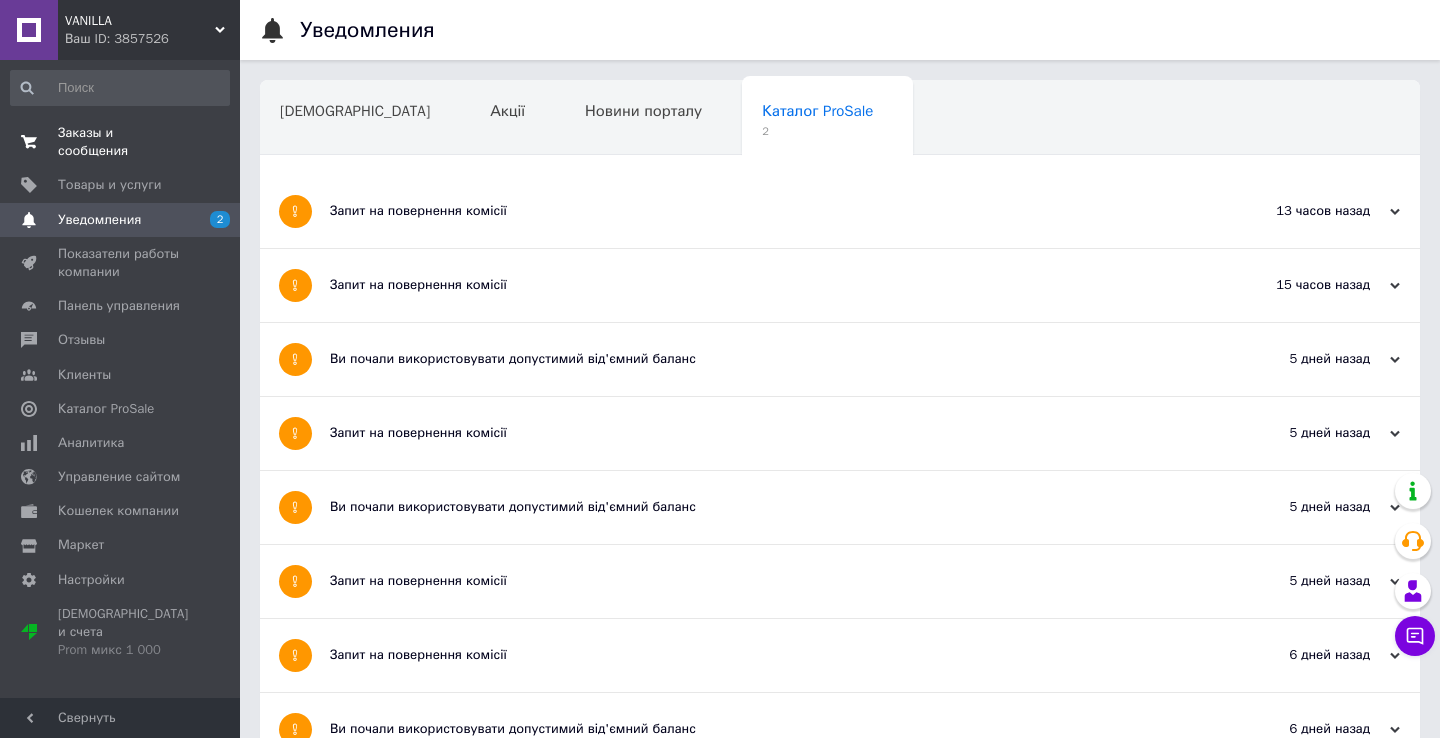click on "Заказы и сообщения" at bounding box center (121, 142) 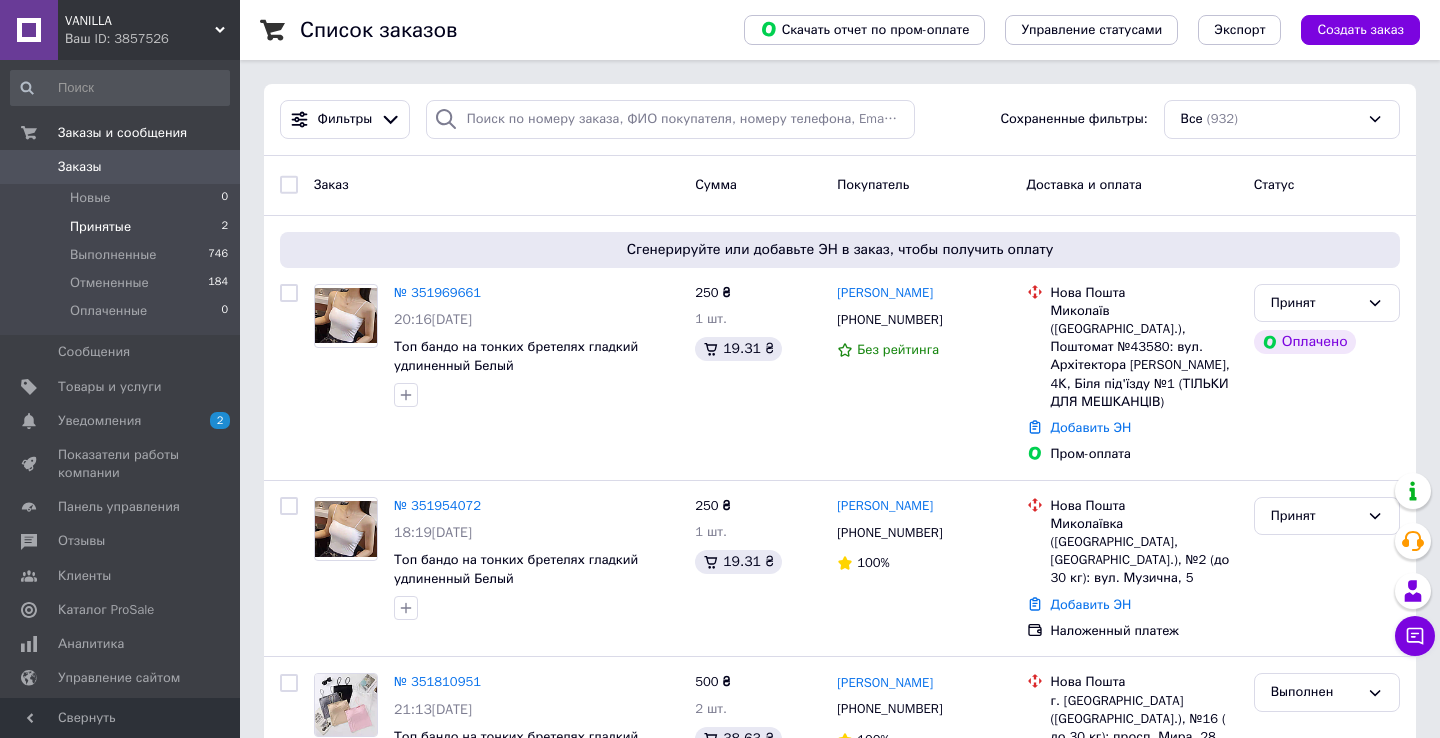 click on "Принятые 2" at bounding box center [120, 227] 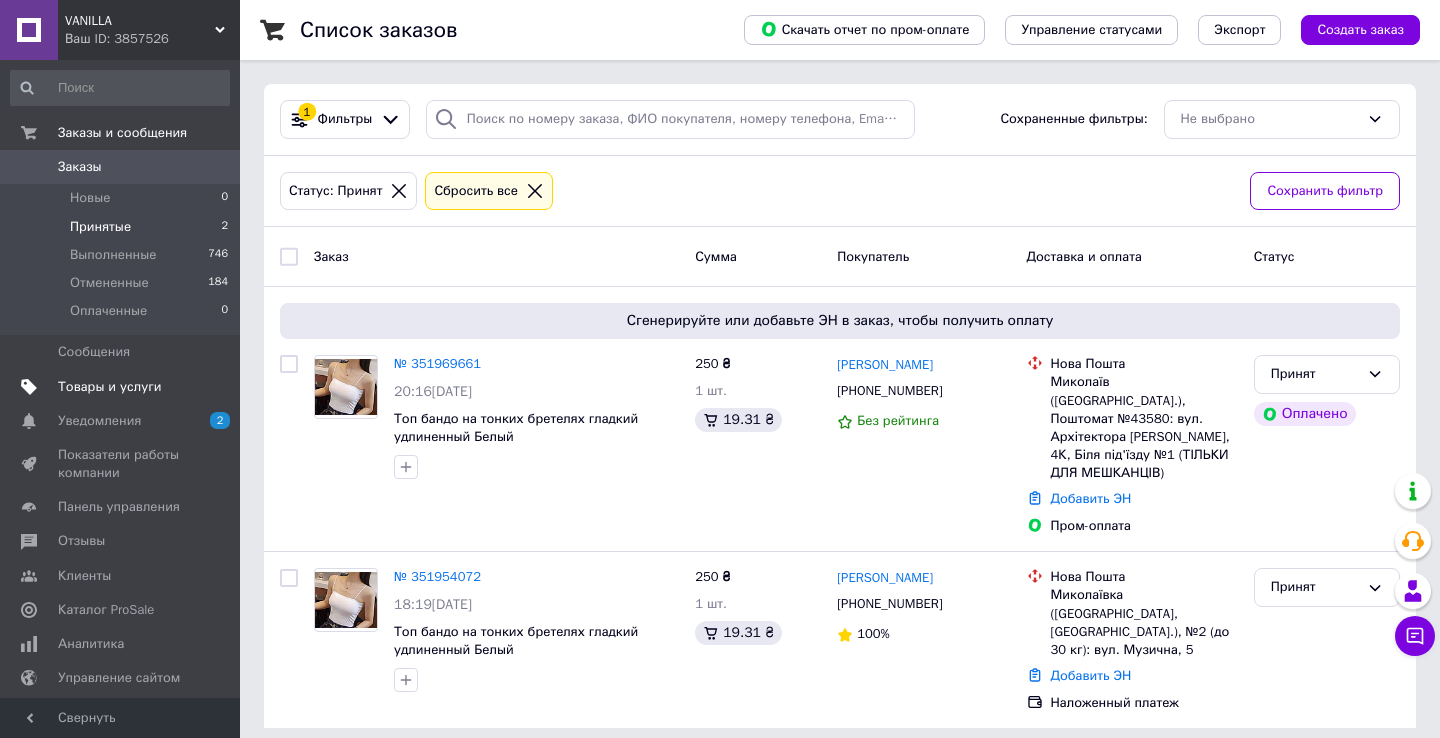 click on "Товары и услуги" at bounding box center (120, 387) 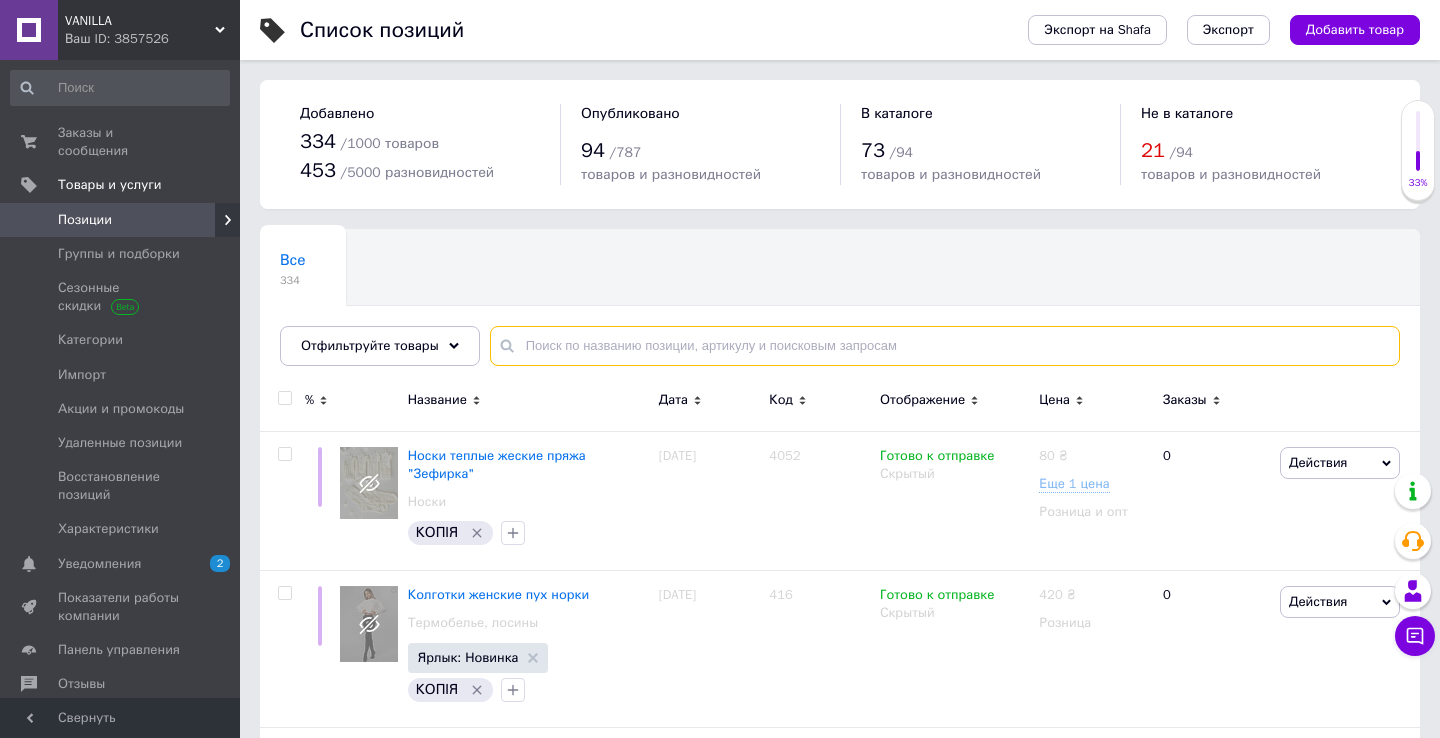 click at bounding box center [945, 346] 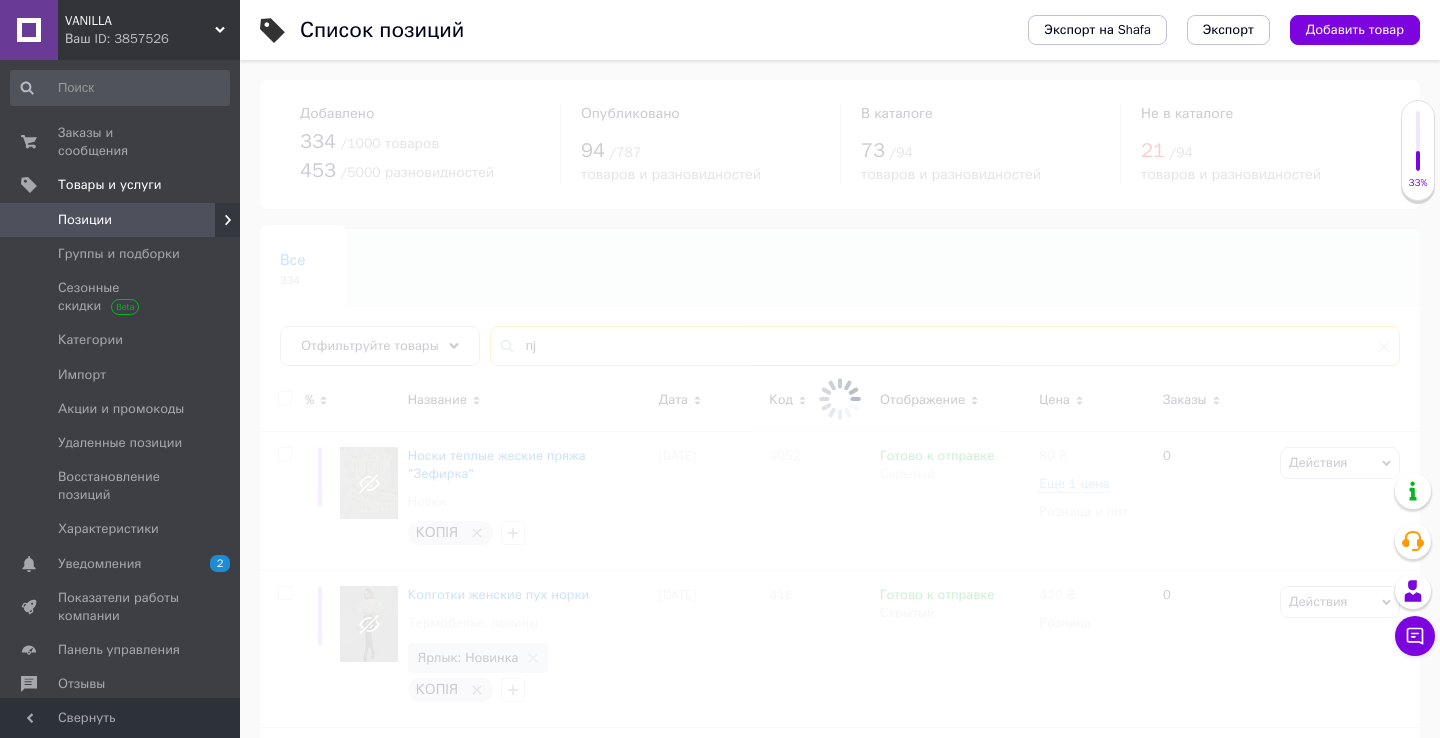type on "n" 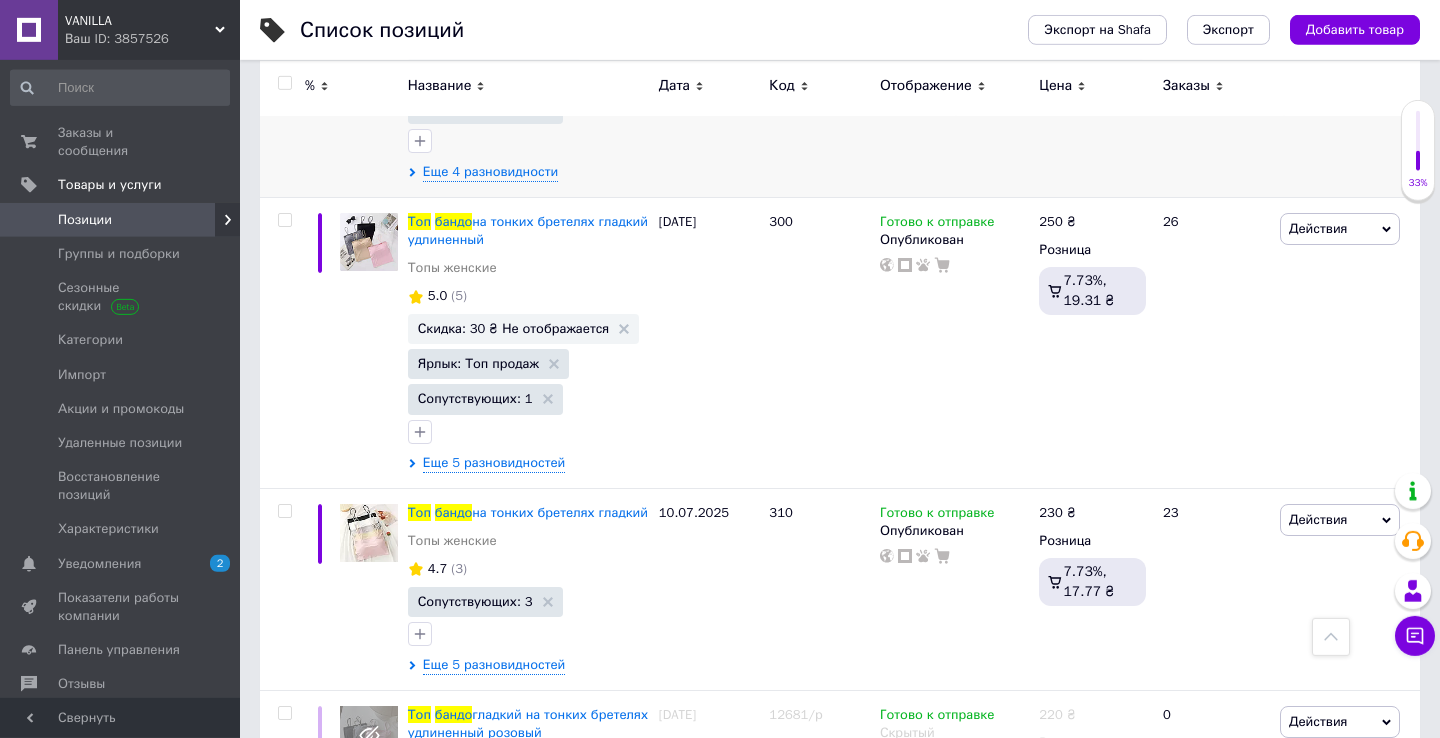 scroll, scrollTop: 3060, scrollLeft: 0, axis: vertical 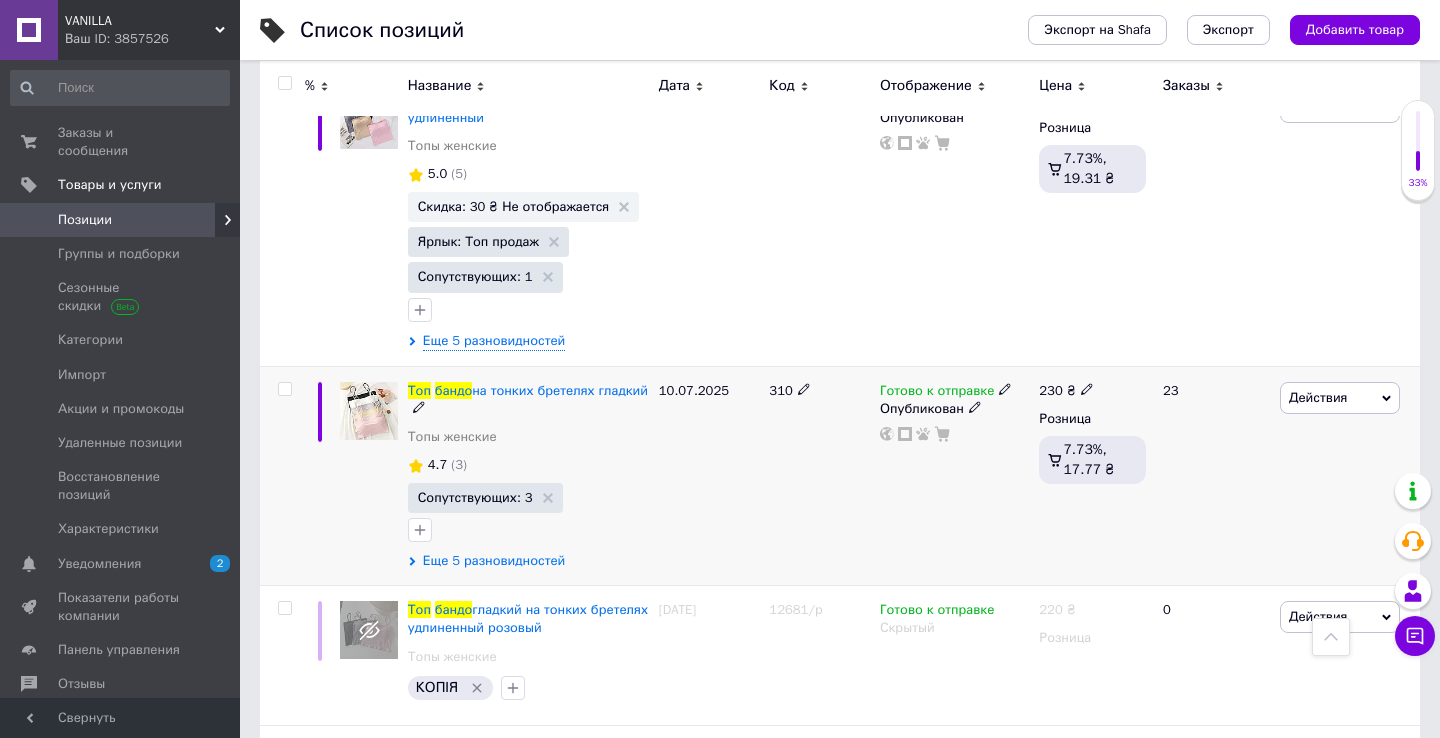 type on "топ бандо" 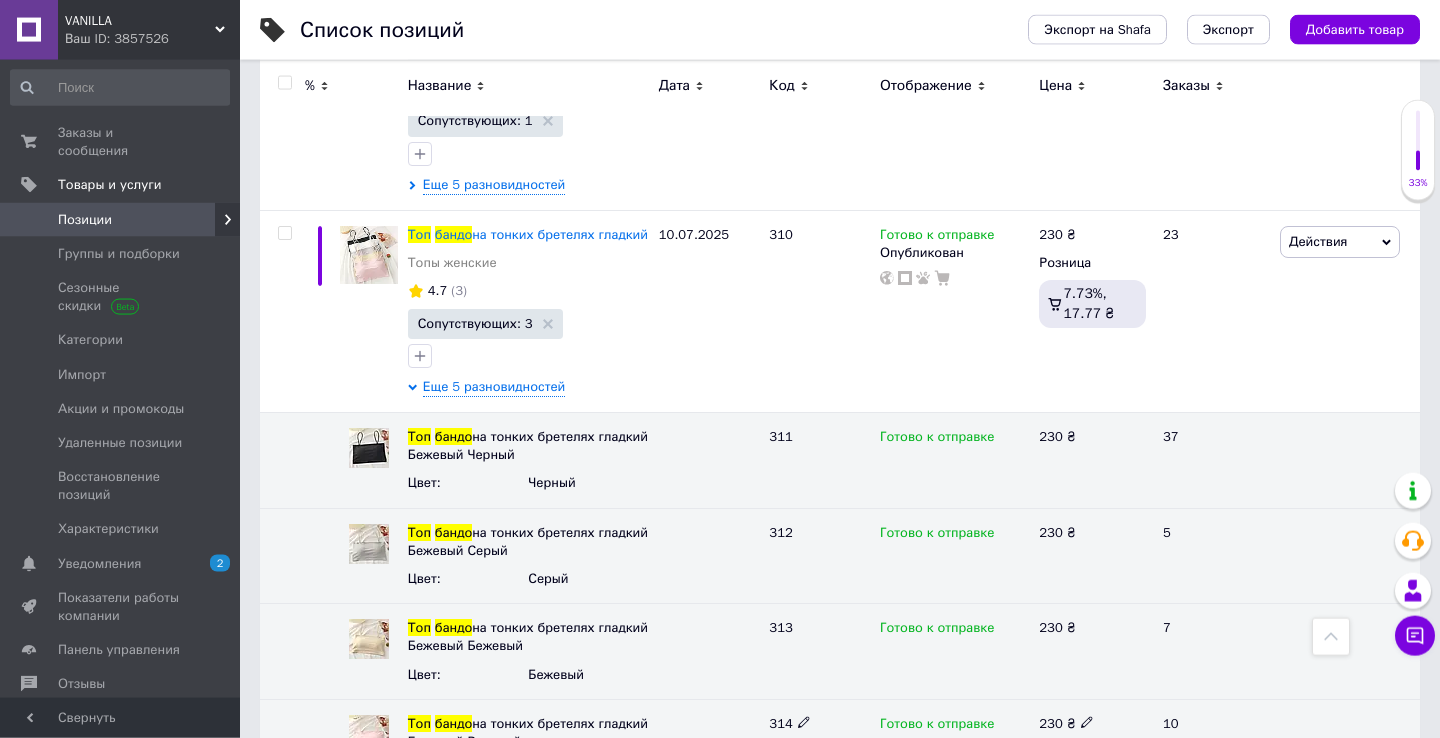 scroll, scrollTop: 3162, scrollLeft: 0, axis: vertical 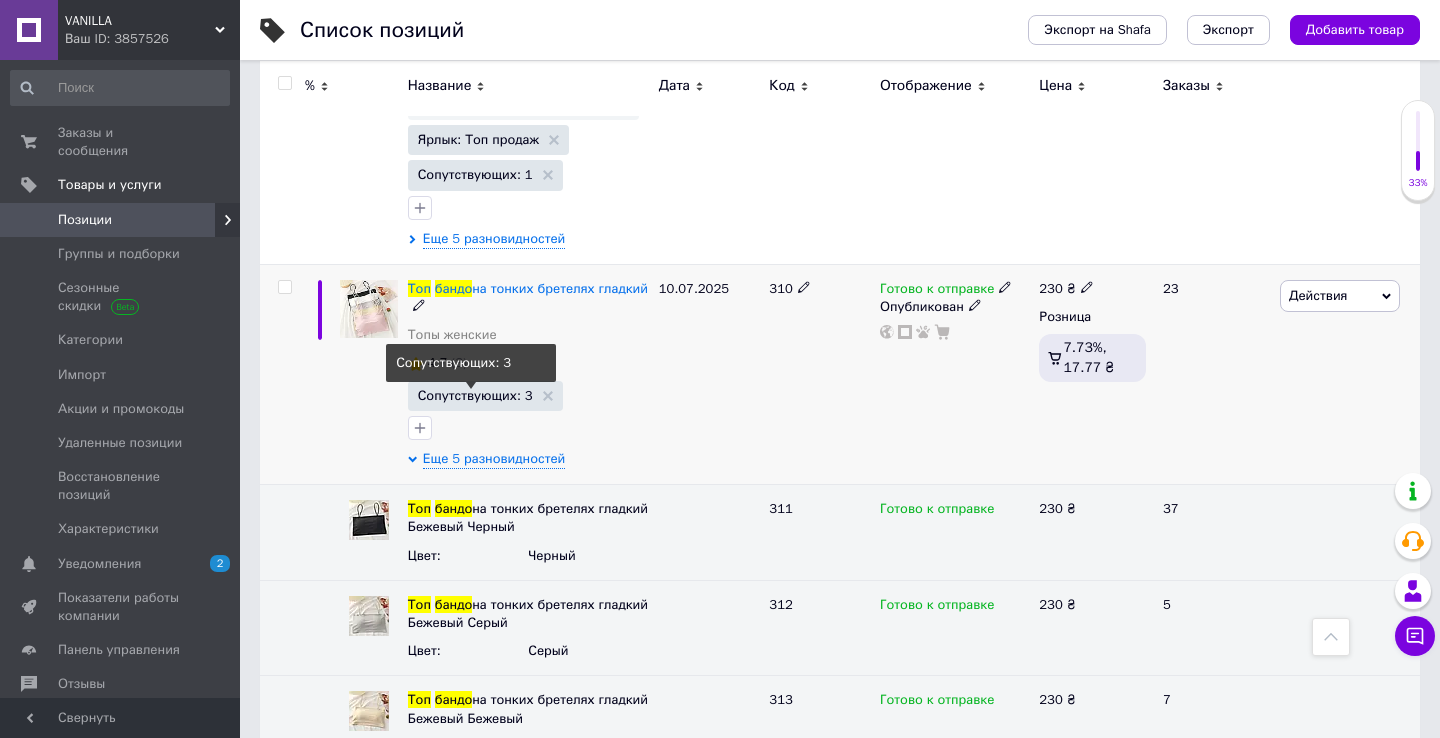 click on "Сопутствующих: 3" at bounding box center (475, 395) 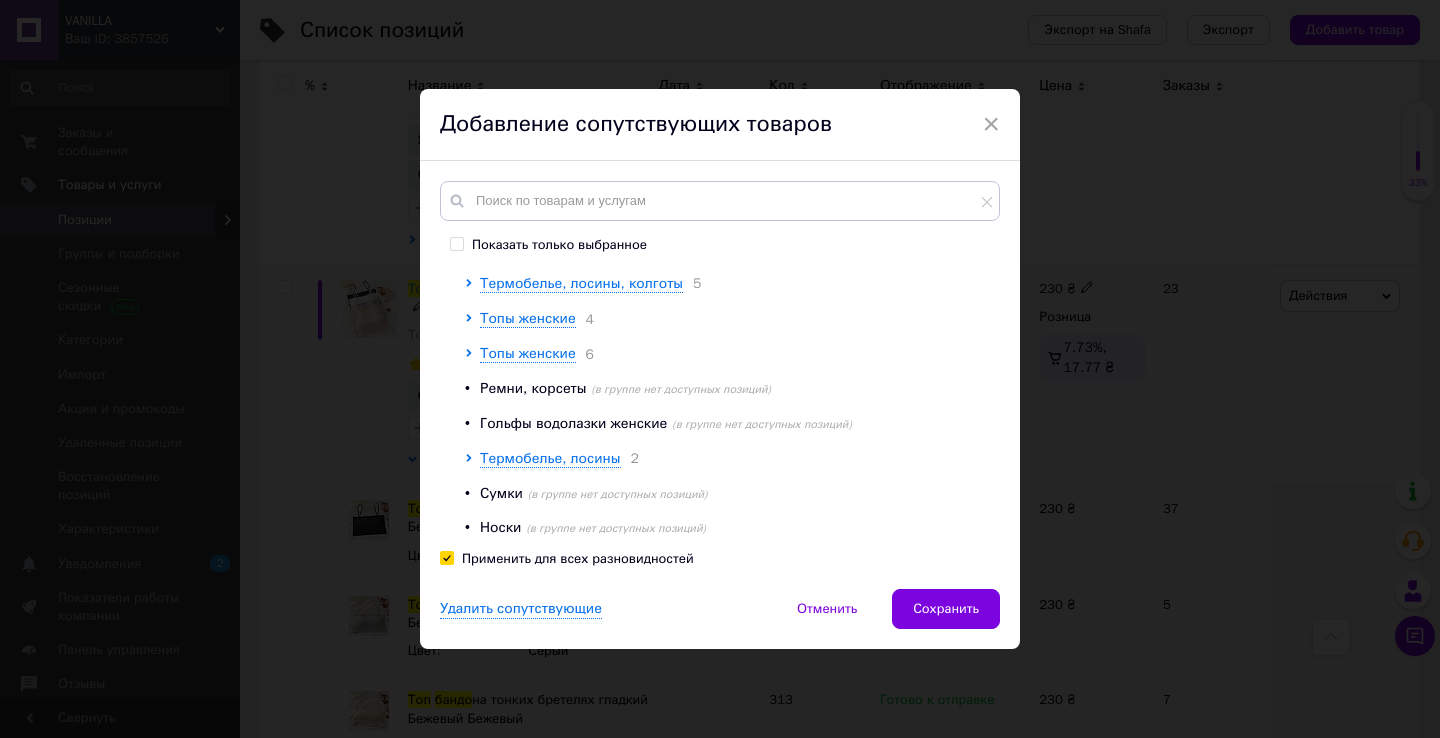 scroll, scrollTop: 150, scrollLeft: 0, axis: vertical 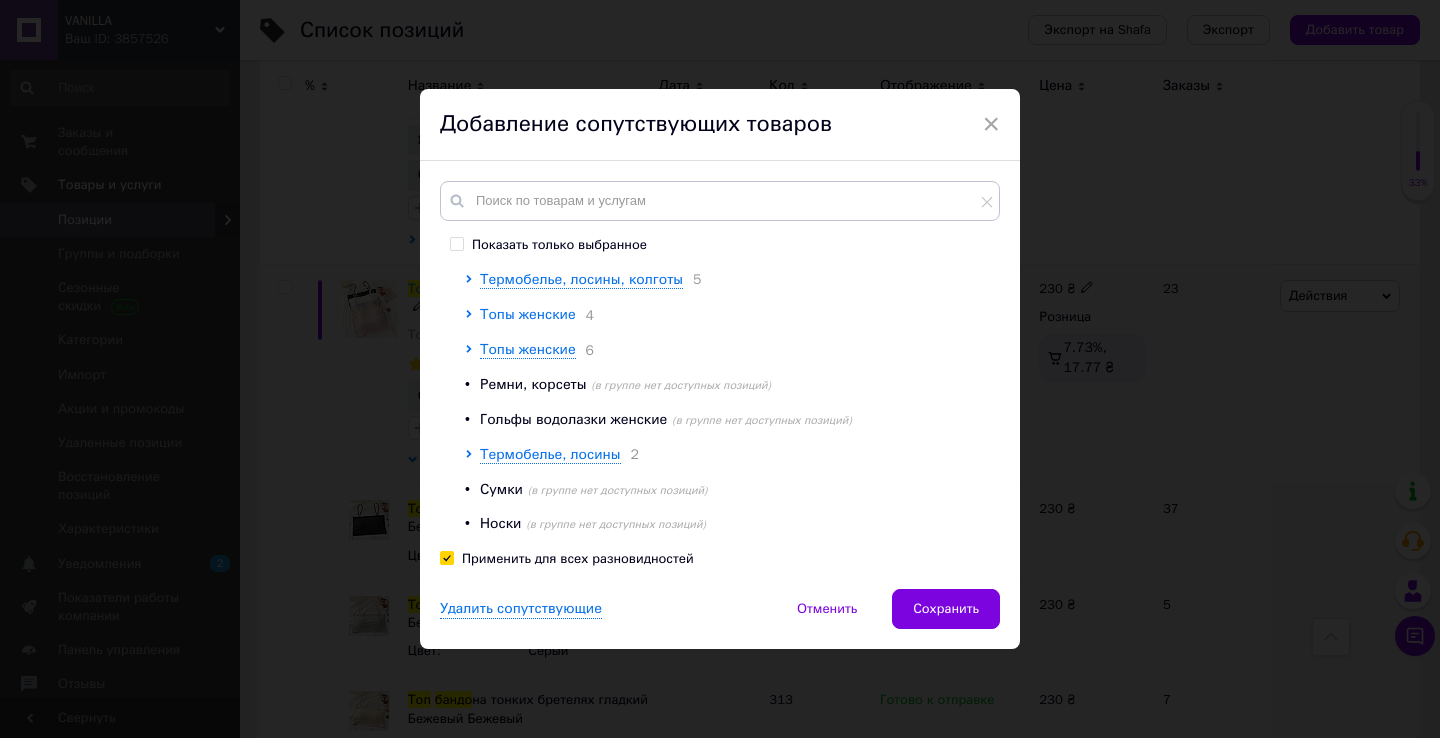 click 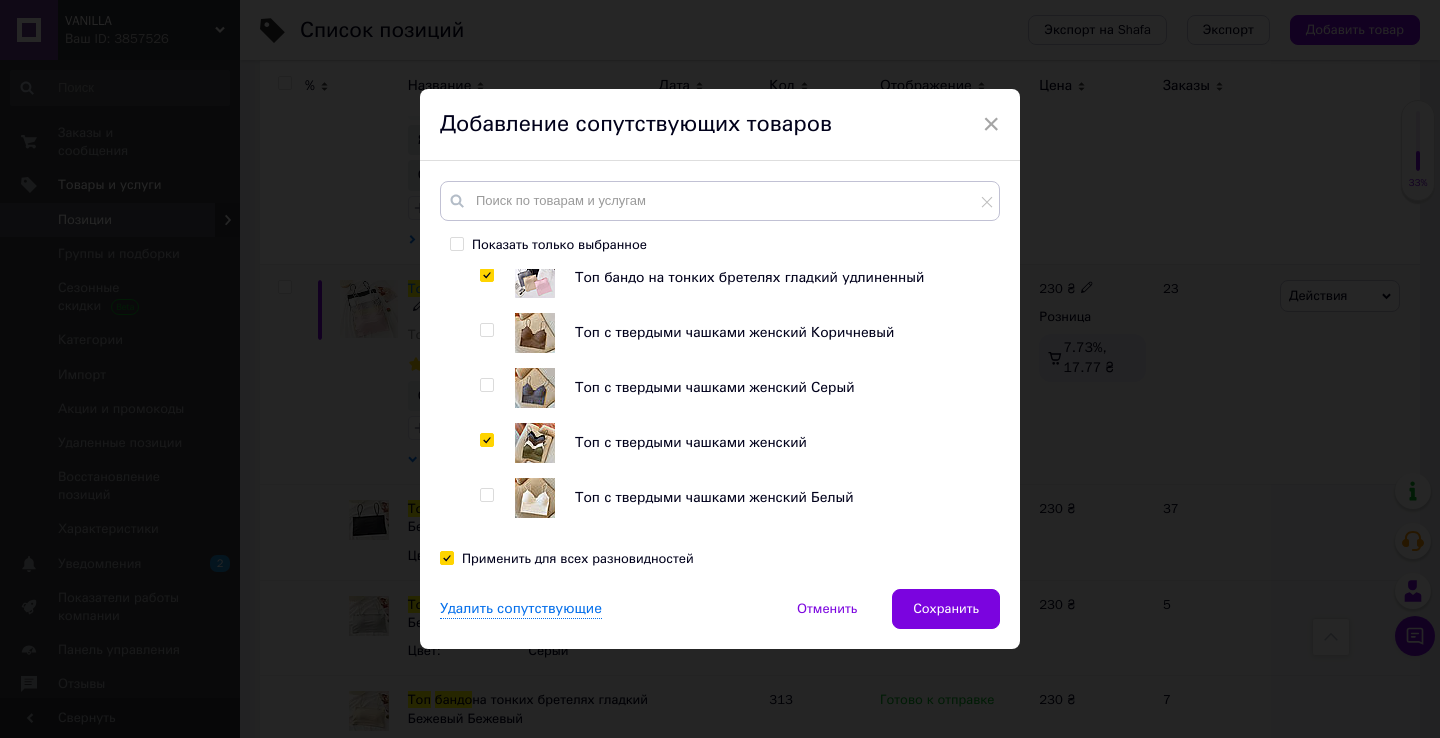 scroll, scrollTop: 262, scrollLeft: 0, axis: vertical 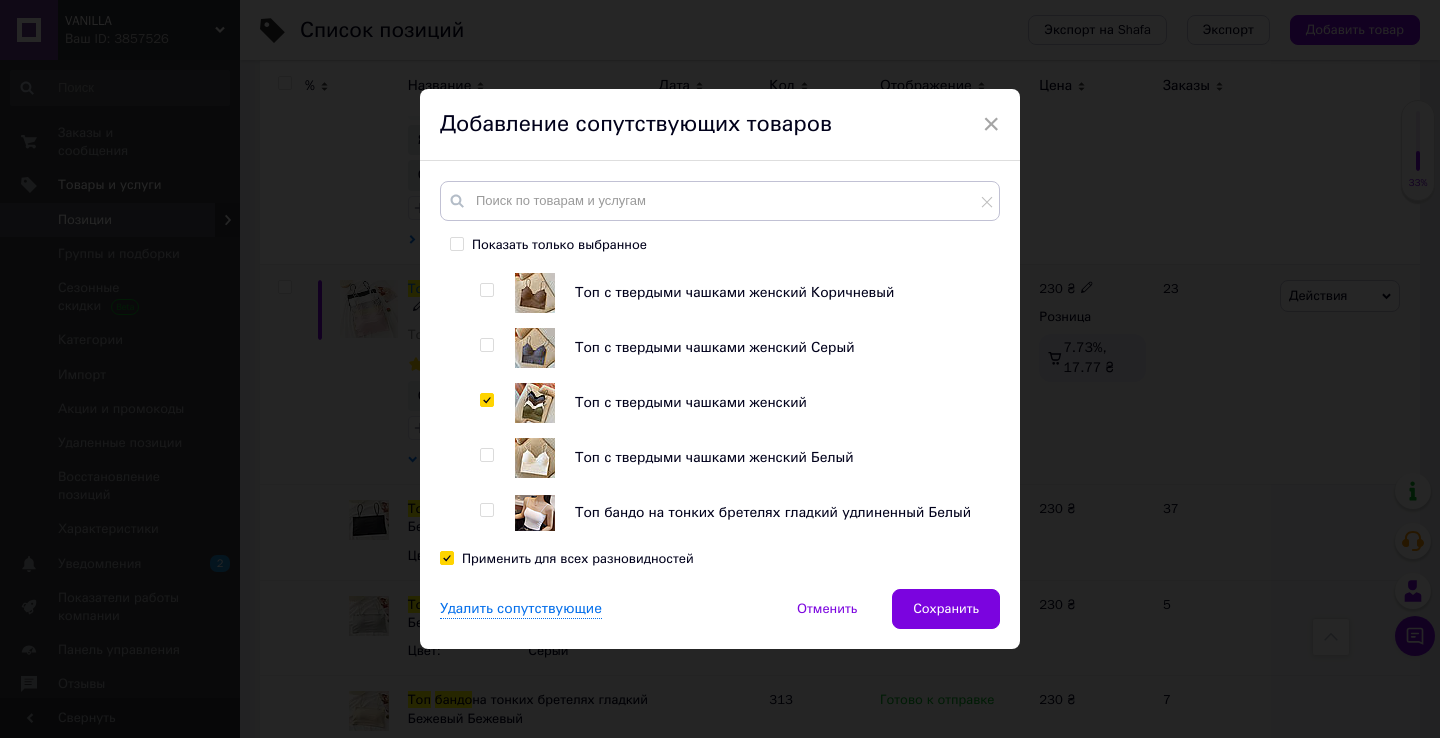 click at bounding box center (486, 290) 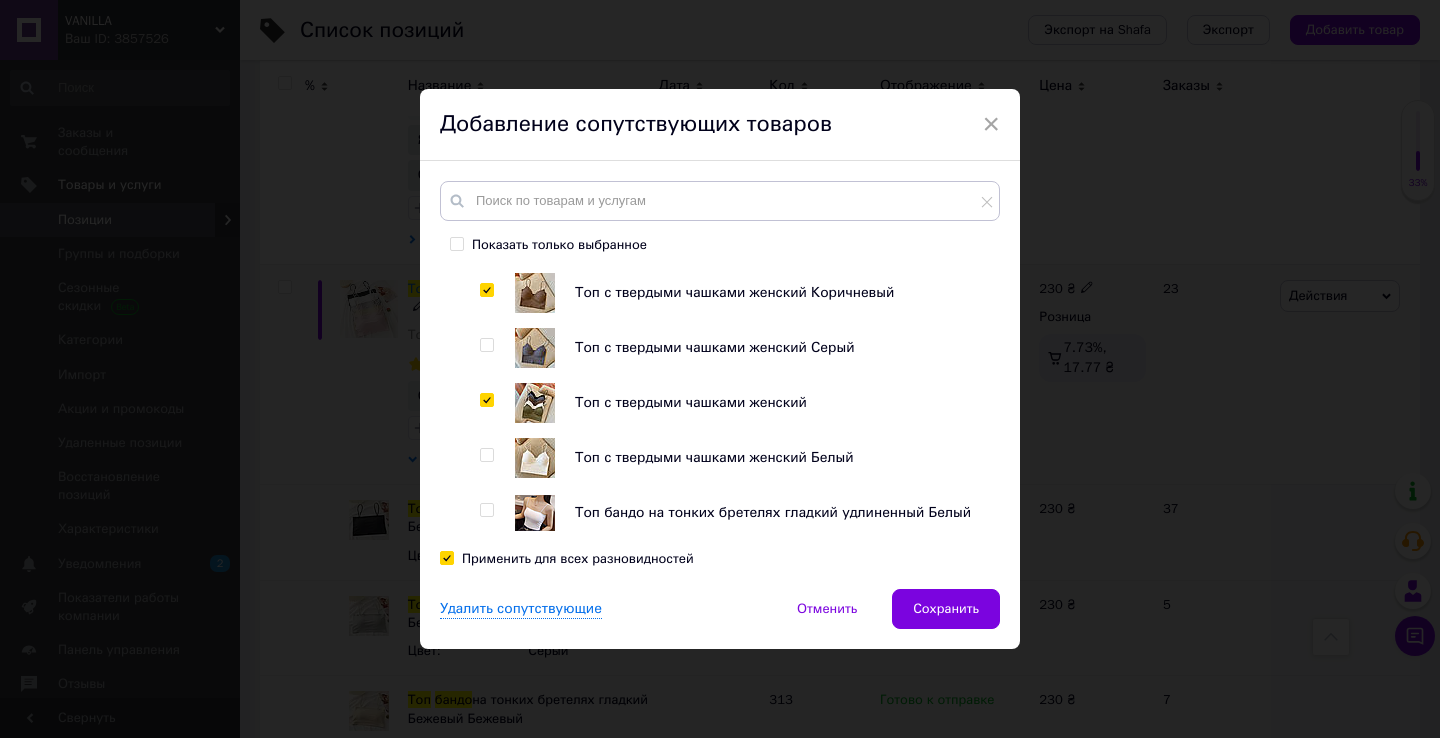 checkbox on "true" 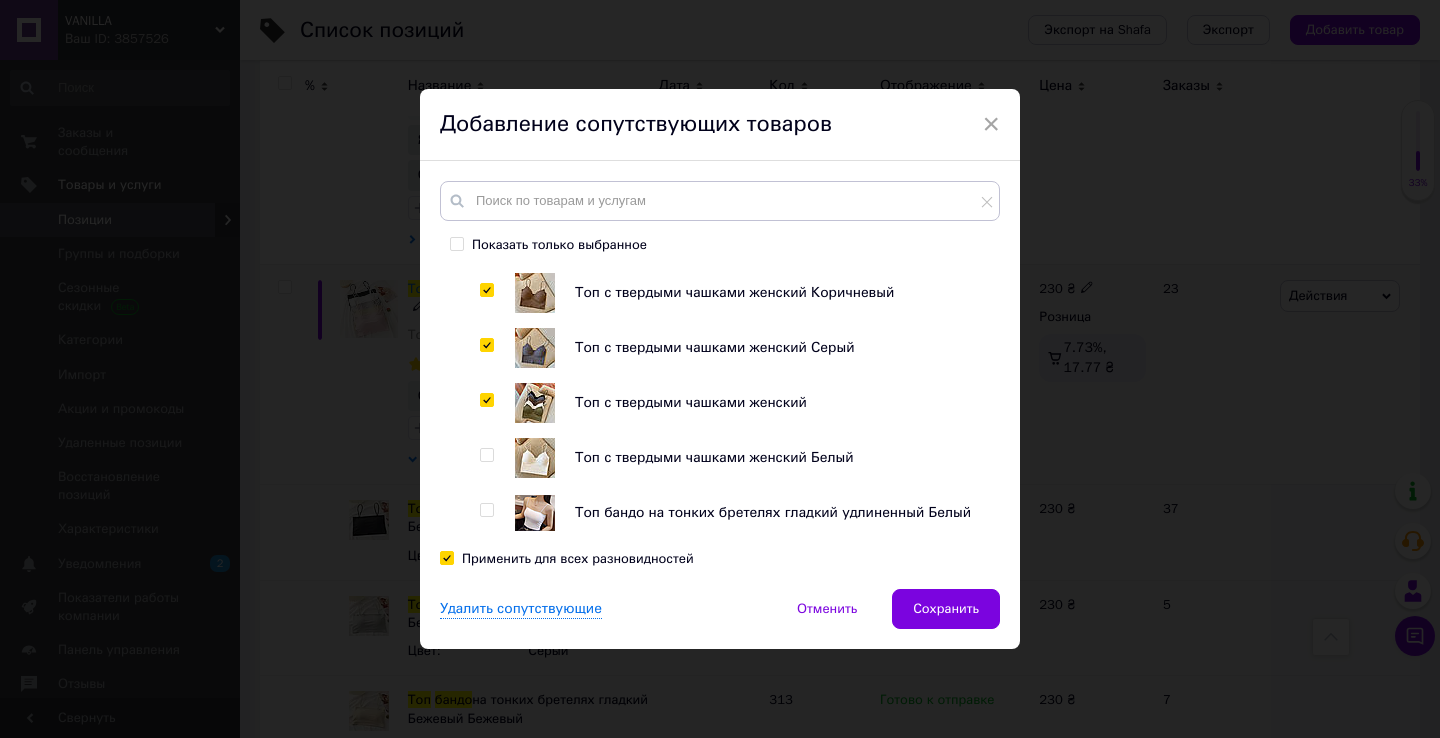 checkbox on "true" 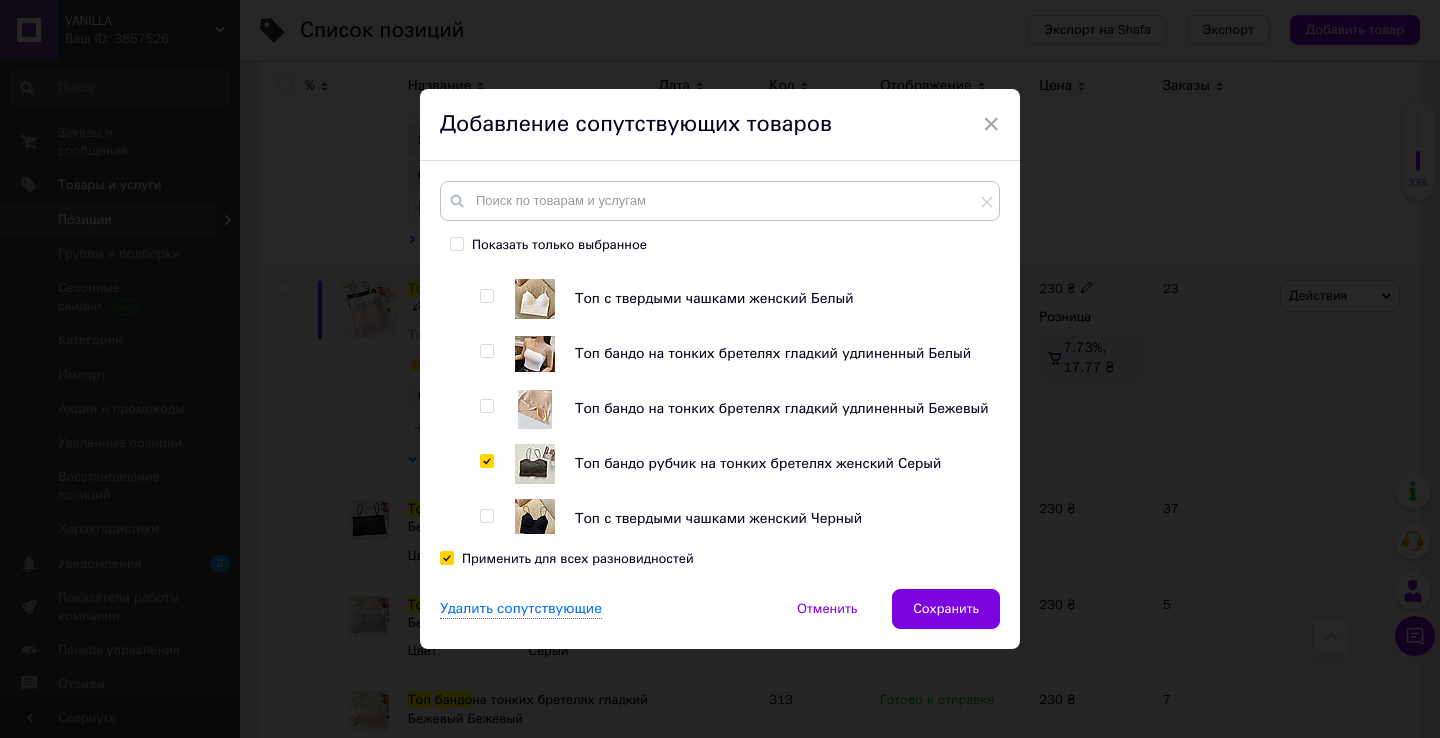 scroll, scrollTop: 376, scrollLeft: 0, axis: vertical 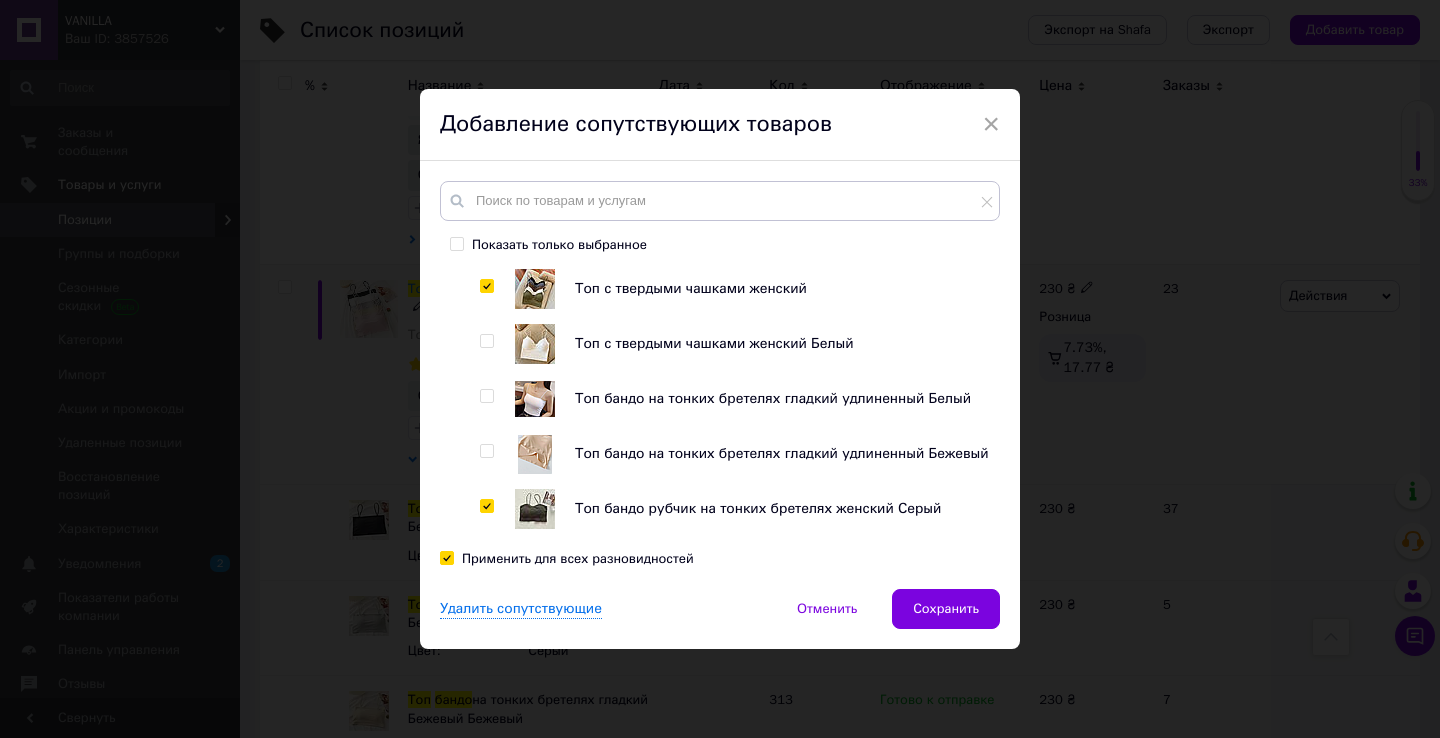 drag, startPoint x: 488, startPoint y: 346, endPoint x: 494, endPoint y: 389, distance: 43.416588 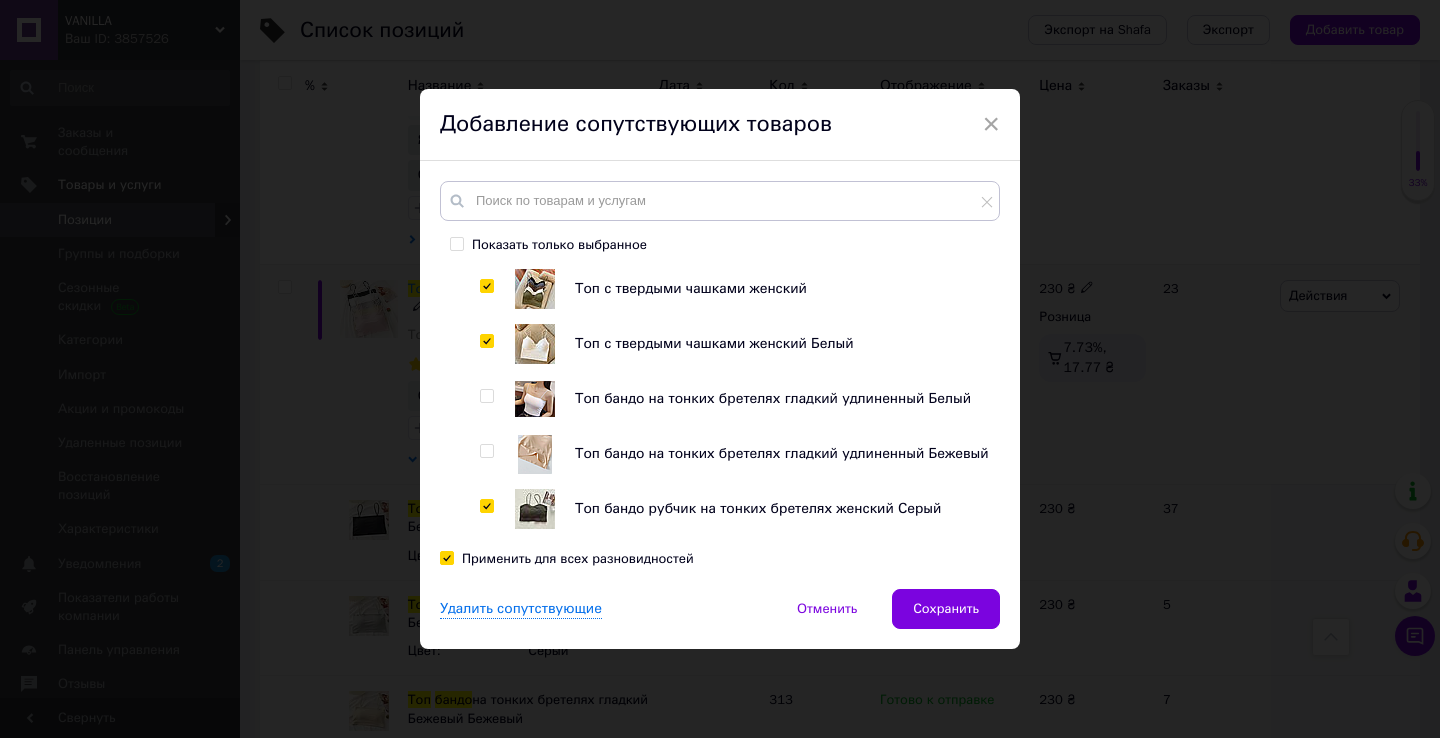 checkbox on "true" 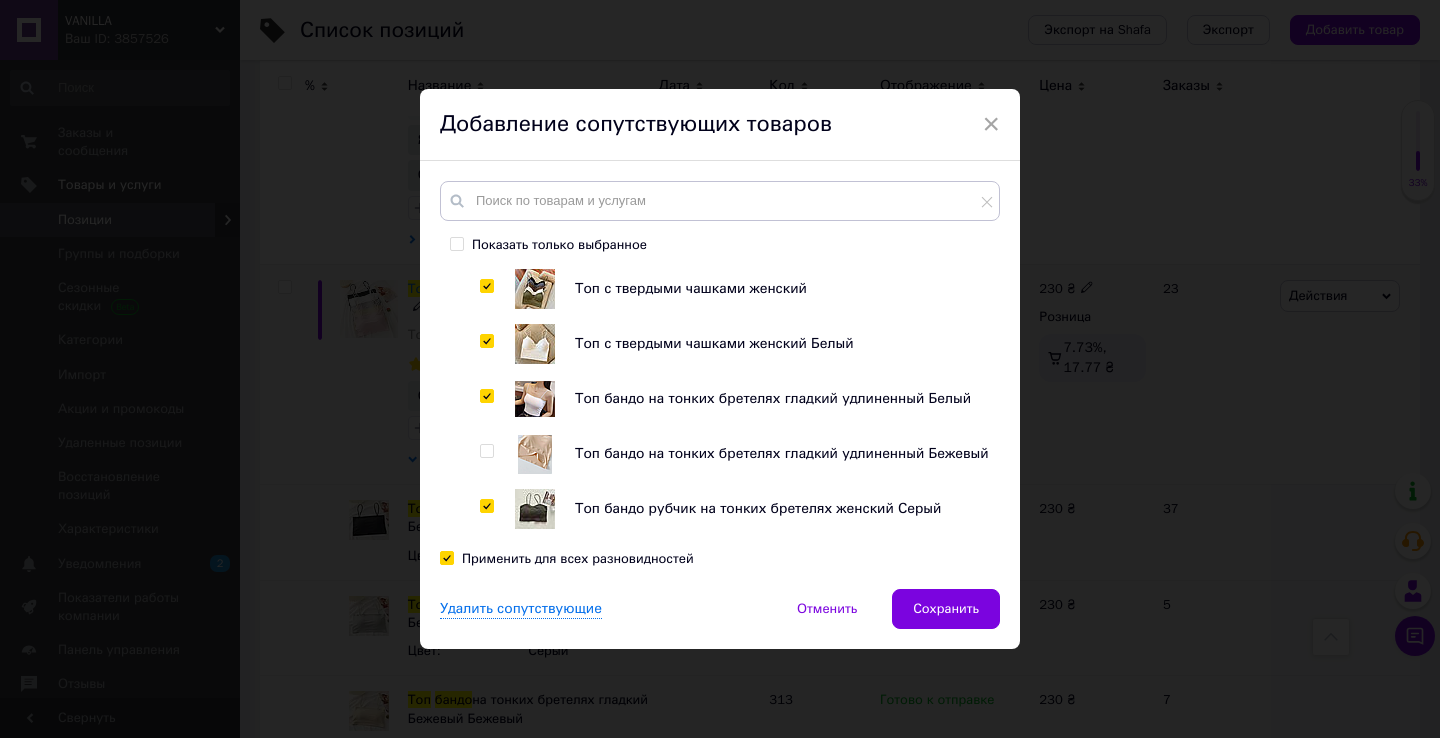 checkbox on "true" 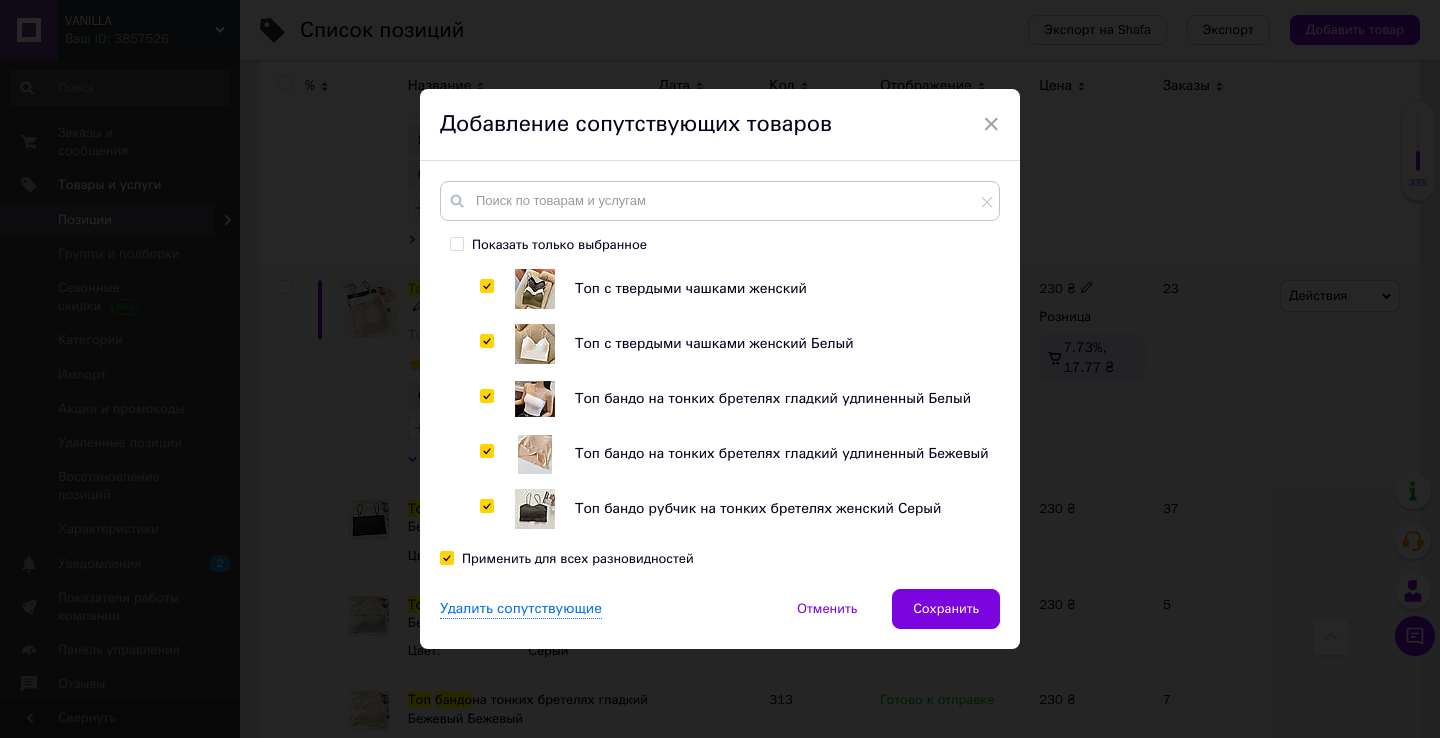 checkbox on "true" 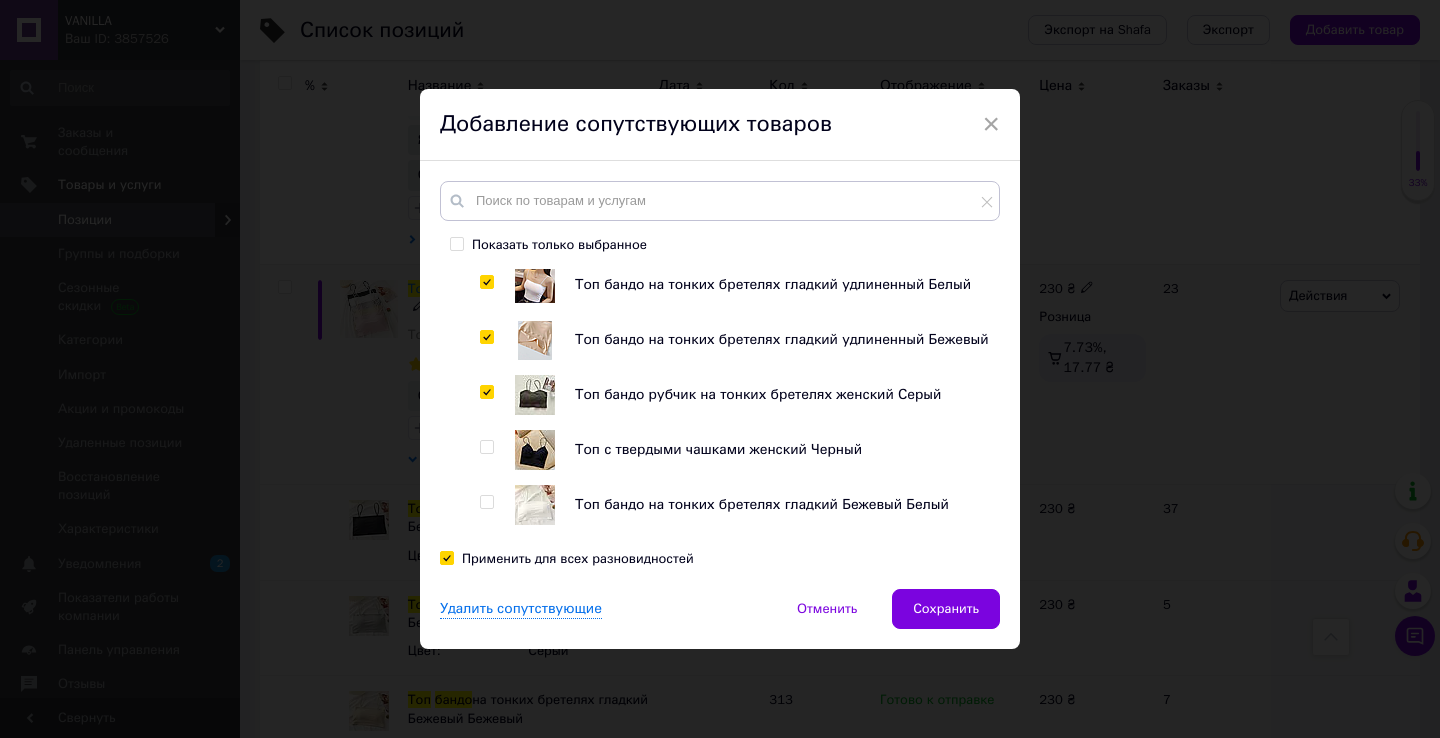 click at bounding box center [486, 447] 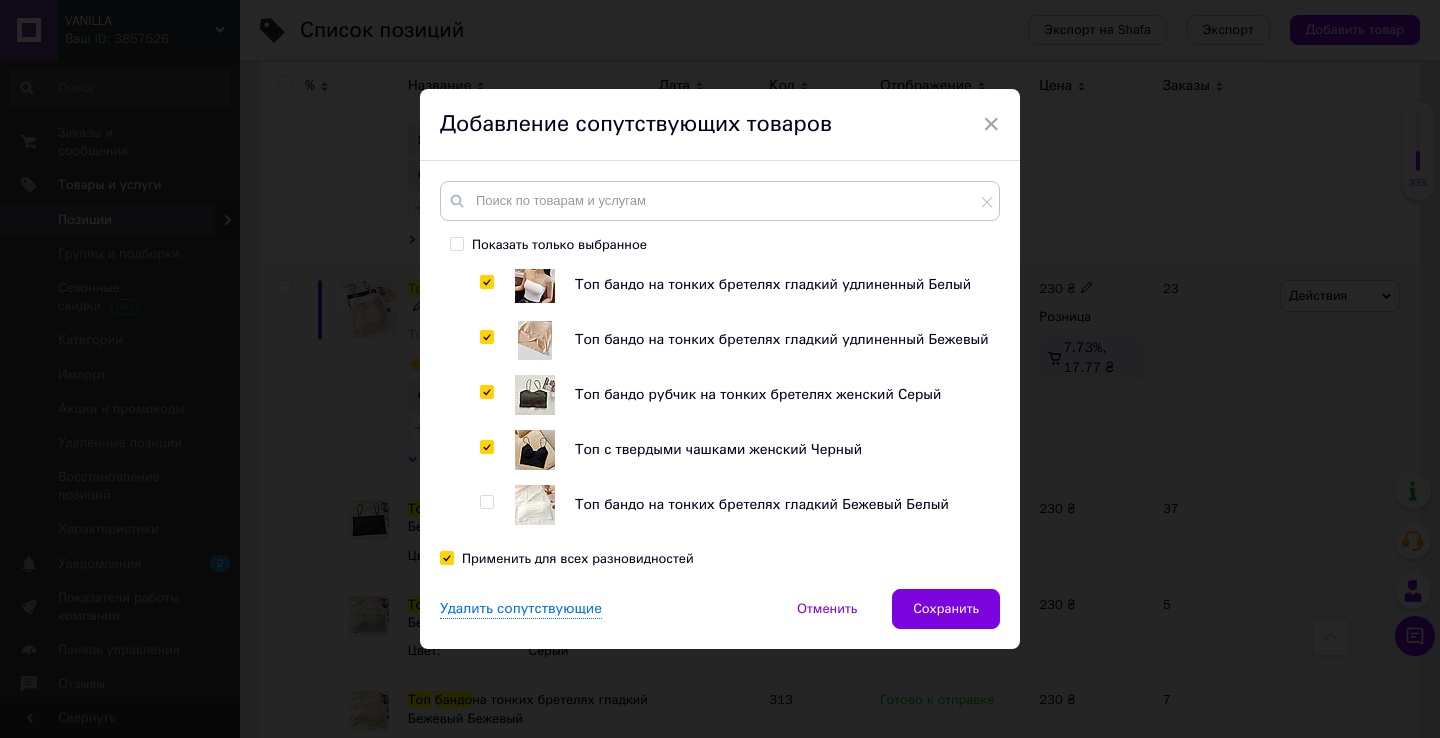 checkbox on "true" 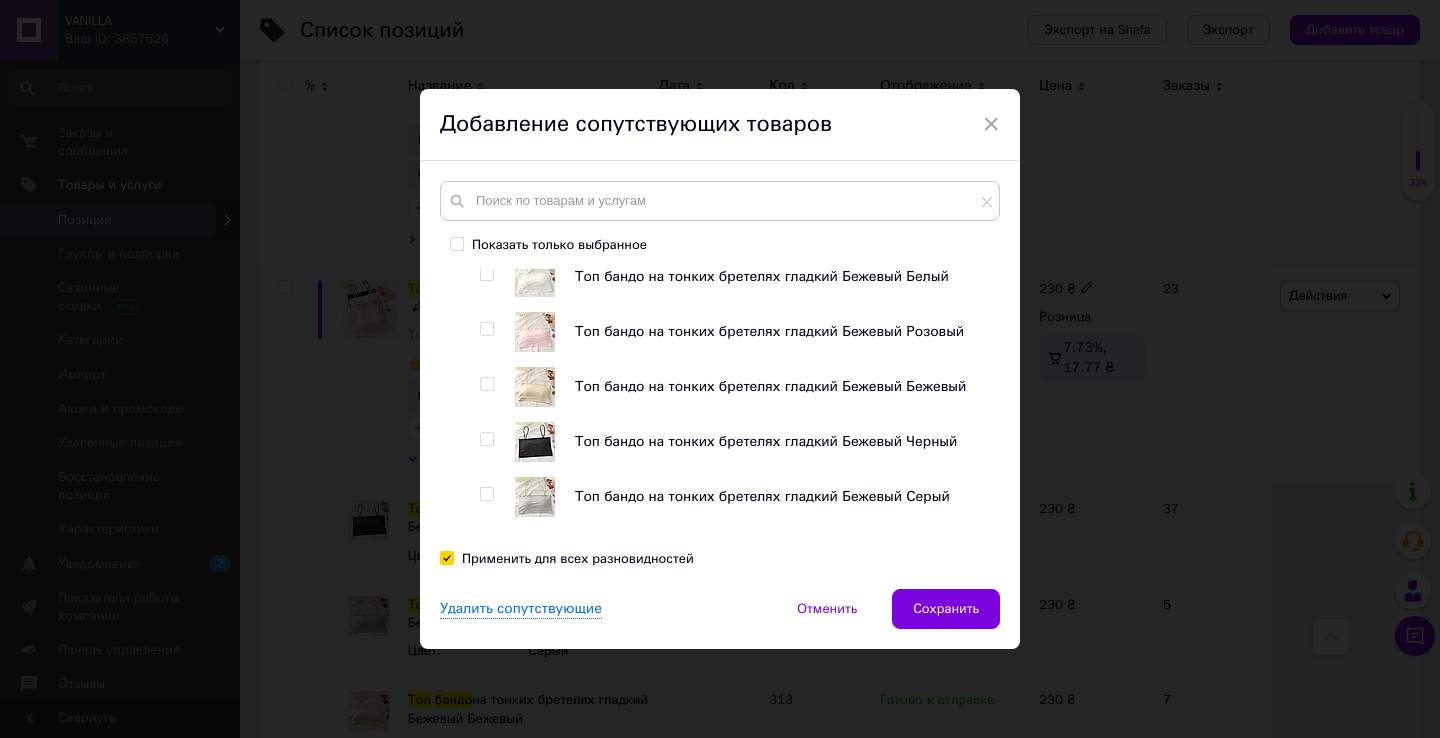 scroll, scrollTop: 604, scrollLeft: 0, axis: vertical 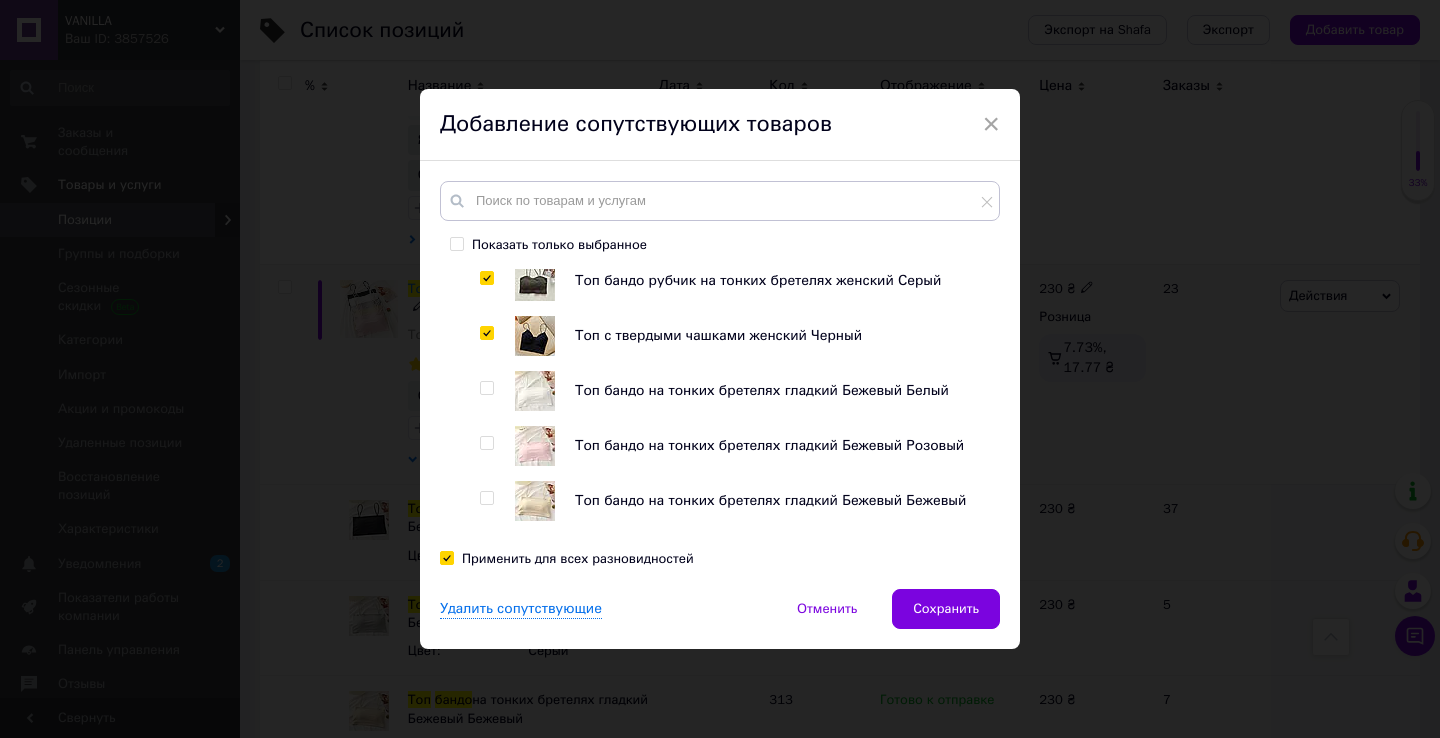 click at bounding box center [486, 388] 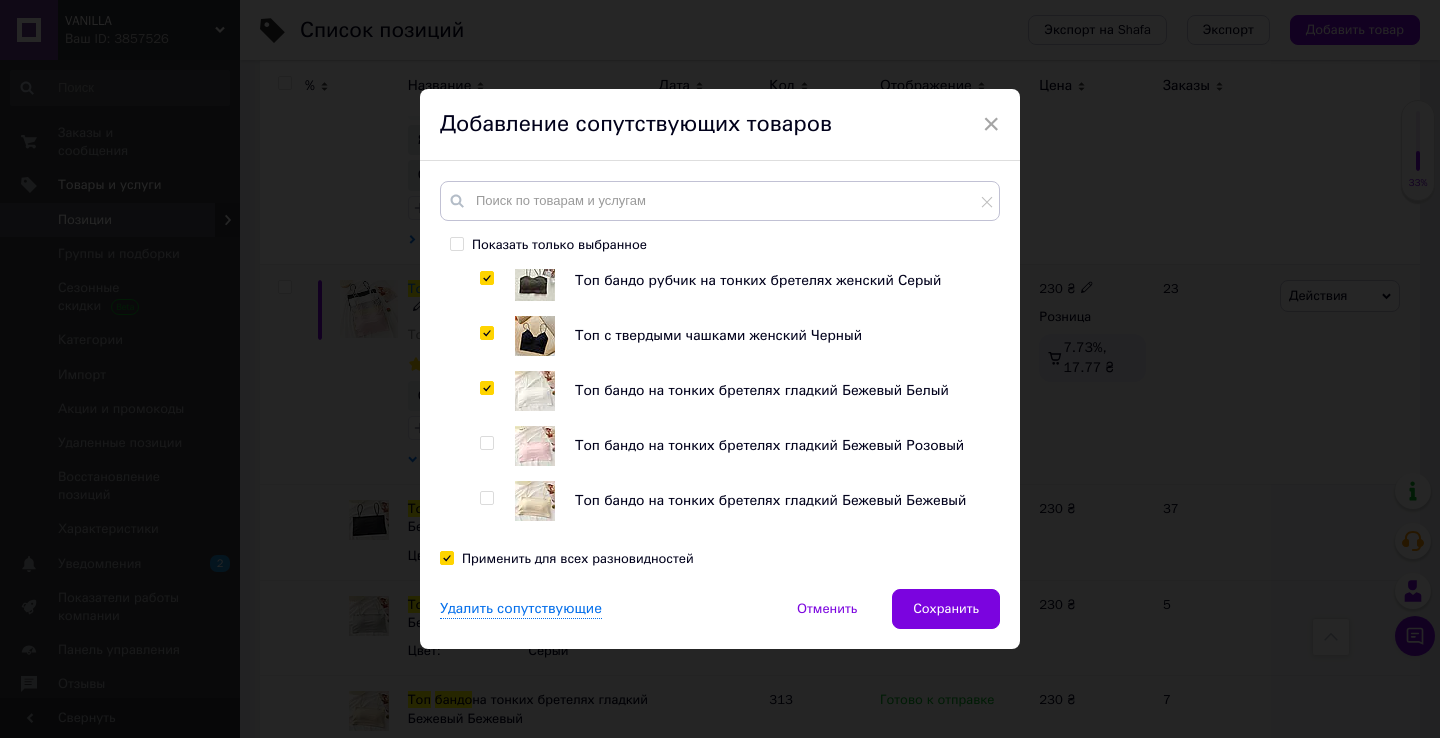 checkbox on "true" 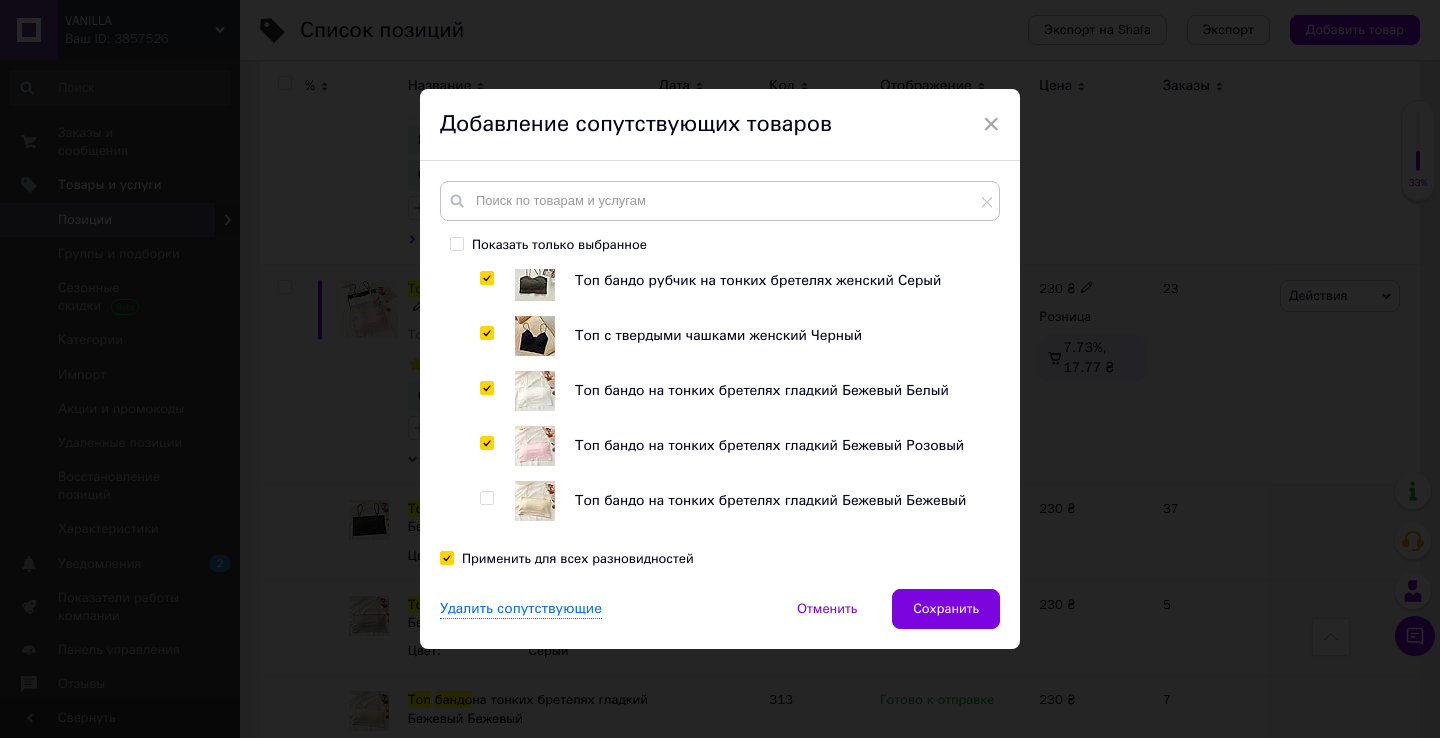 checkbox on "true" 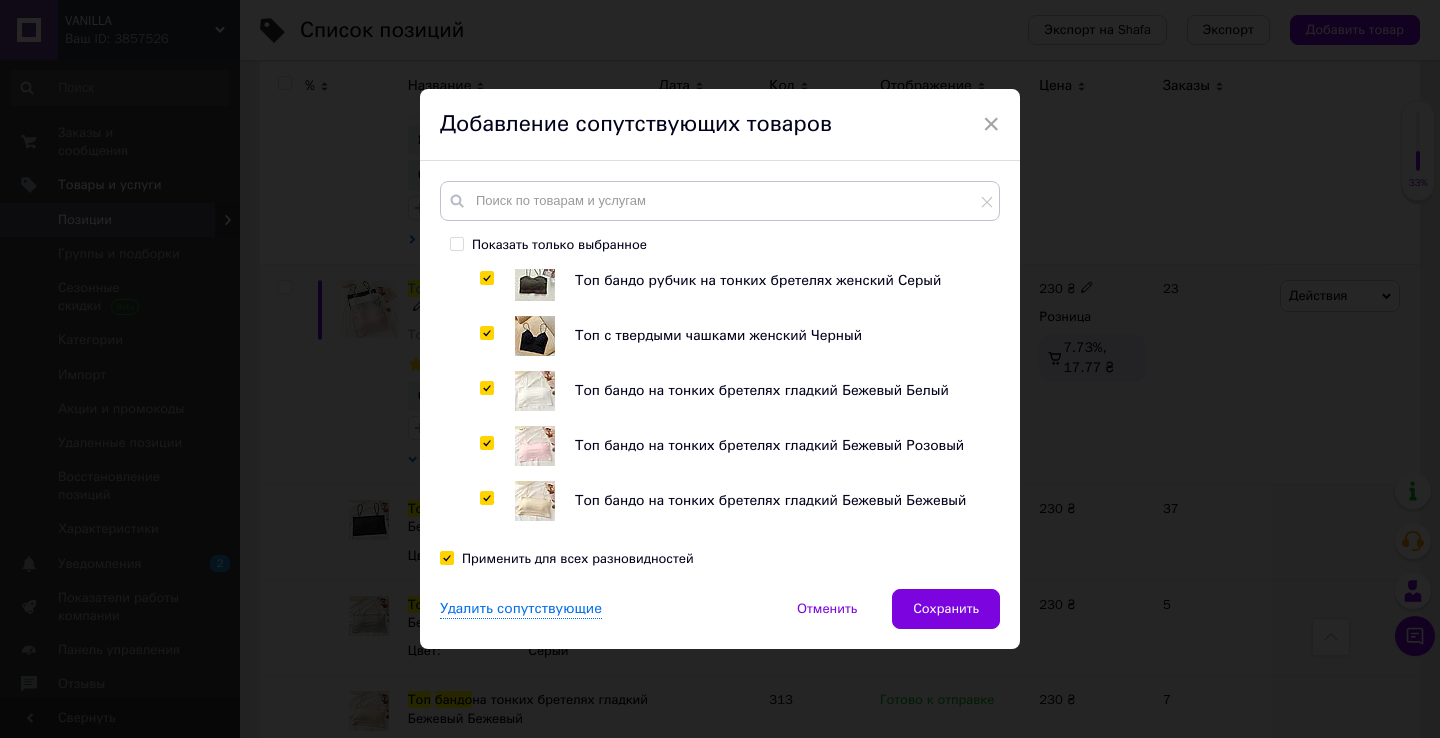 checkbox on "true" 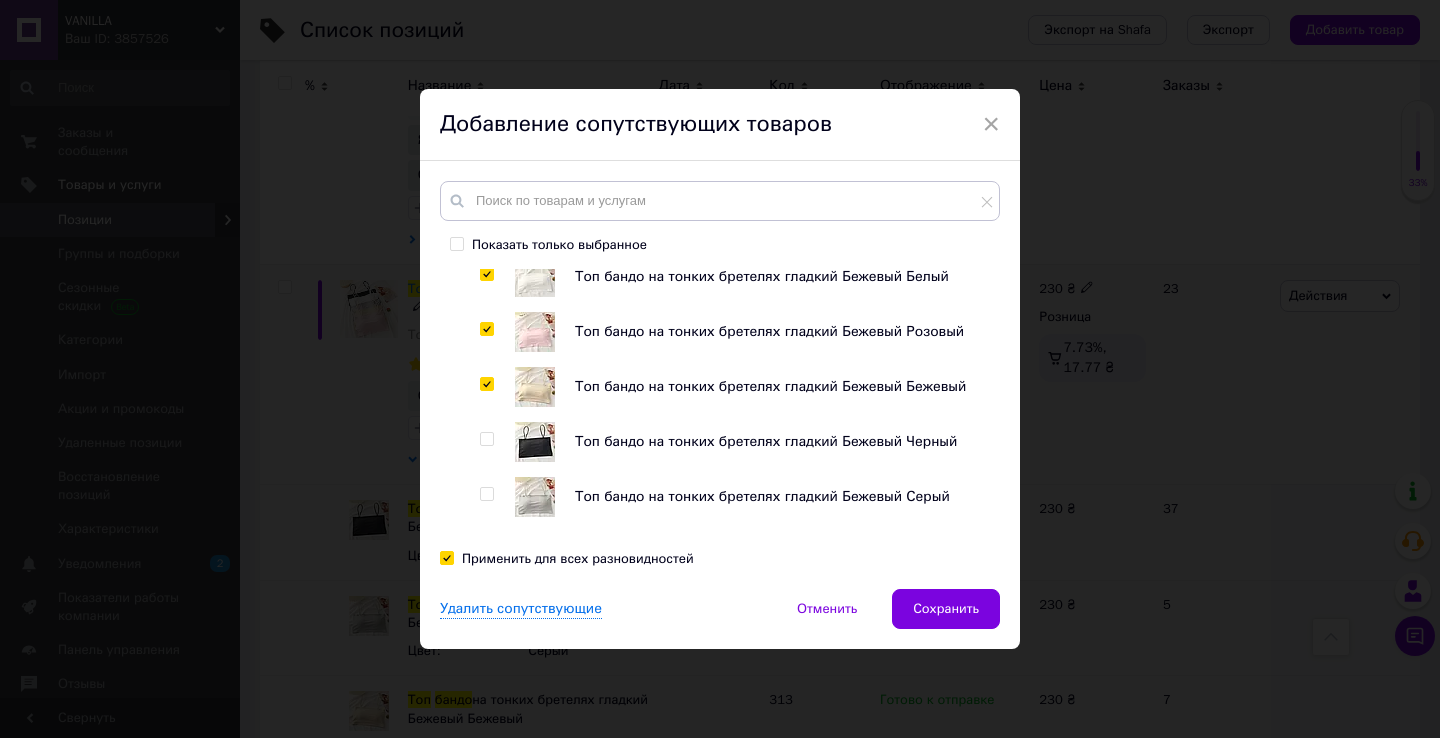 click at bounding box center (486, 439) 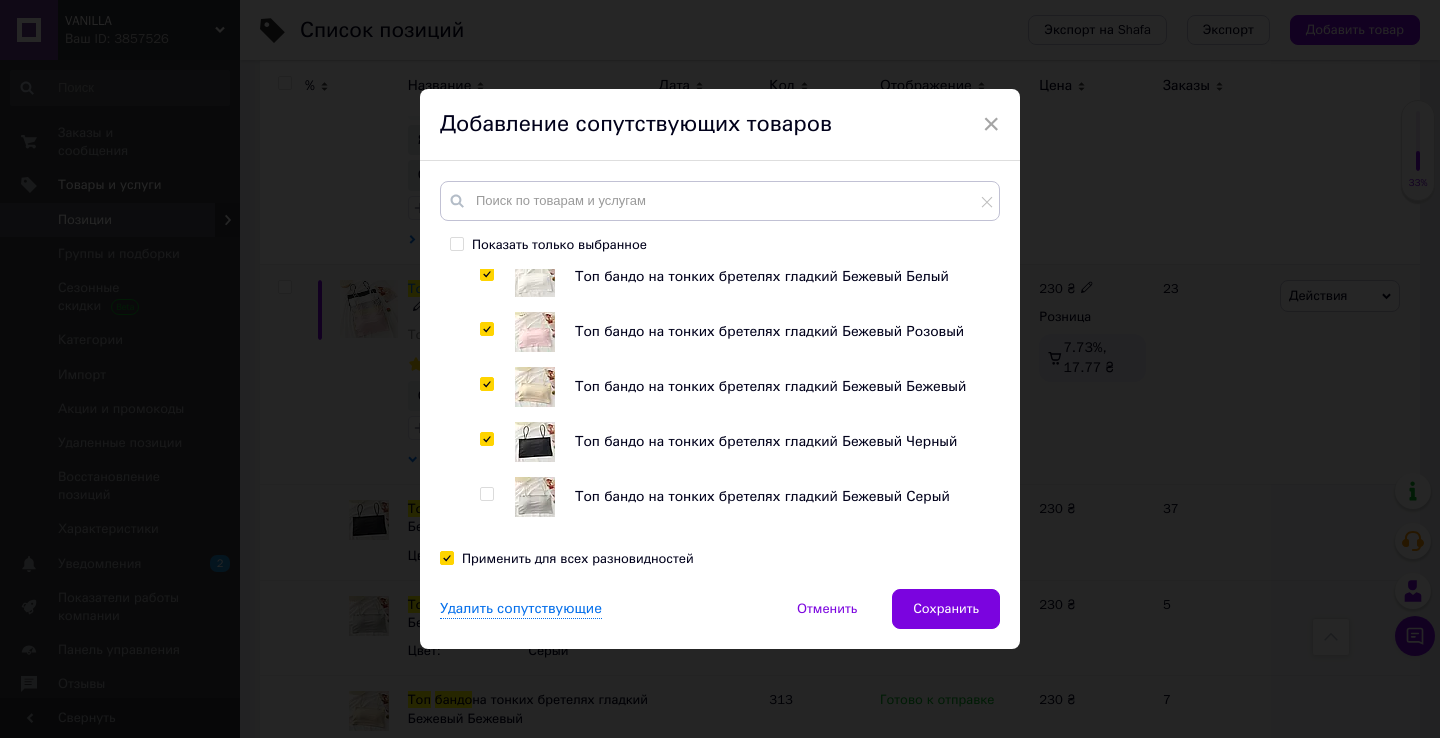 checkbox on "true" 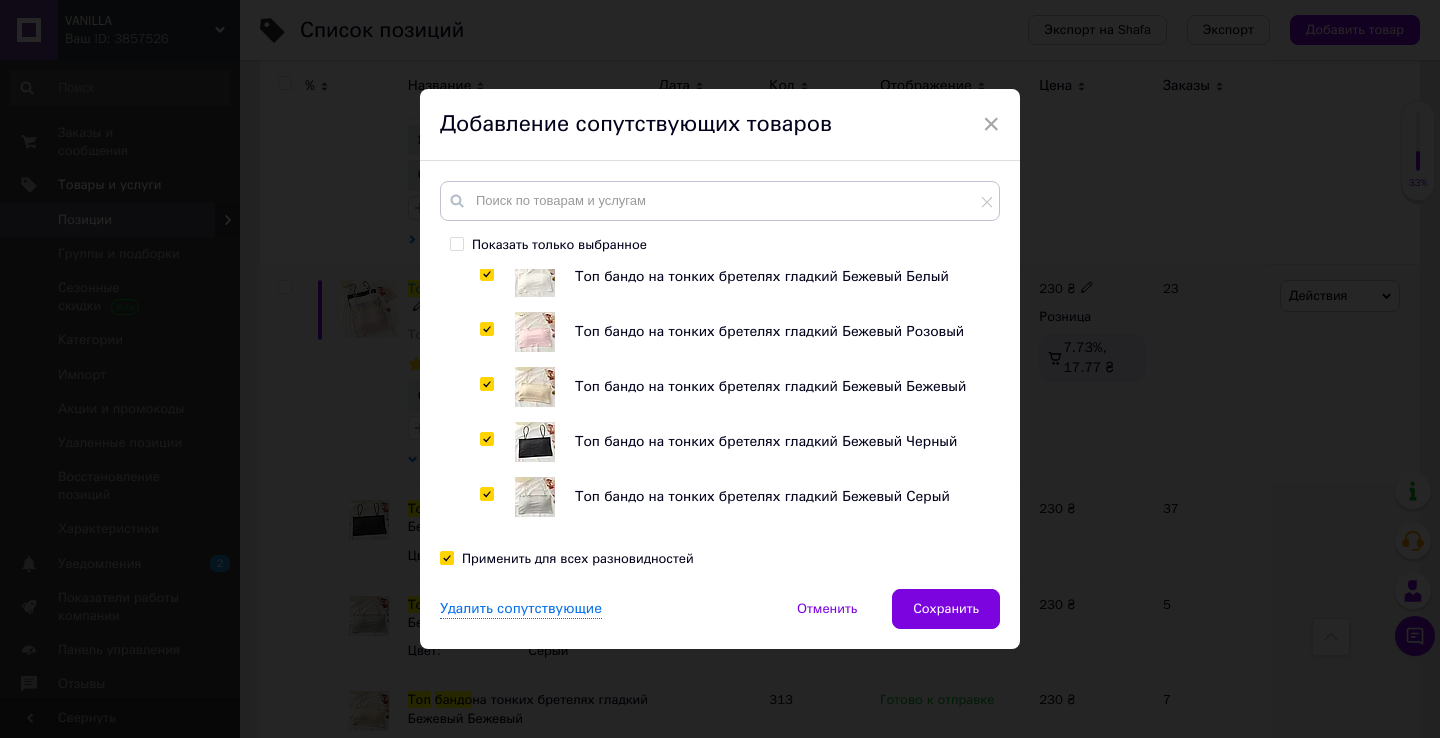 checkbox on "true" 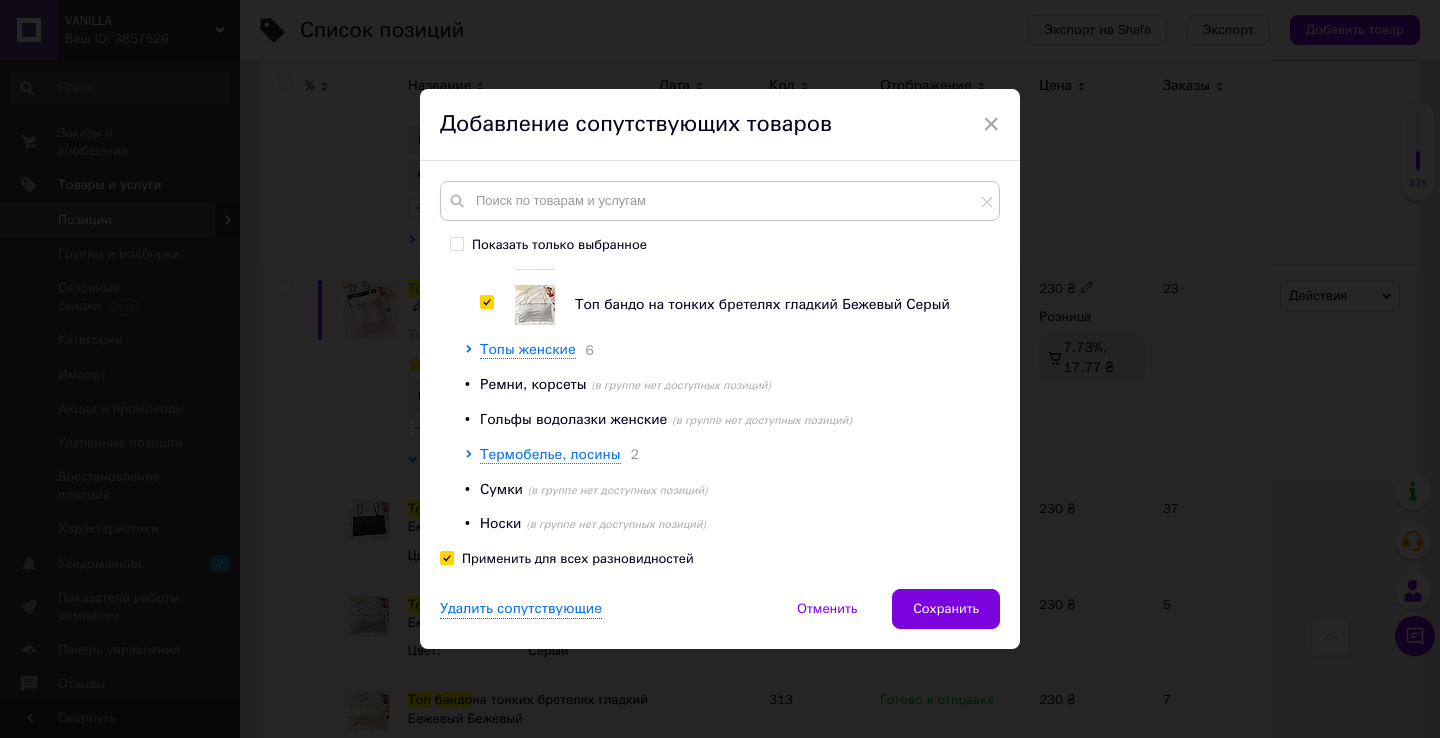 scroll, scrollTop: 920, scrollLeft: 0, axis: vertical 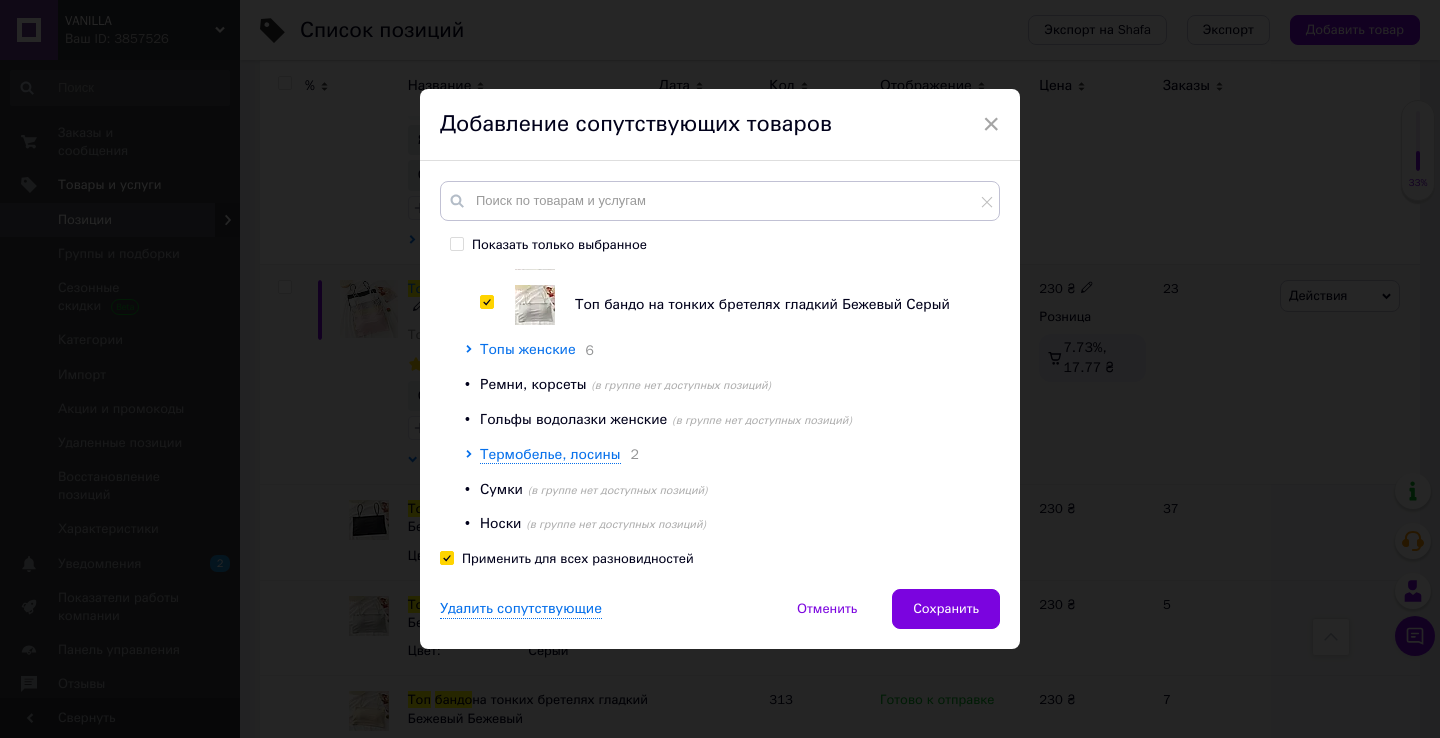 click on "Топы женские" at bounding box center [528, 349] 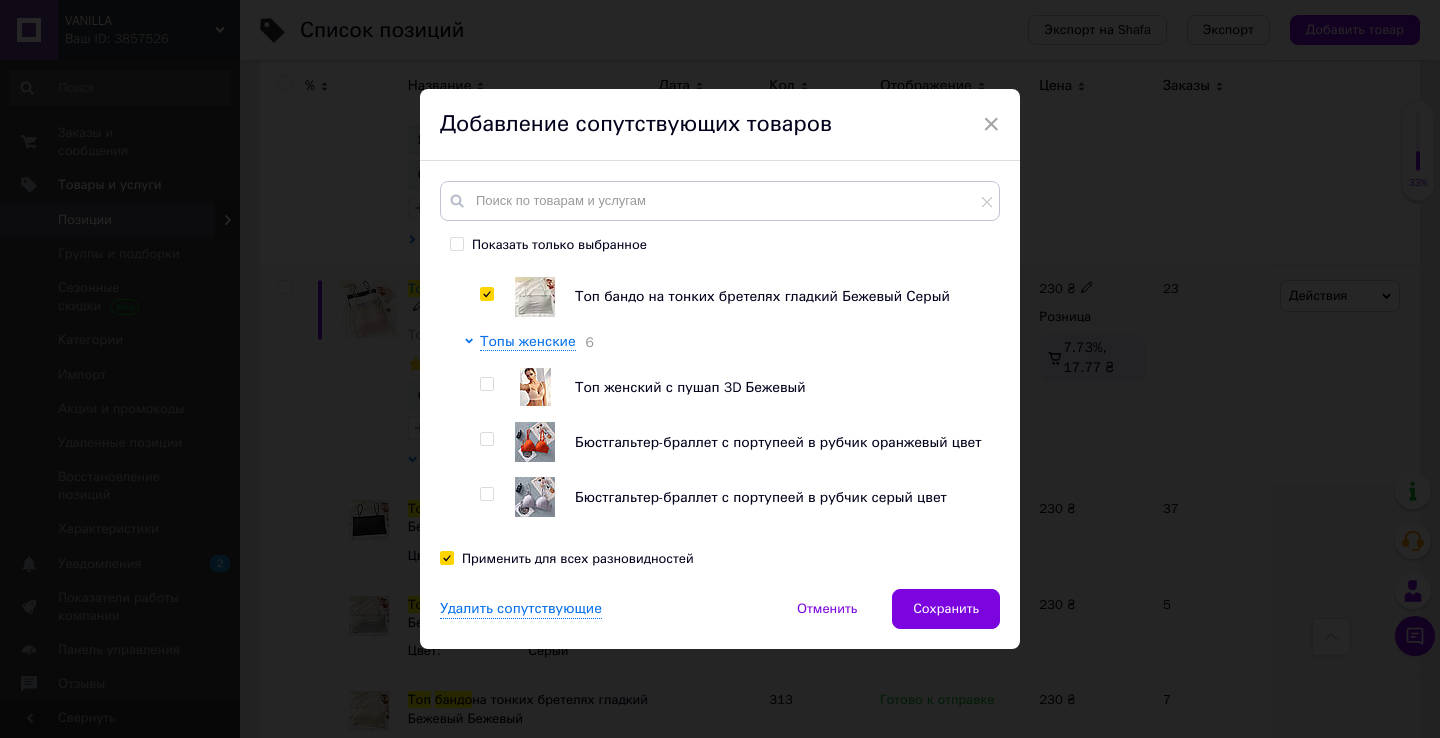 click at bounding box center (486, 384) 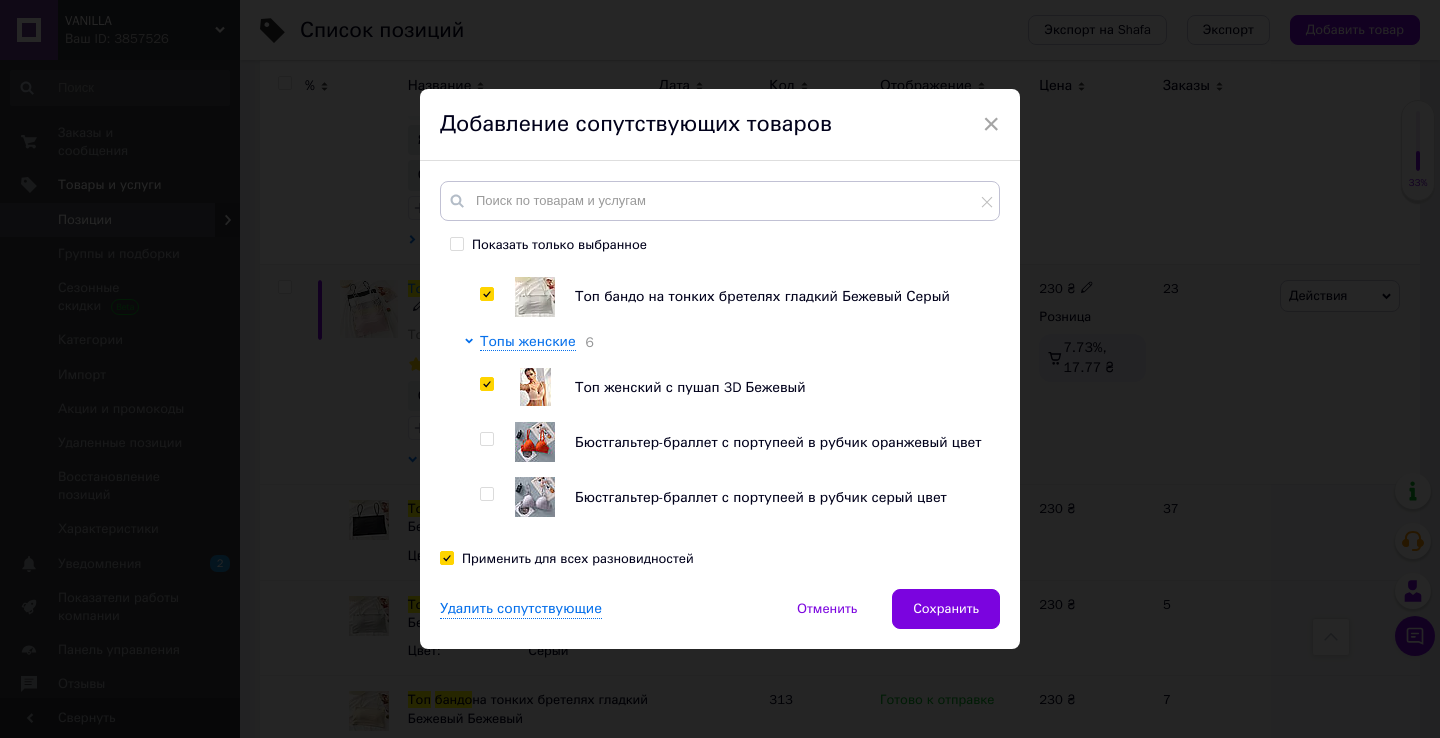 checkbox on "true" 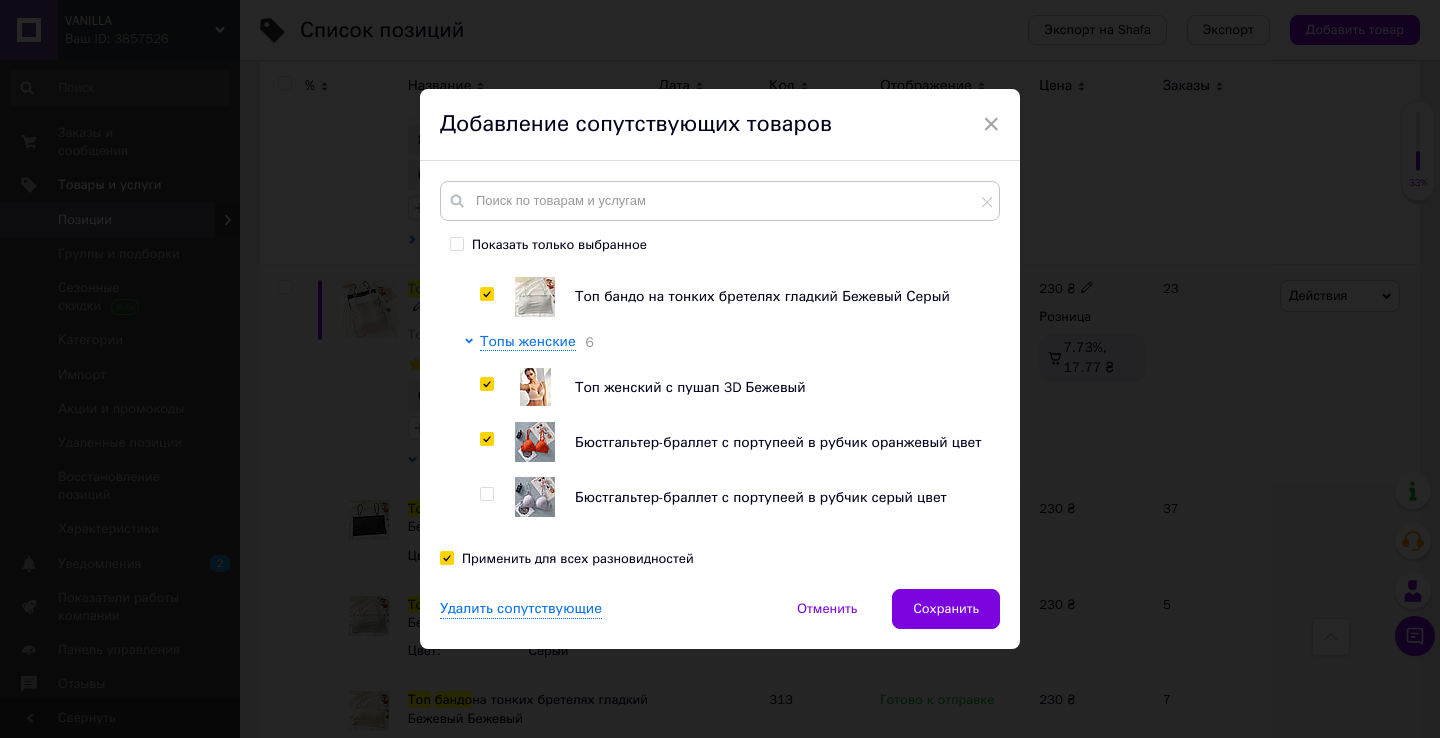 checkbox on "true" 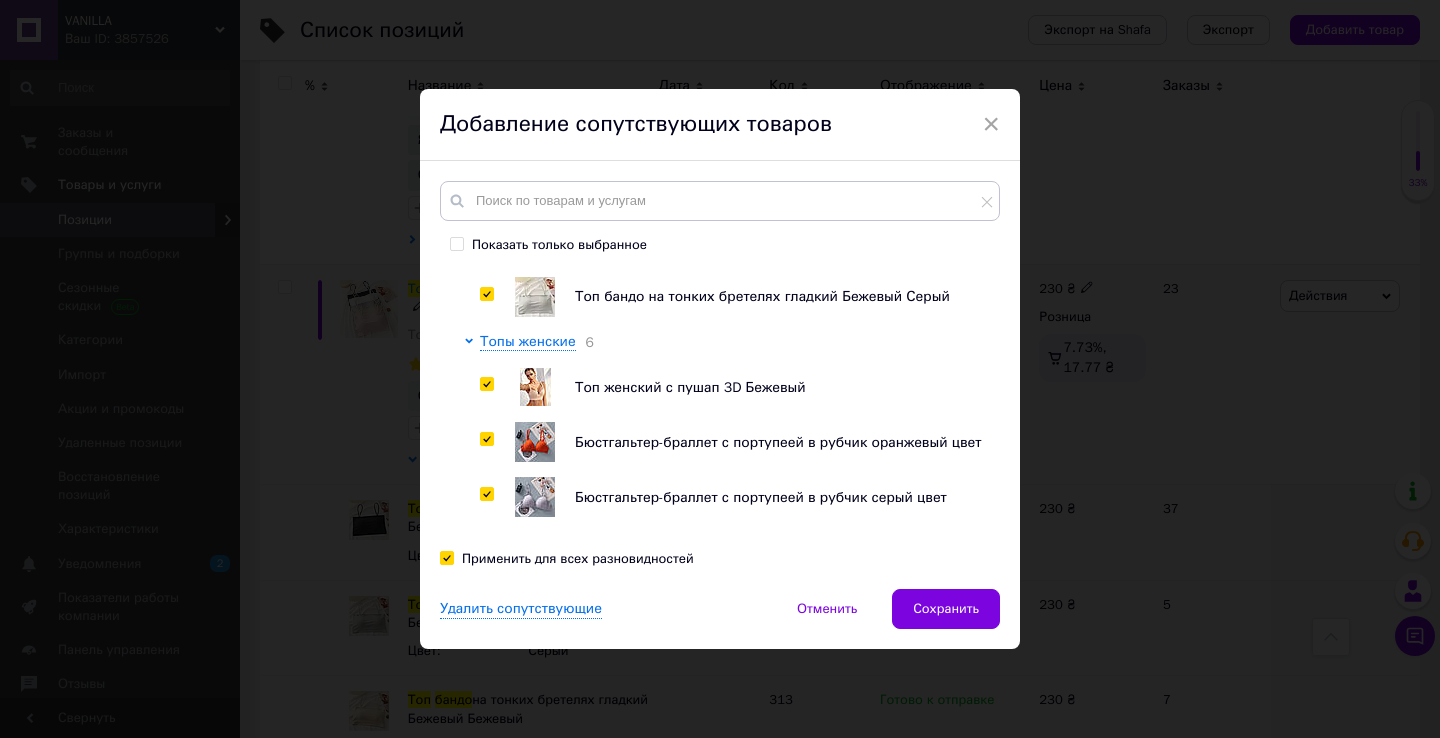checkbox on "true" 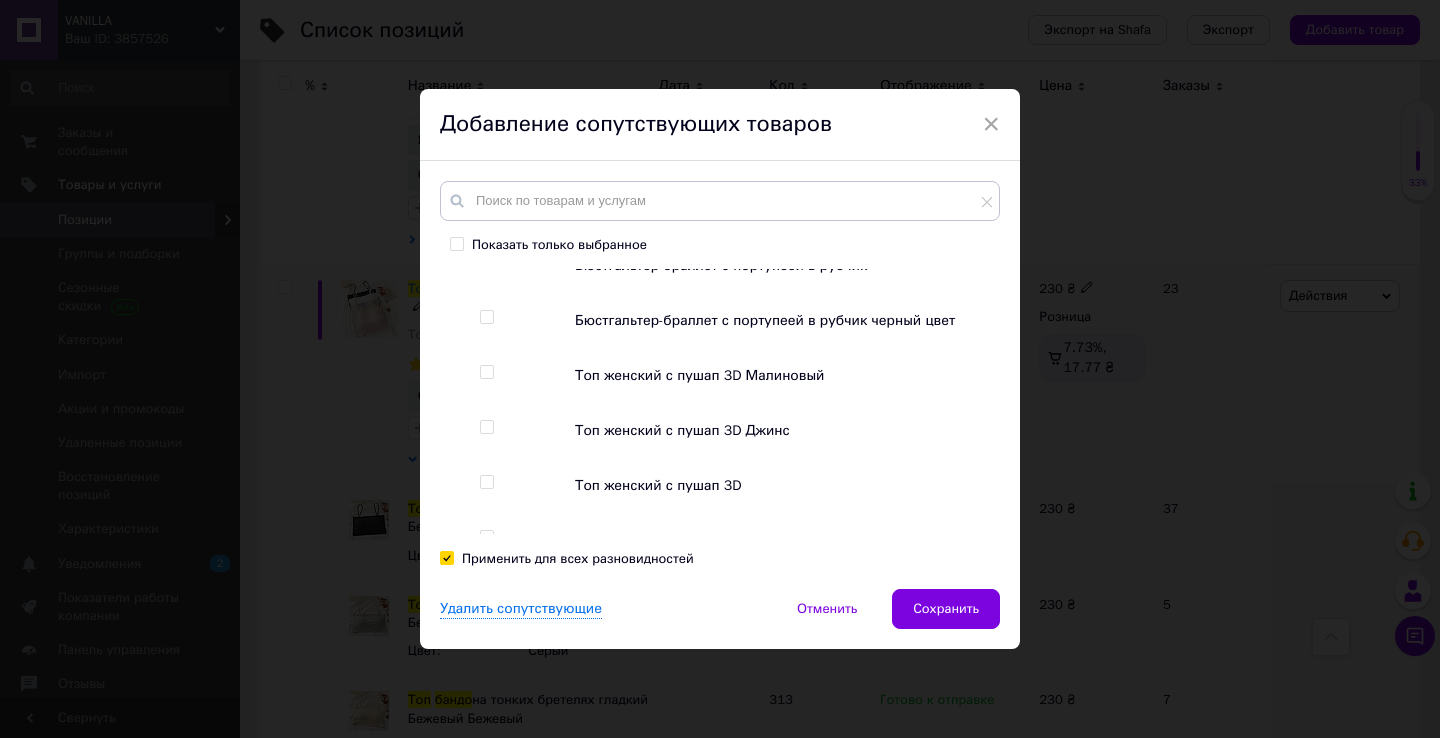 scroll, scrollTop: 1146, scrollLeft: 0, axis: vertical 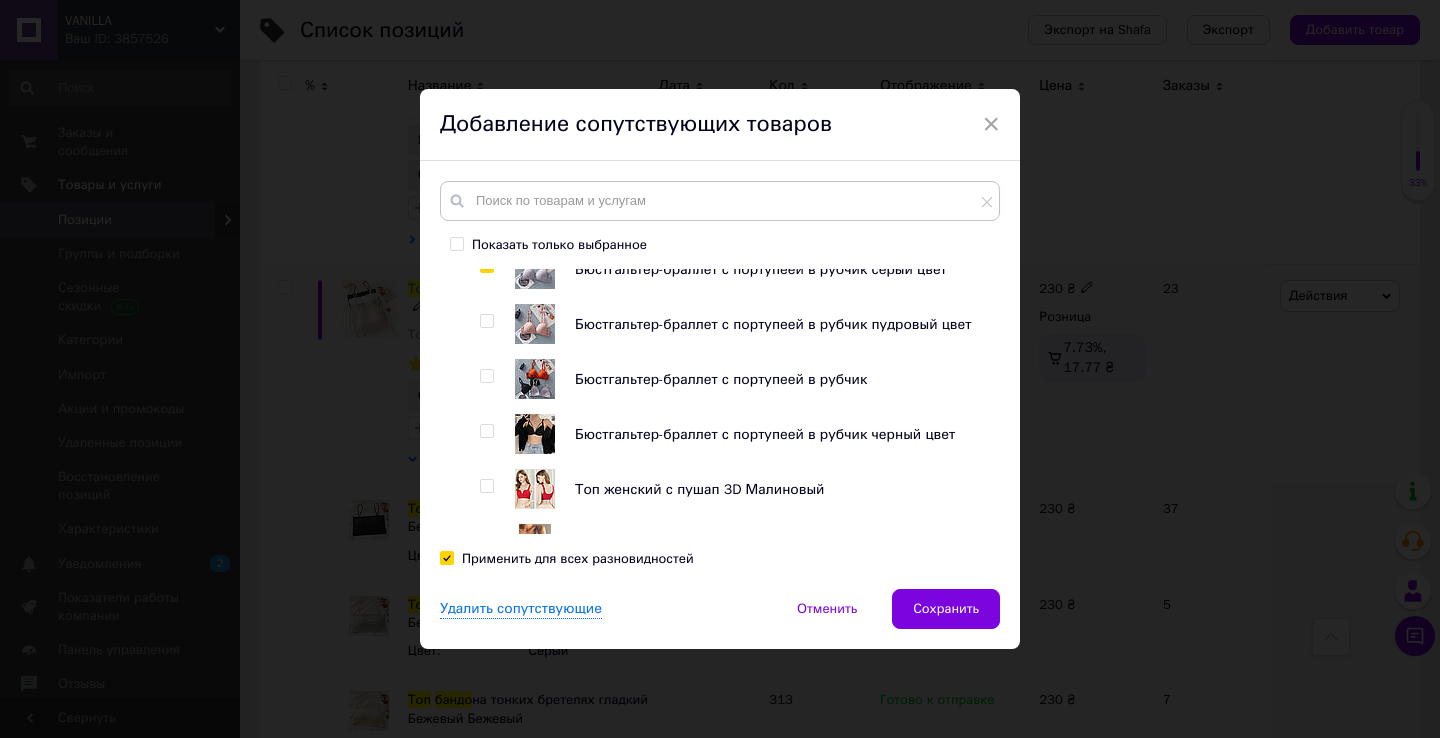click at bounding box center [486, 321] 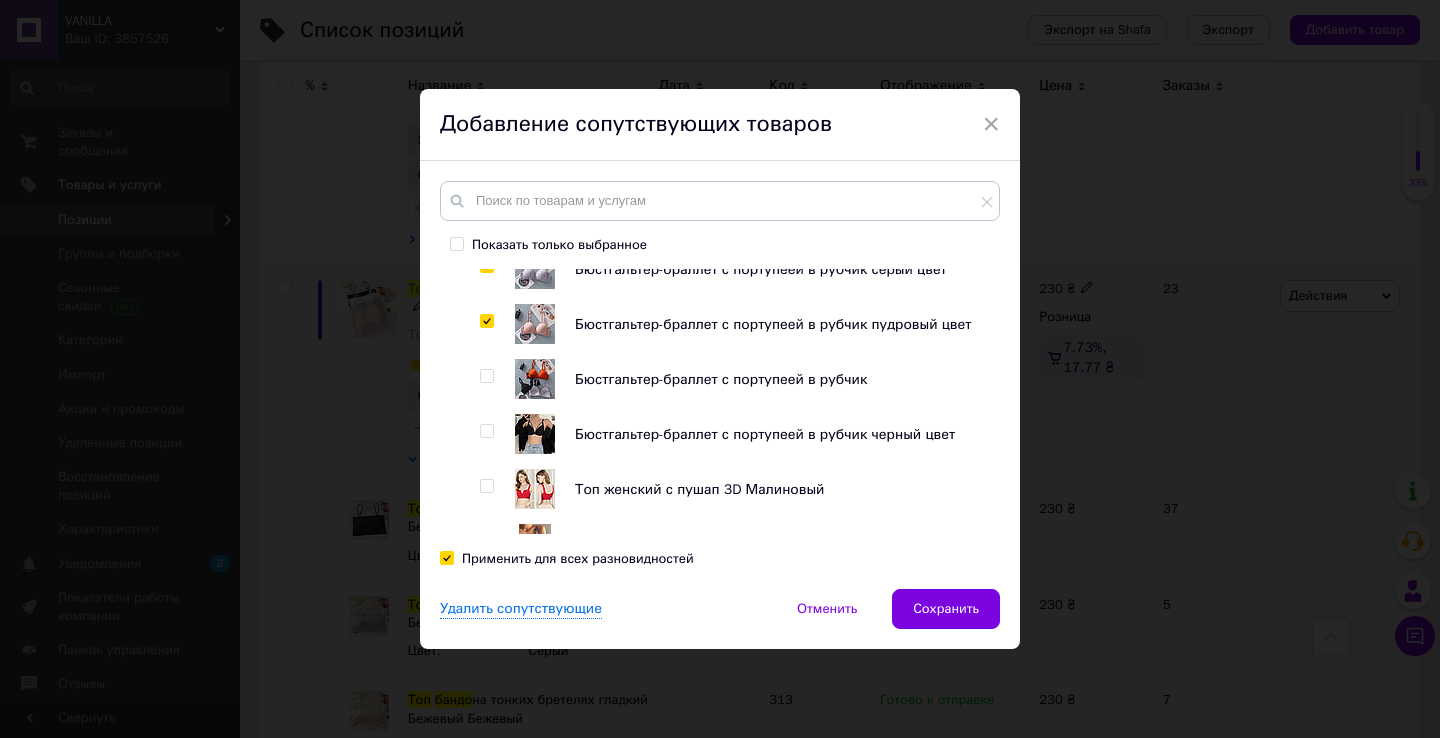 checkbox on "true" 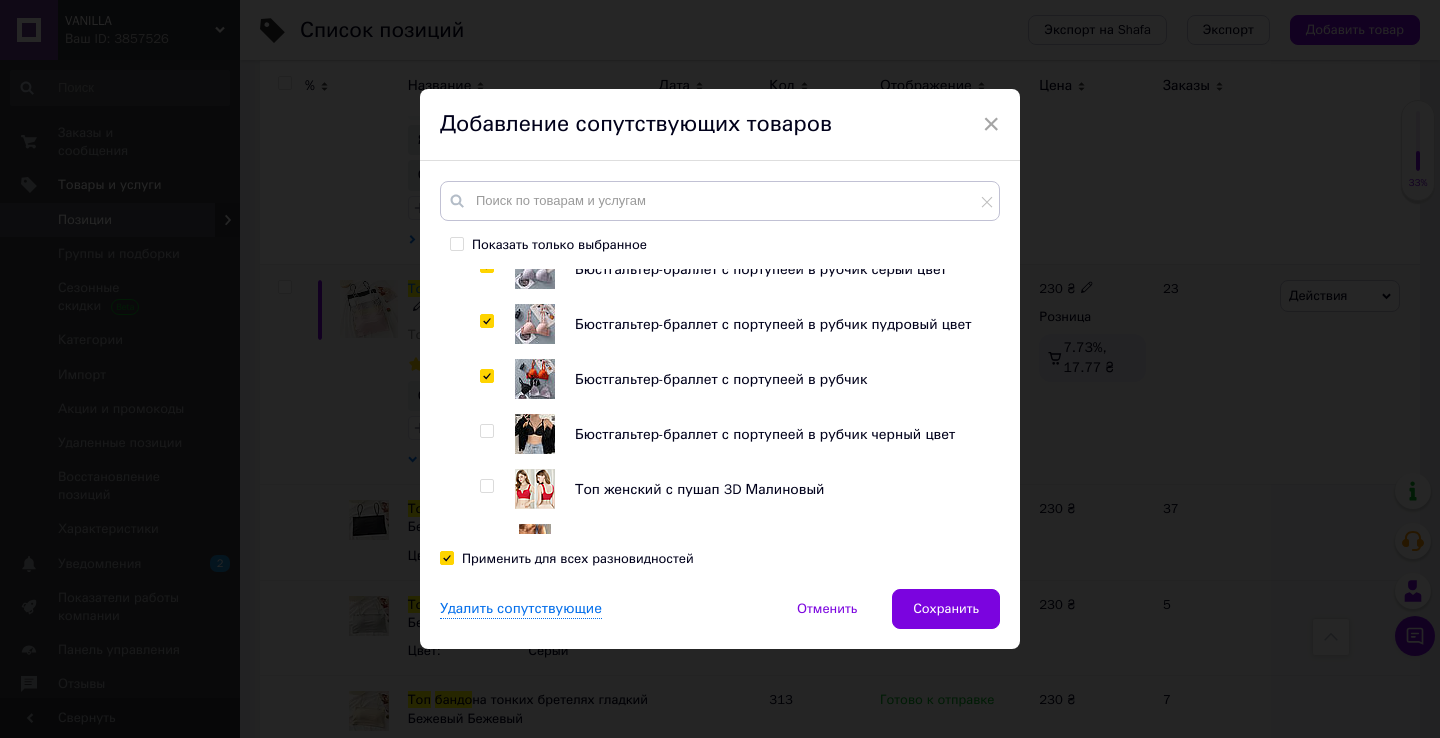 checkbox on "true" 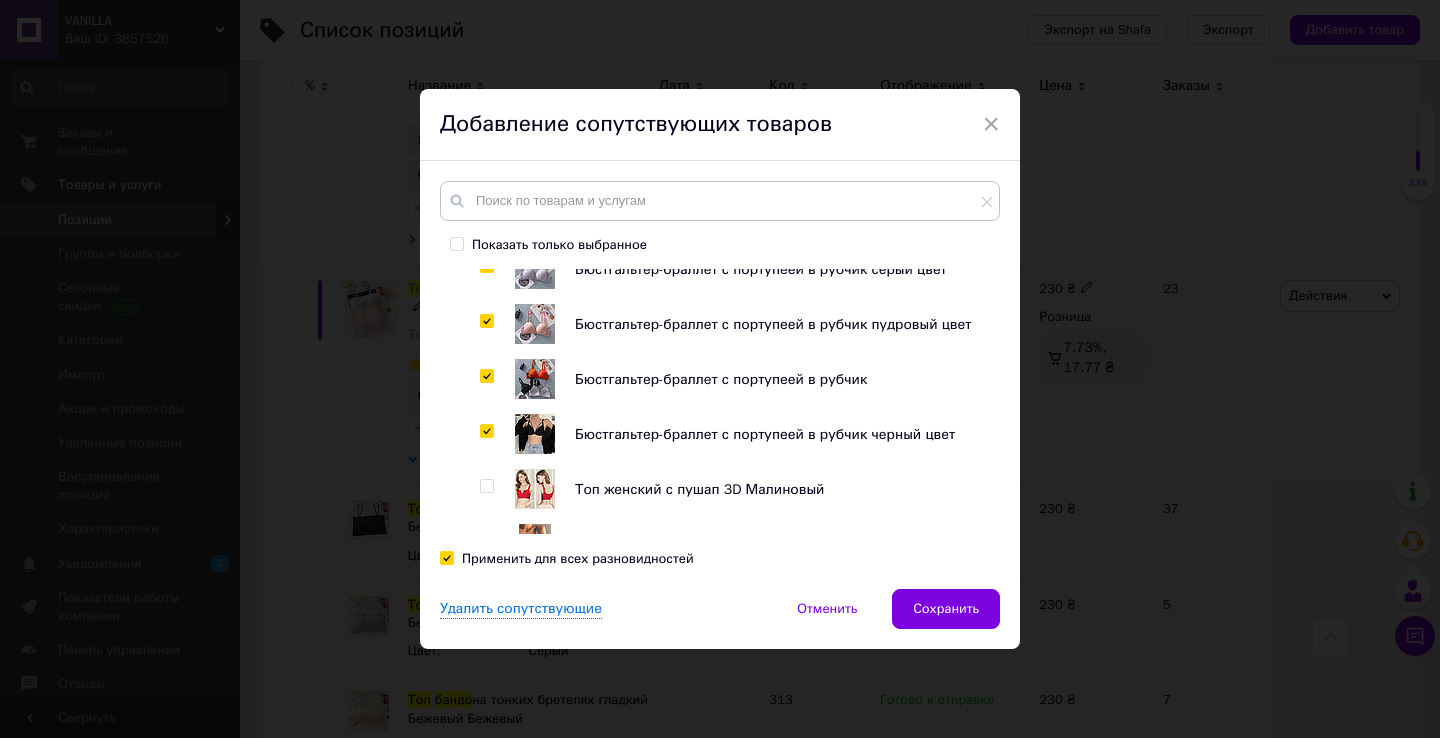 checkbox on "true" 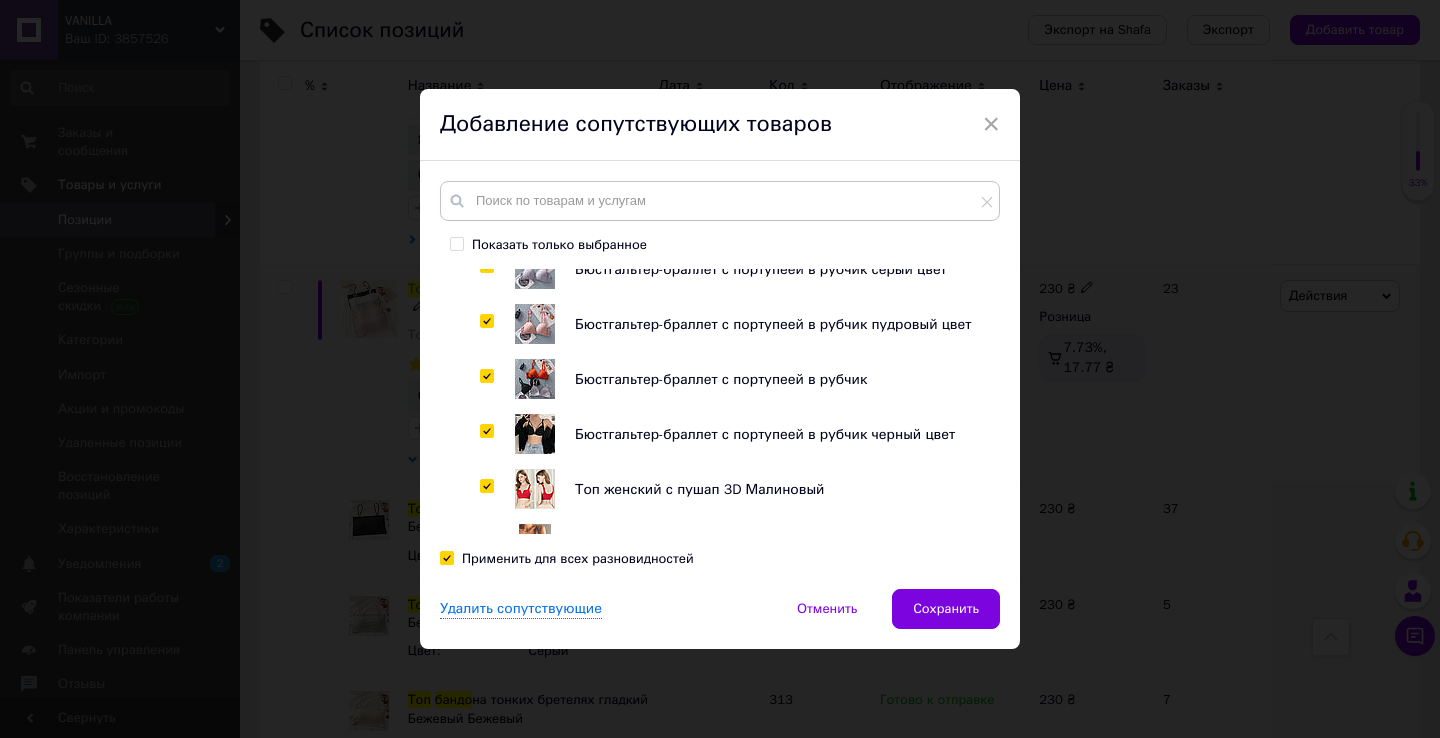 checkbox on "true" 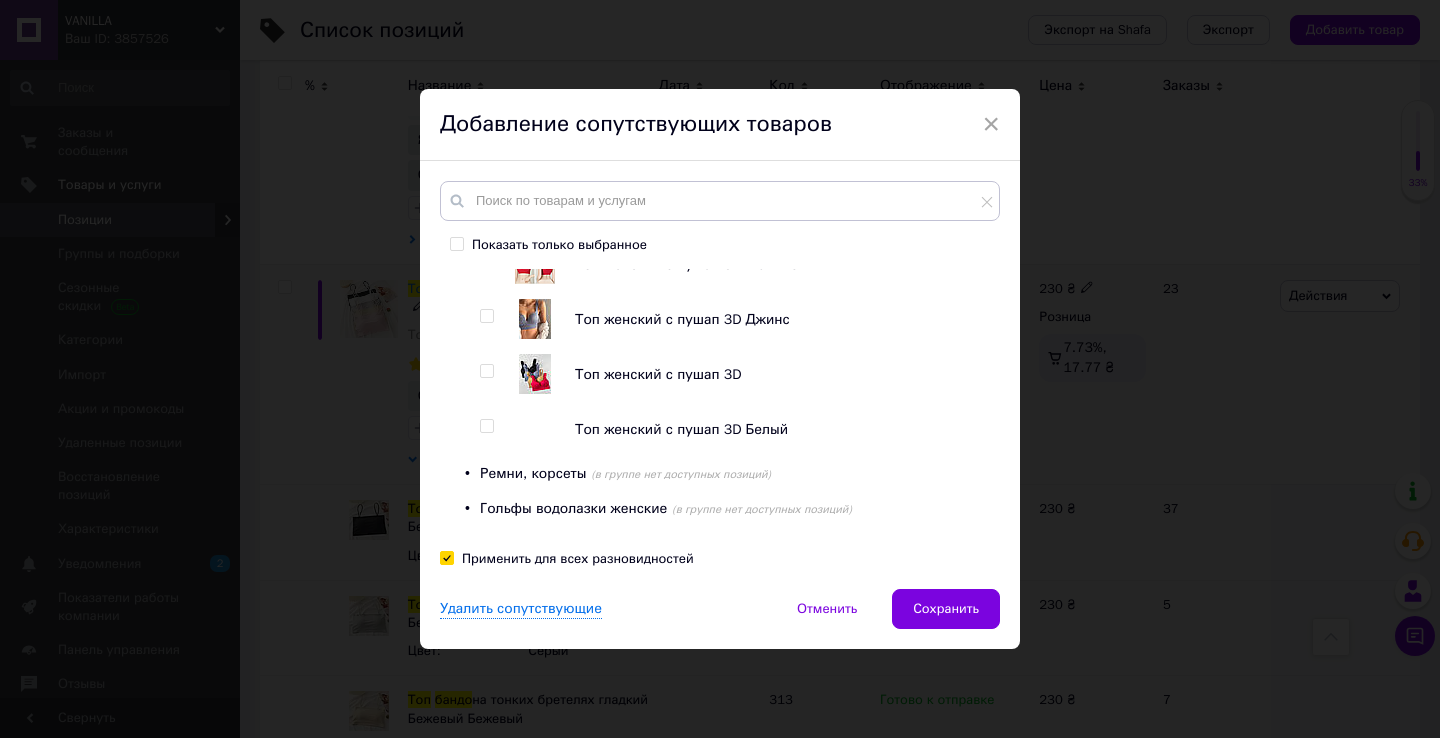 scroll, scrollTop: 1374, scrollLeft: 0, axis: vertical 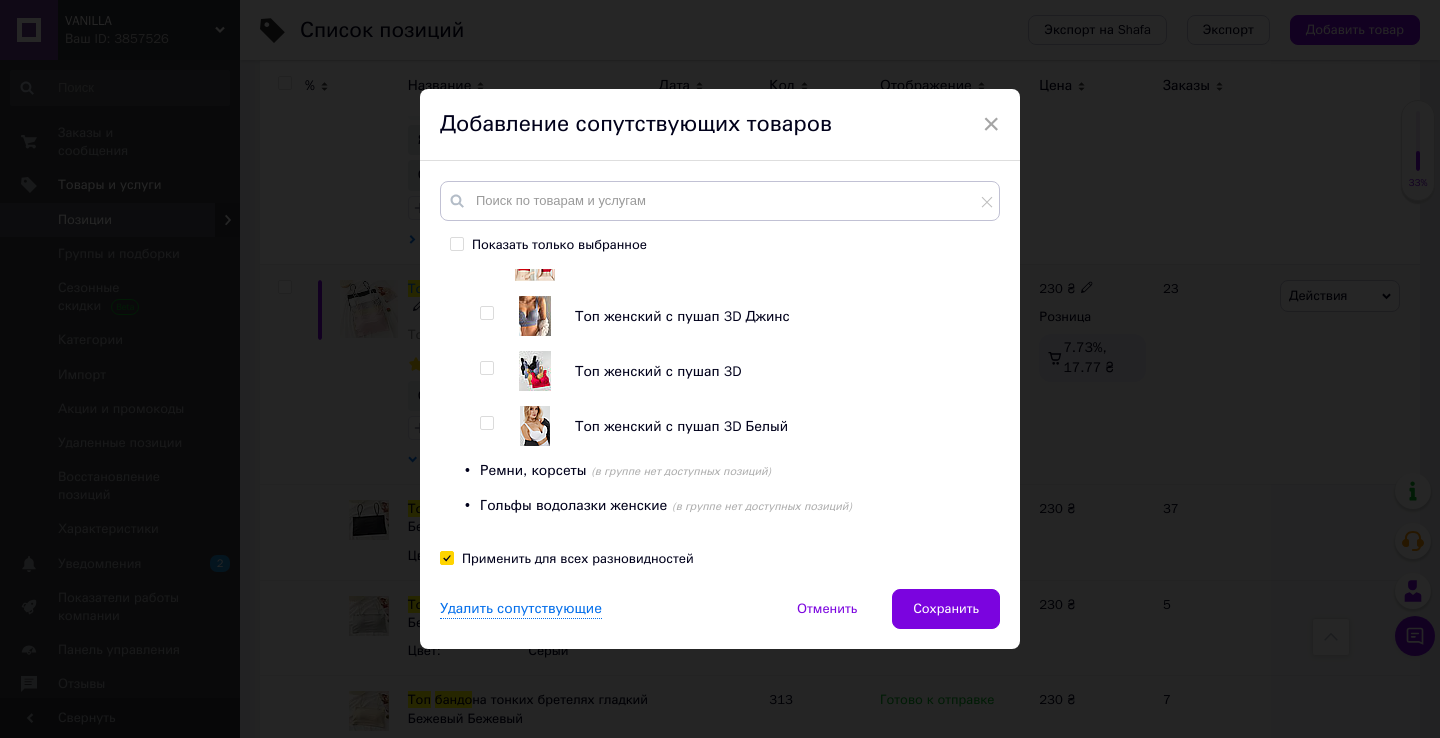 click at bounding box center [486, 313] 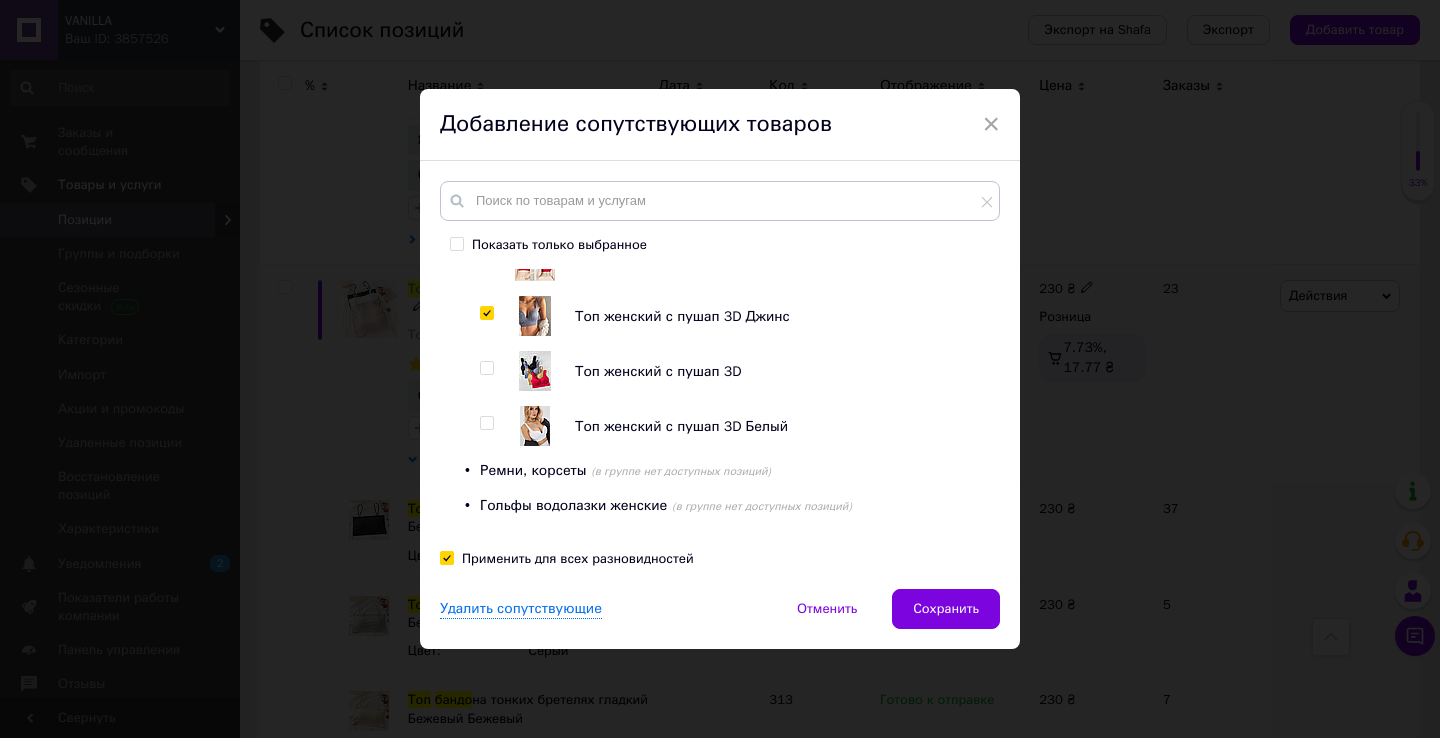 checkbox on "true" 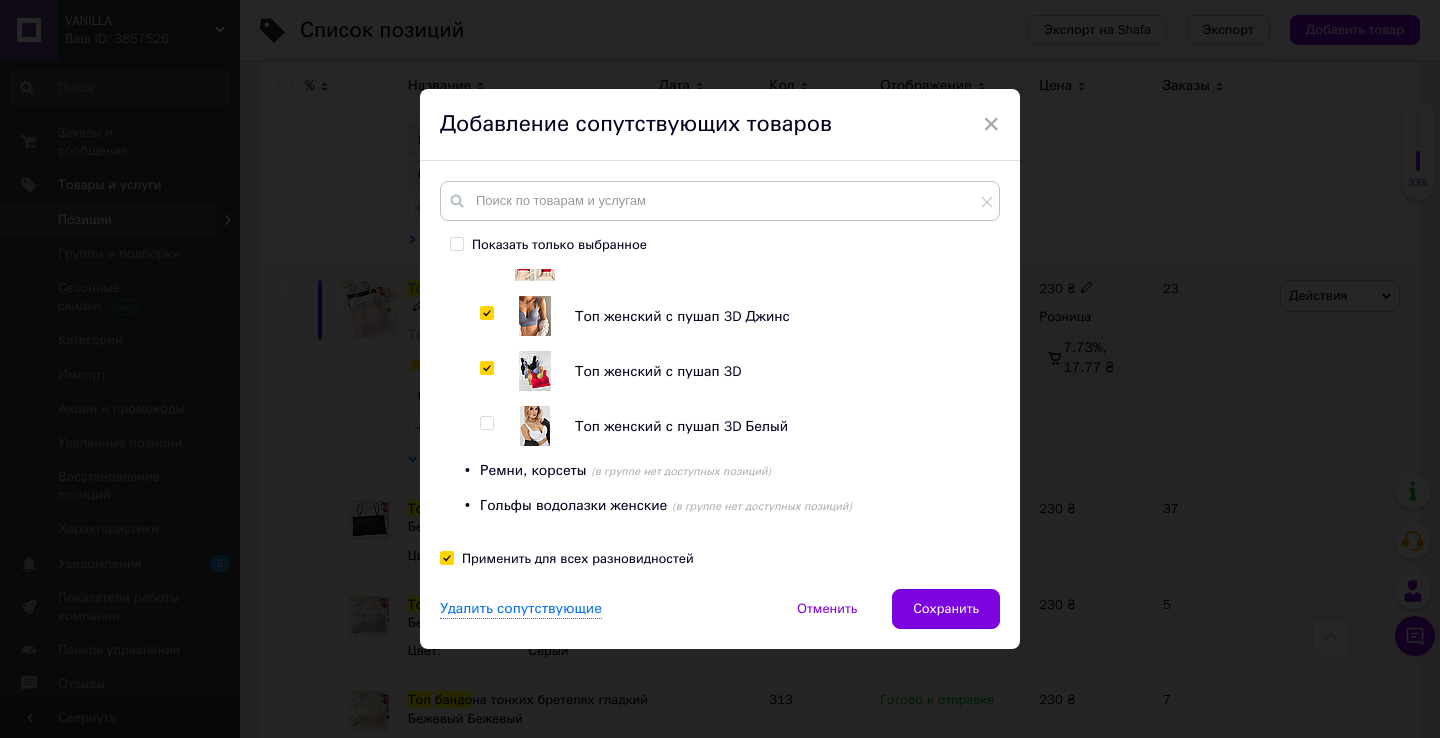 checkbox on "true" 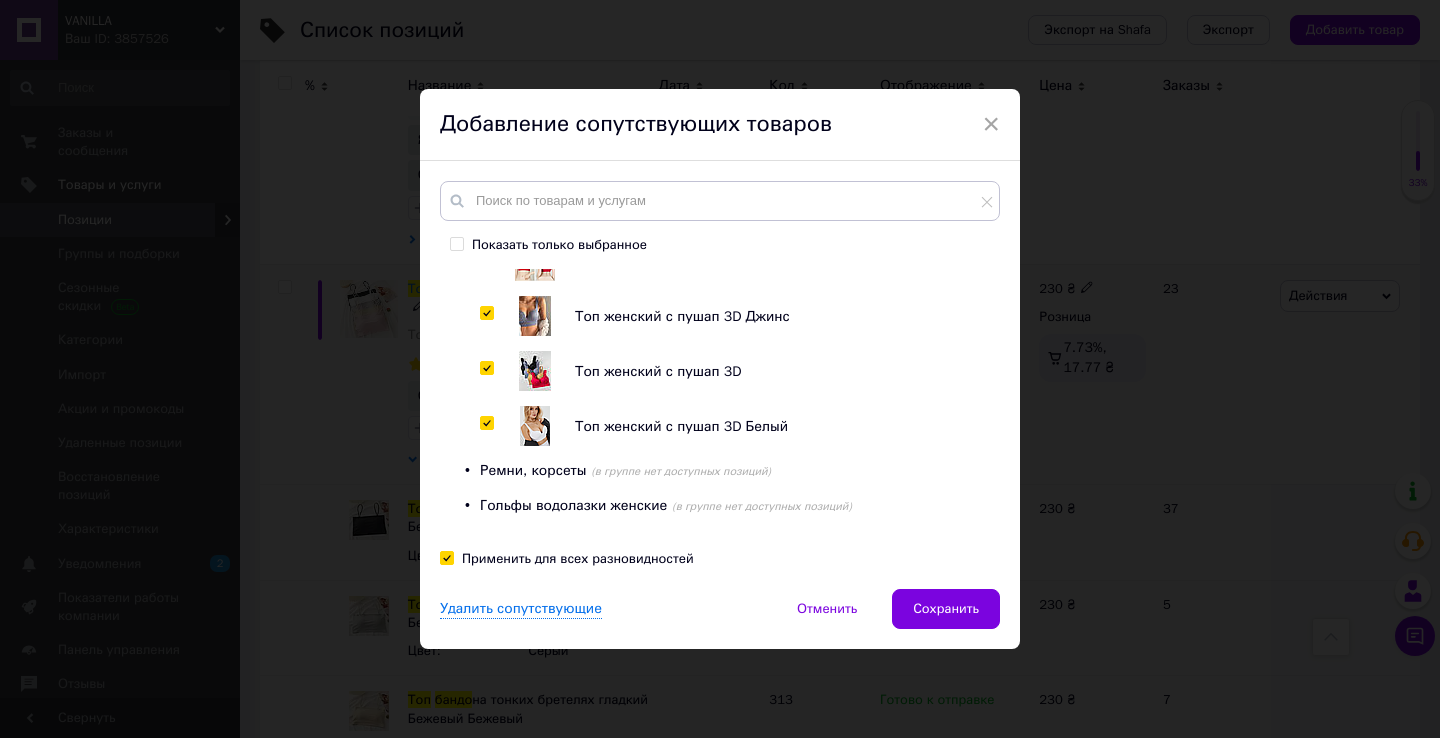 checkbox on "true" 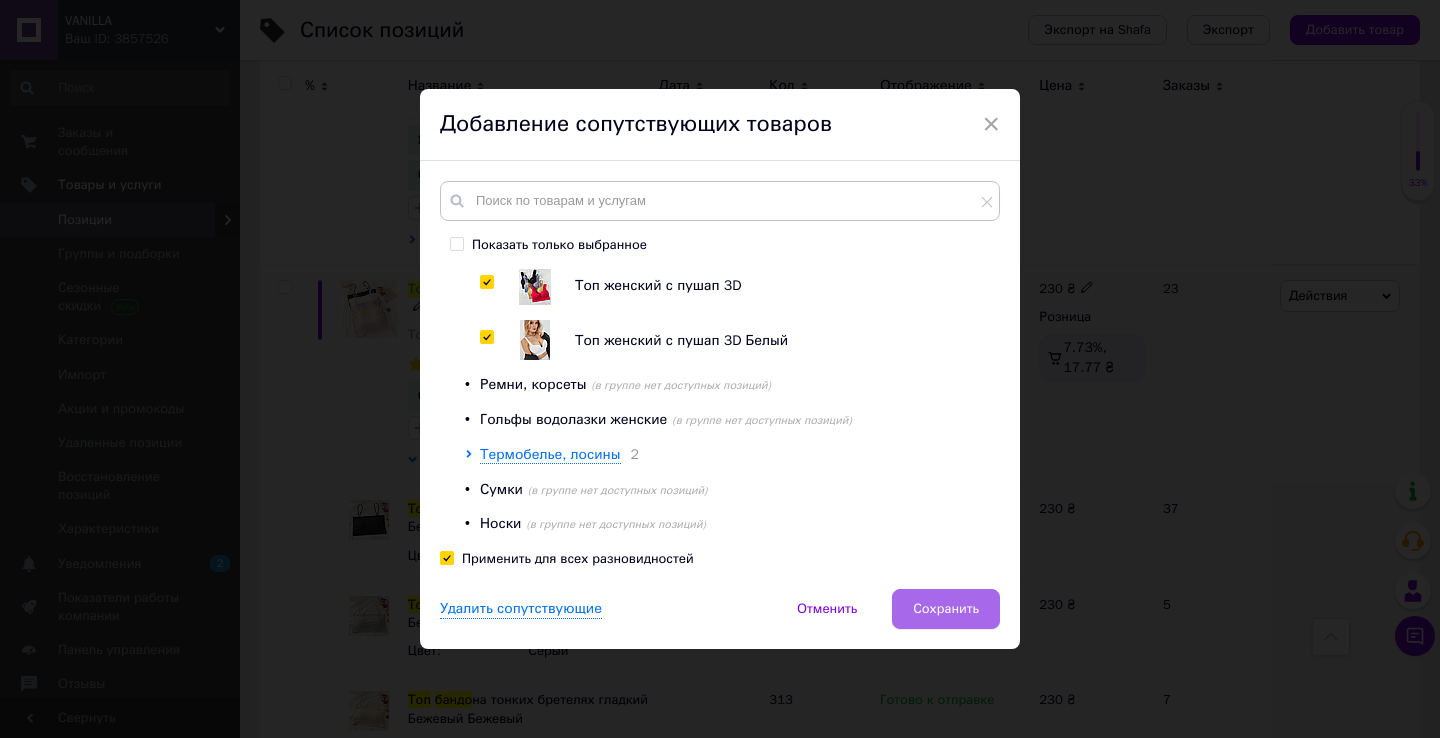 click on "Сохранить" at bounding box center [946, 609] 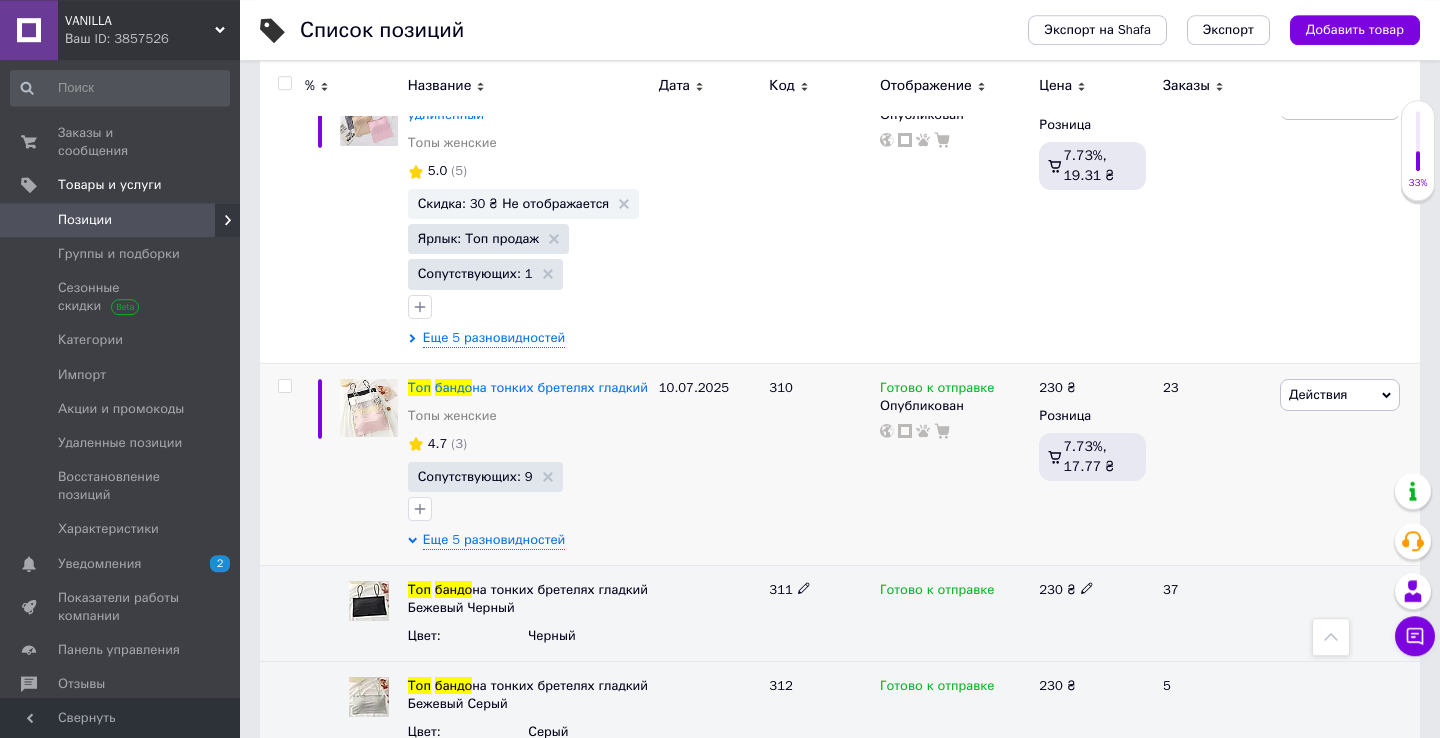 scroll, scrollTop: 3060, scrollLeft: 0, axis: vertical 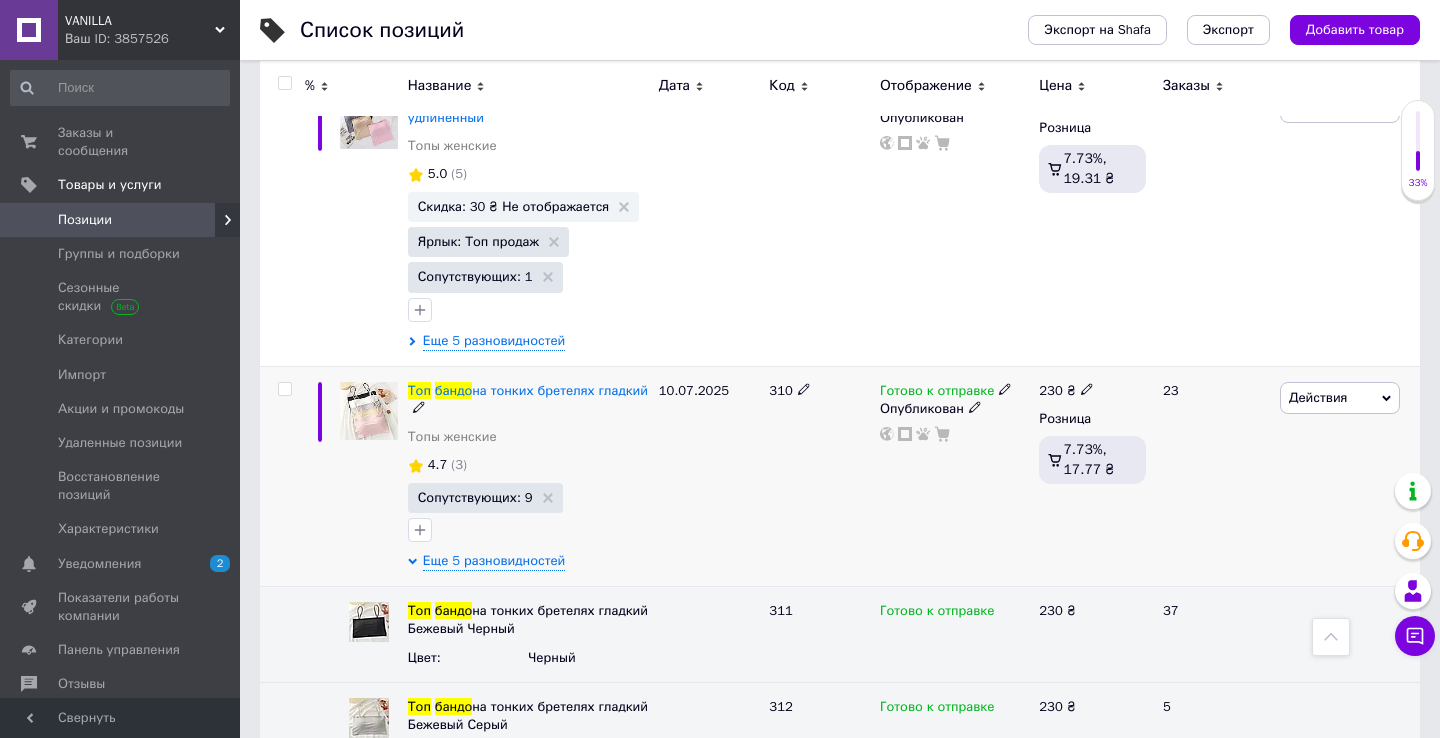 click on "Топ   бандо  на тонких бретелях гладкий" at bounding box center (528, 400) 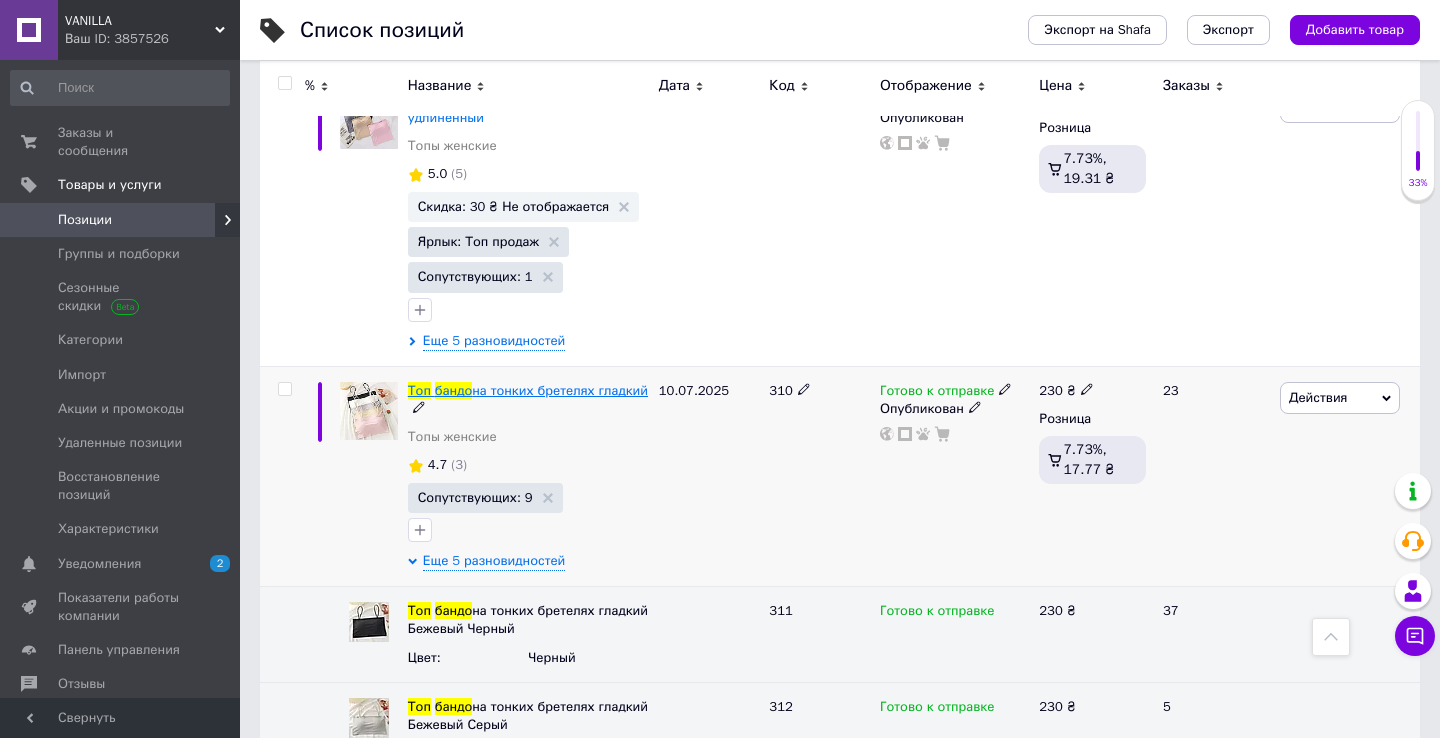 click on "на тонких бретелях гладкий" at bounding box center [560, 390] 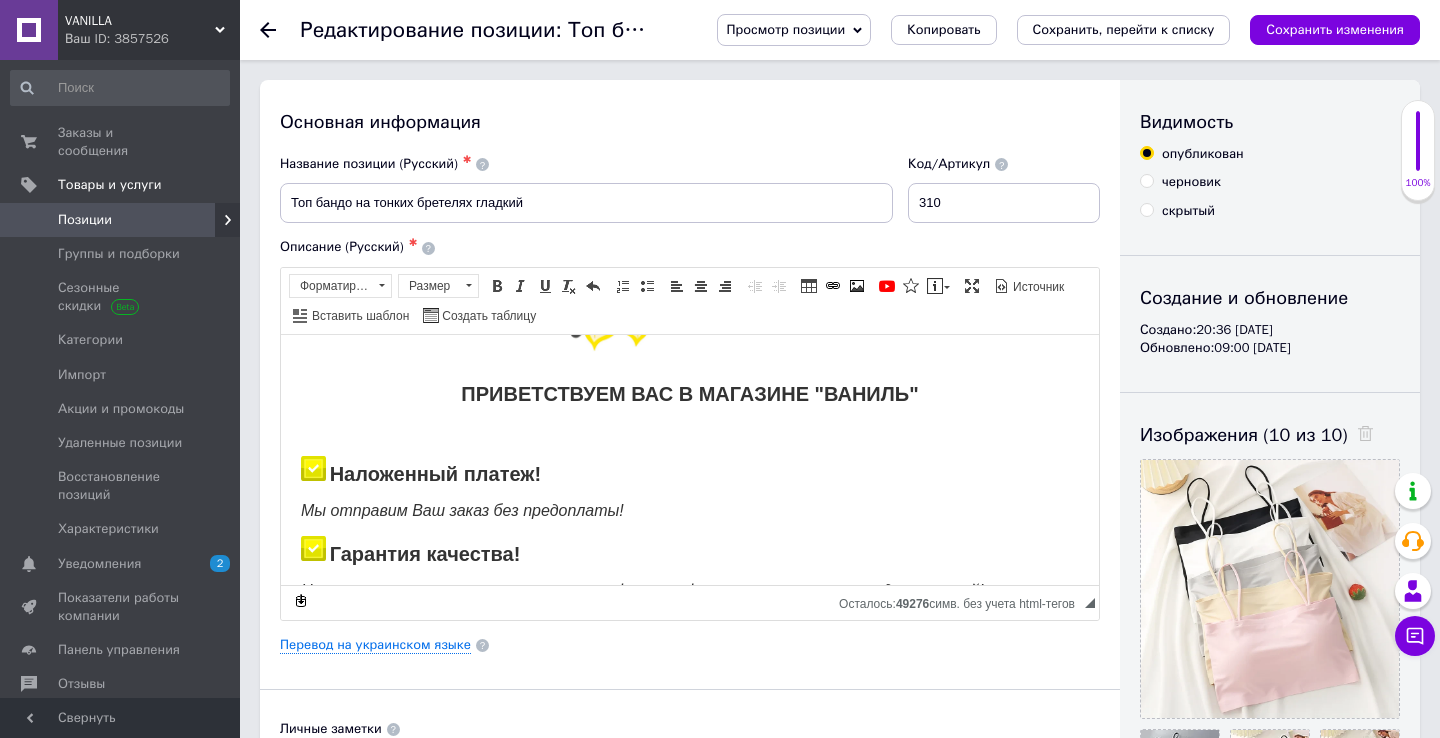 scroll, scrollTop: 102, scrollLeft: 0, axis: vertical 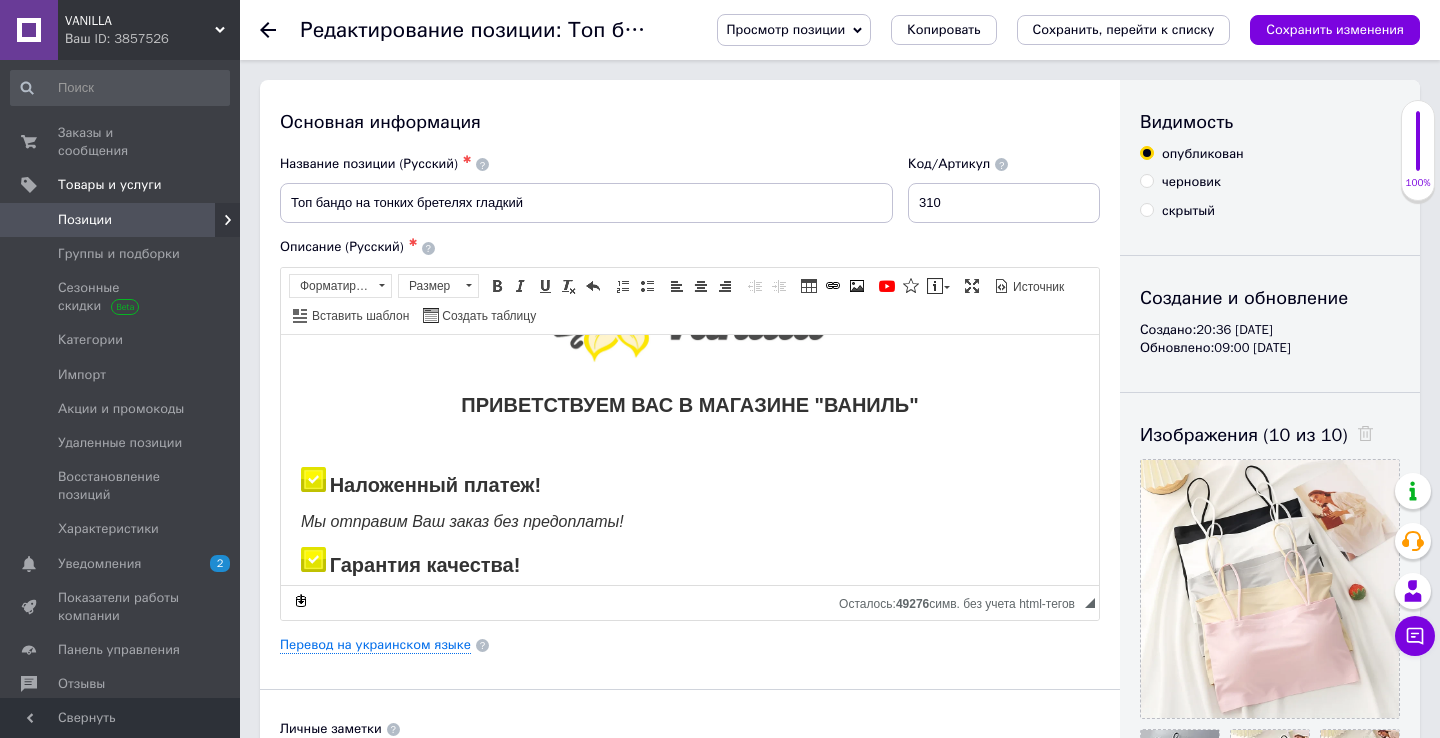 click on "Просмотр позиции" at bounding box center (785, 29) 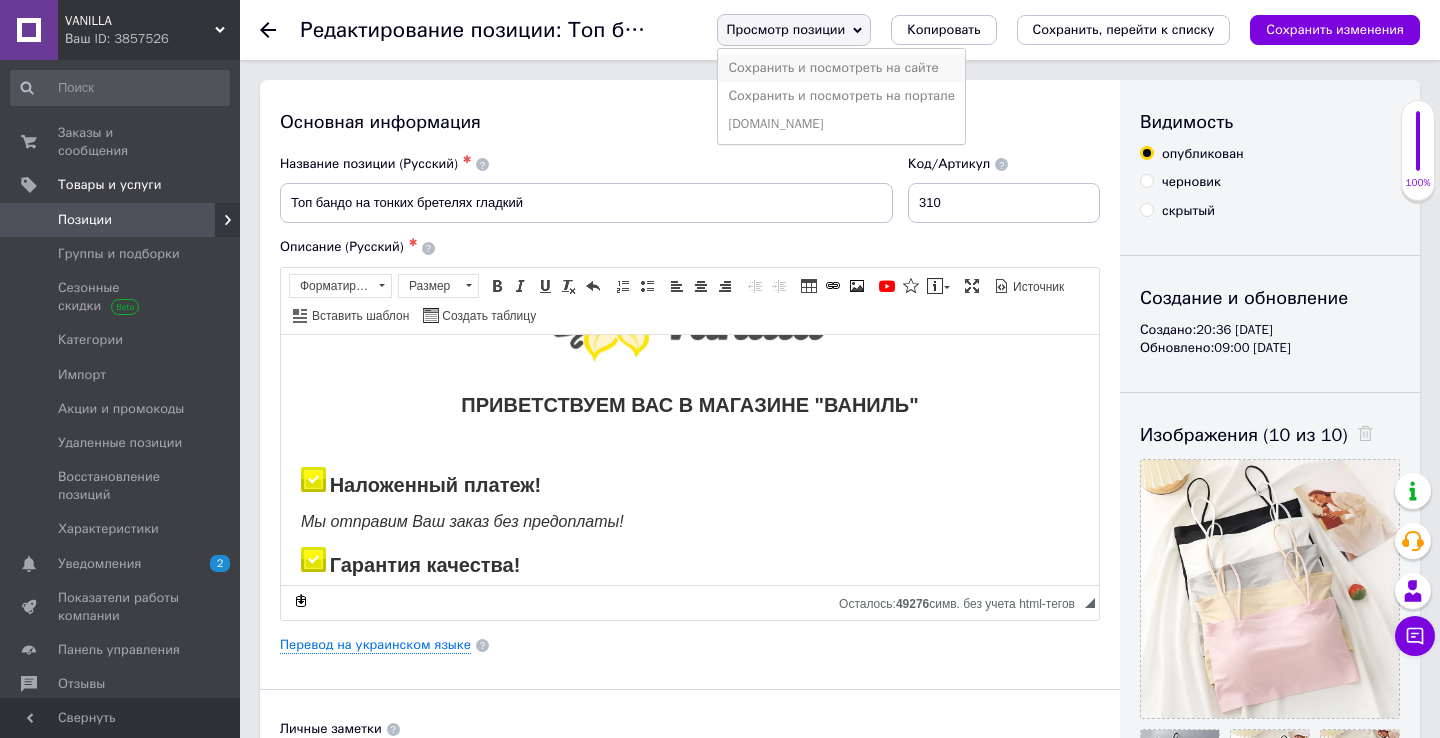 click on "Сохранить и посмотреть на сайте" at bounding box center (841, 68) 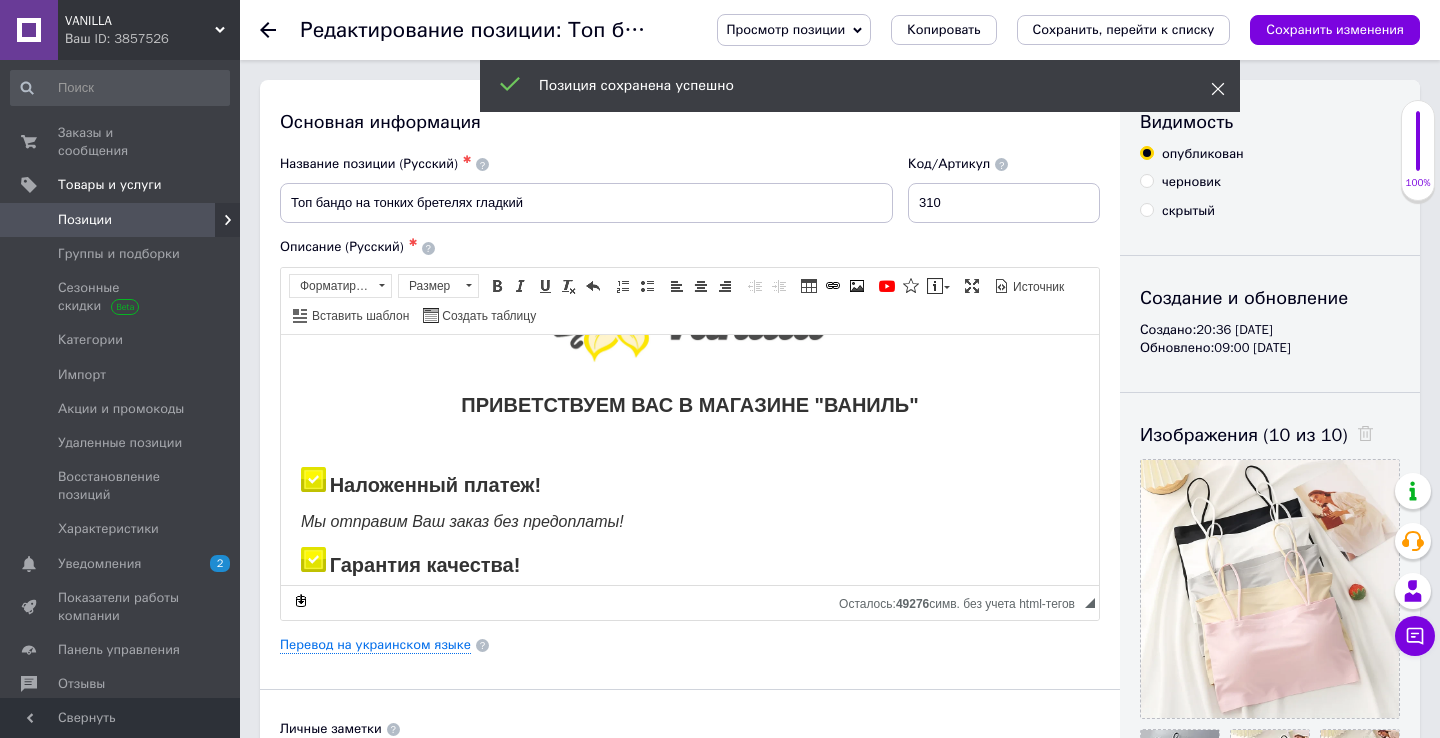 click 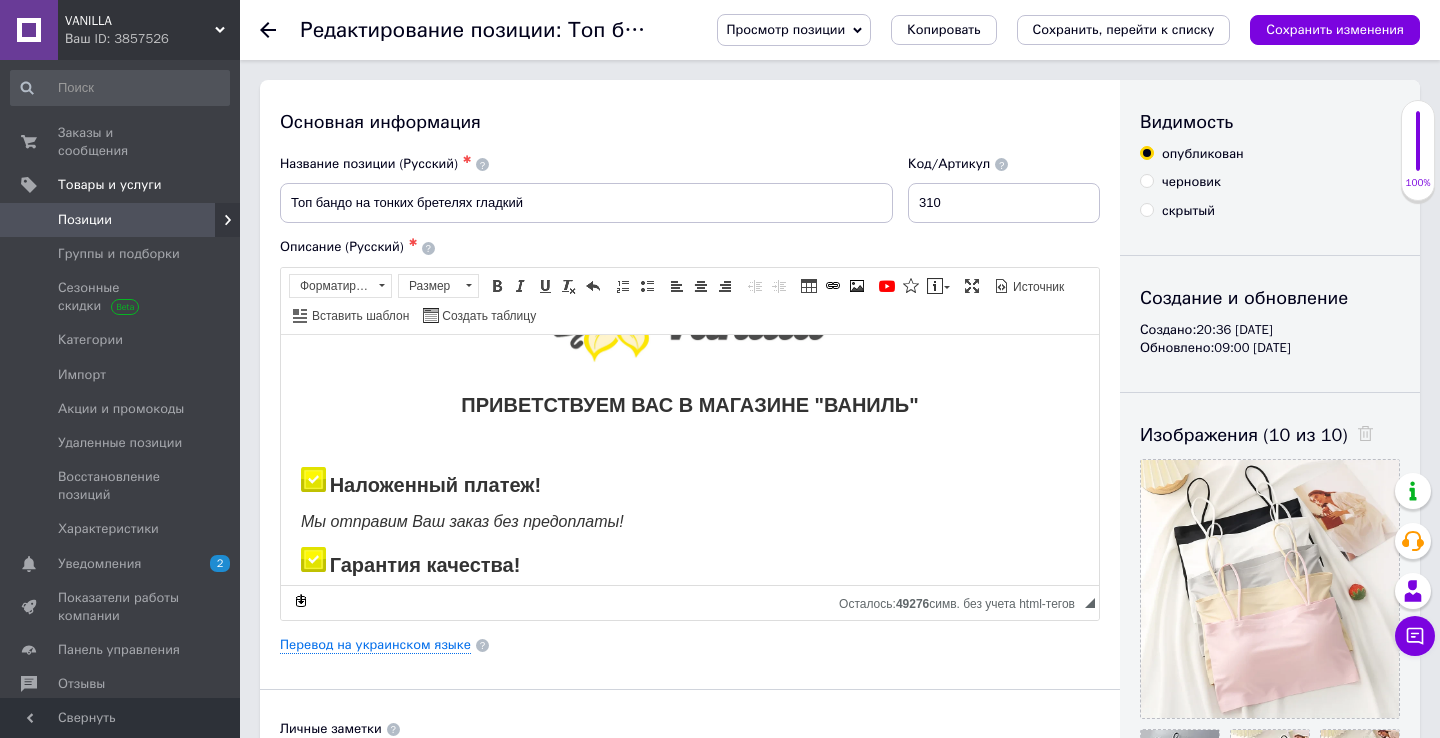 click on "Просмотр позиции" at bounding box center (794, 30) 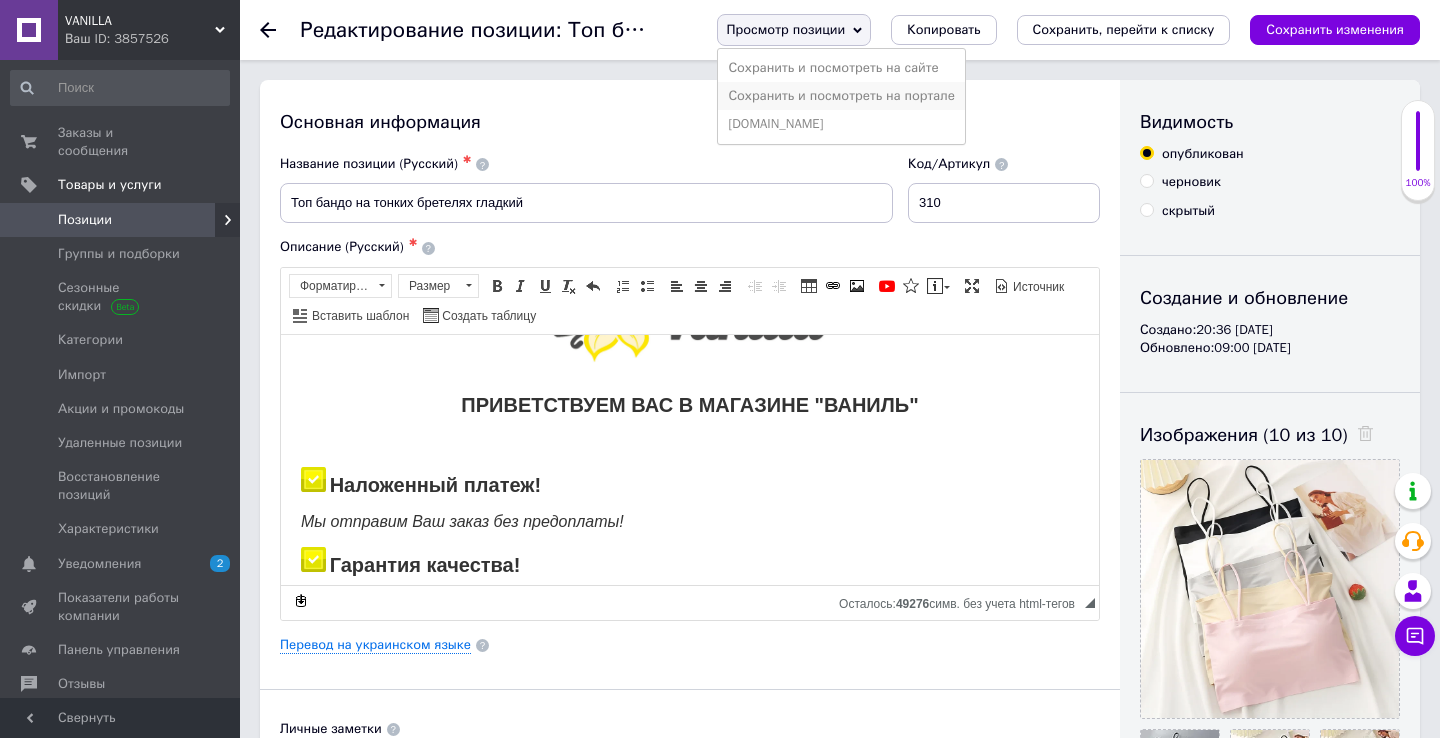 click on "Сохранить и посмотреть на портале" at bounding box center (841, 96) 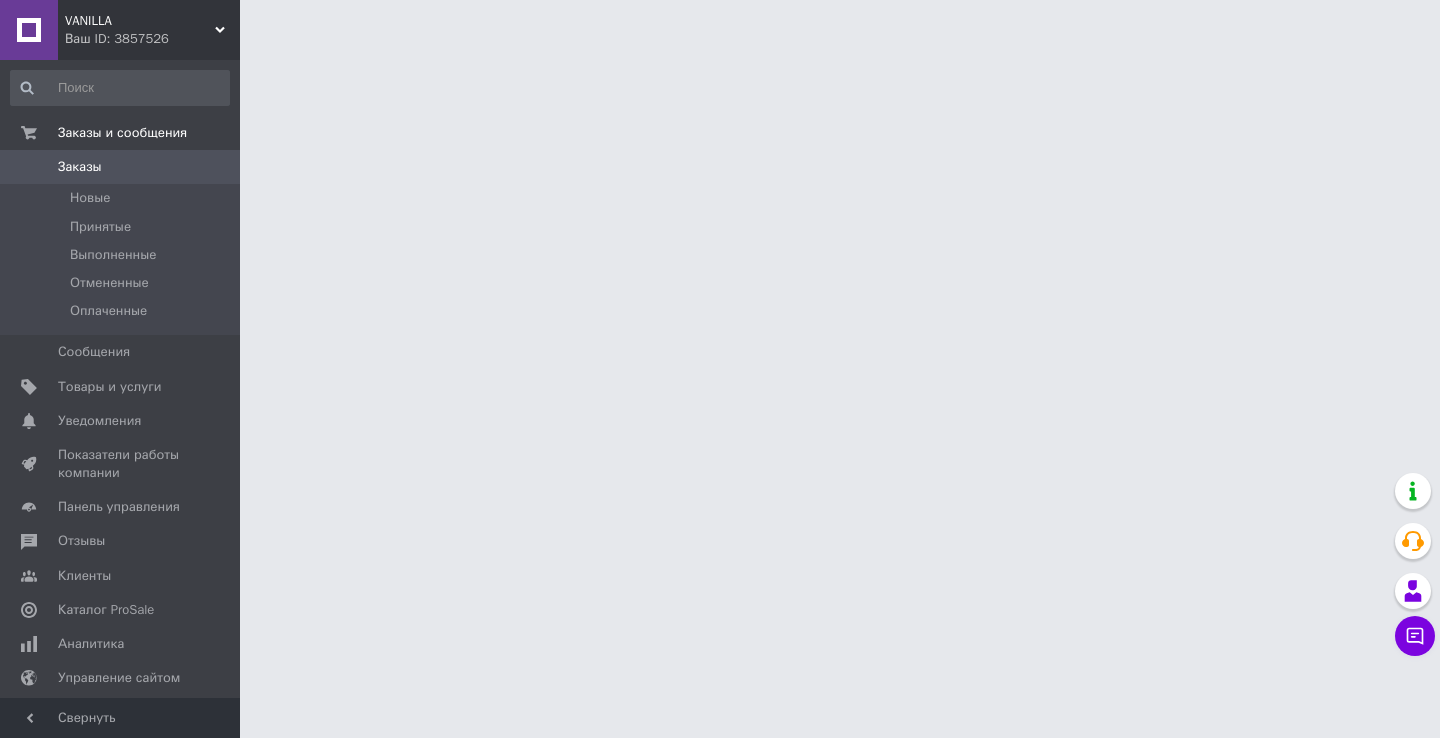 scroll, scrollTop: 0, scrollLeft: 0, axis: both 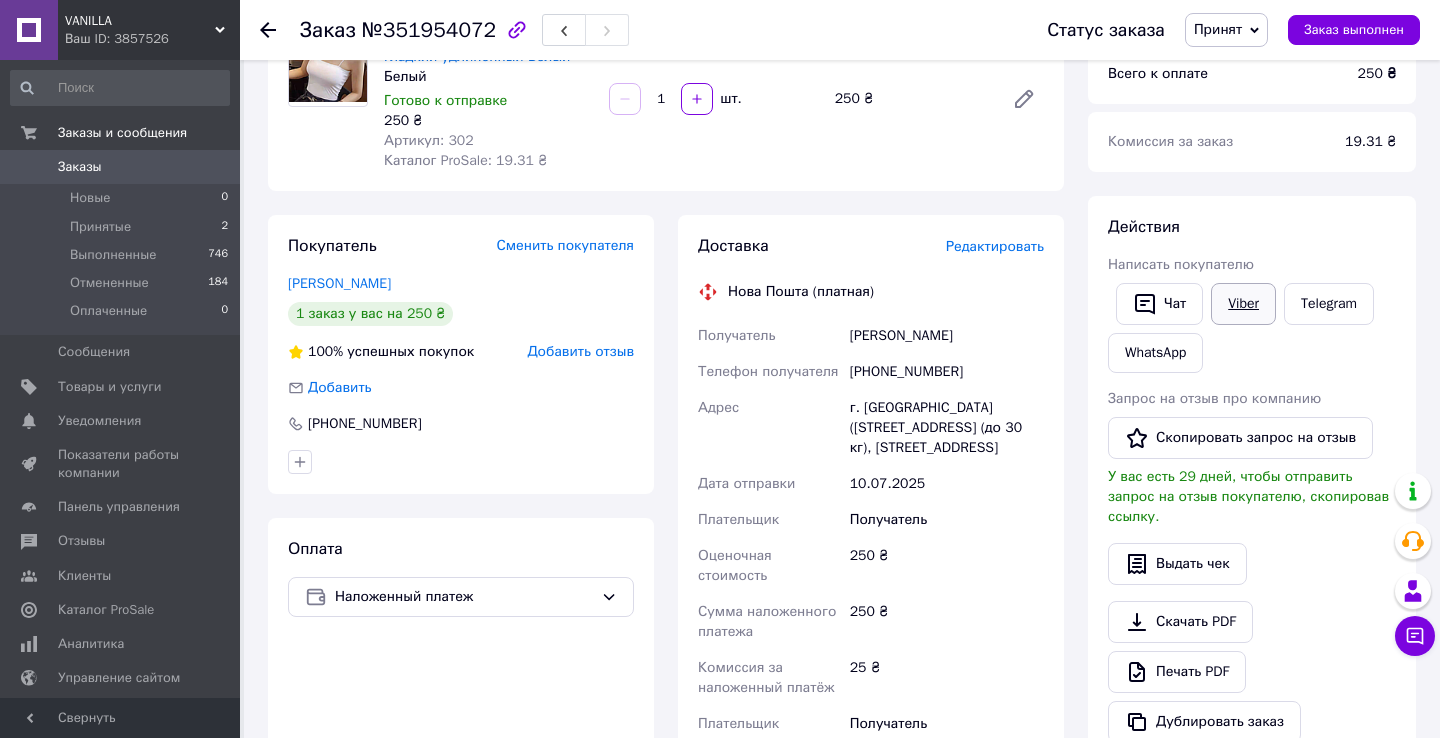 click on "Viber" at bounding box center (1243, 304) 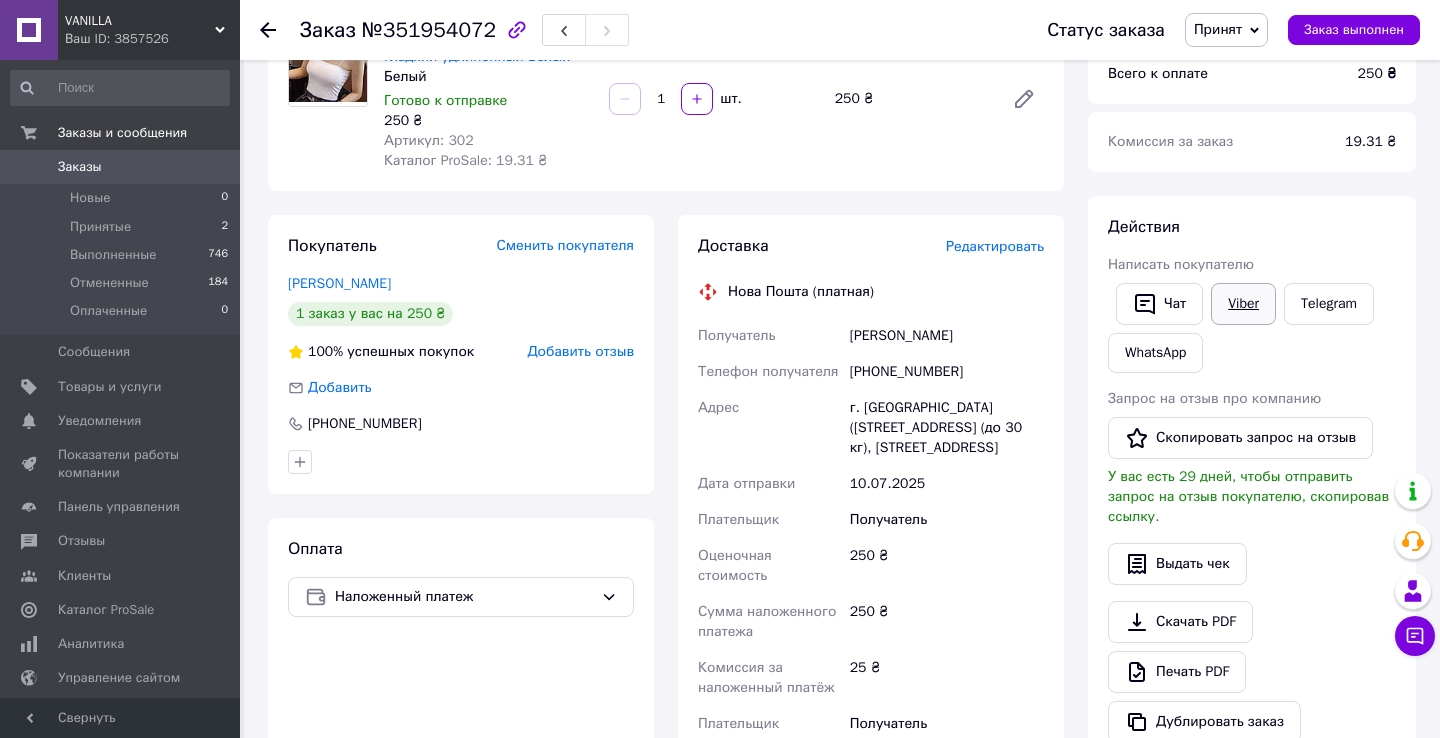 click on "Viber" at bounding box center (1243, 304) 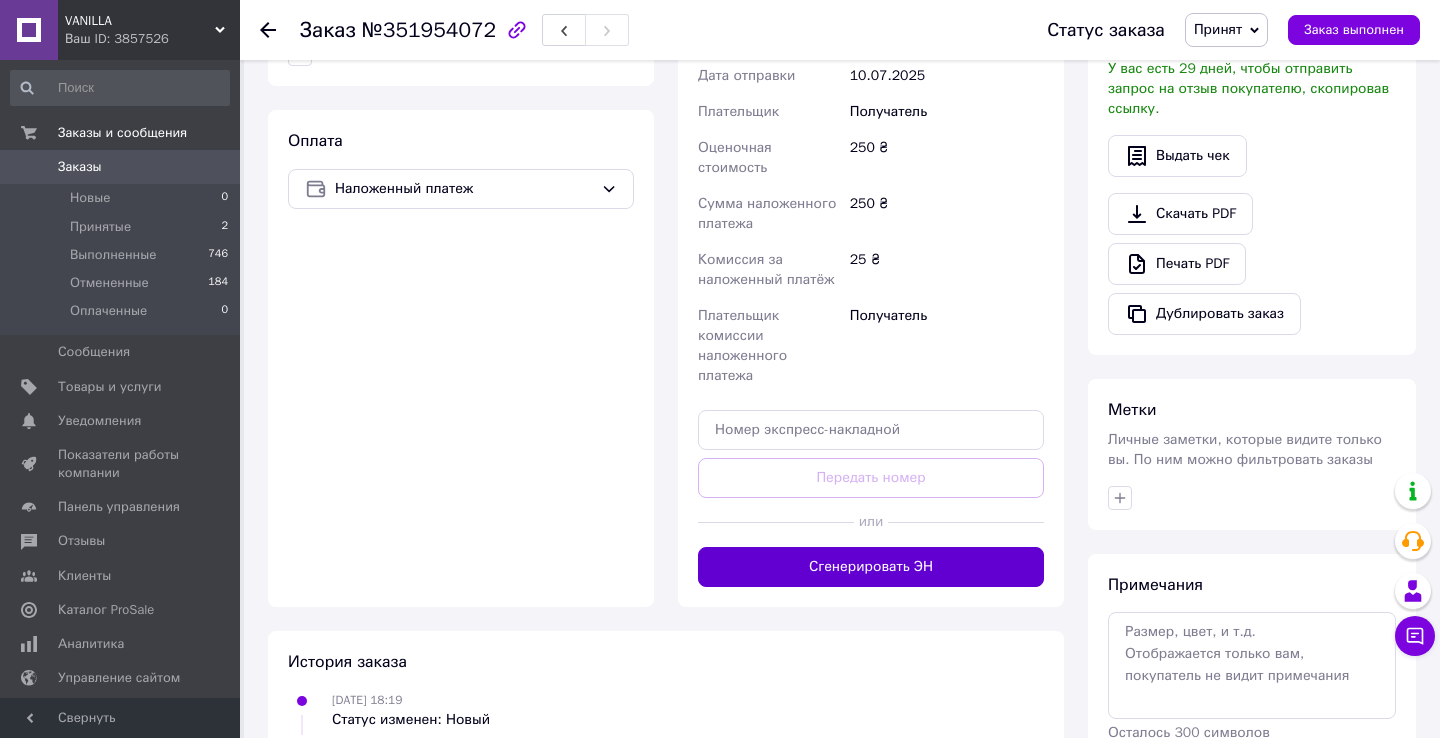 click on "Сгенерировать ЭН" at bounding box center [871, 567] 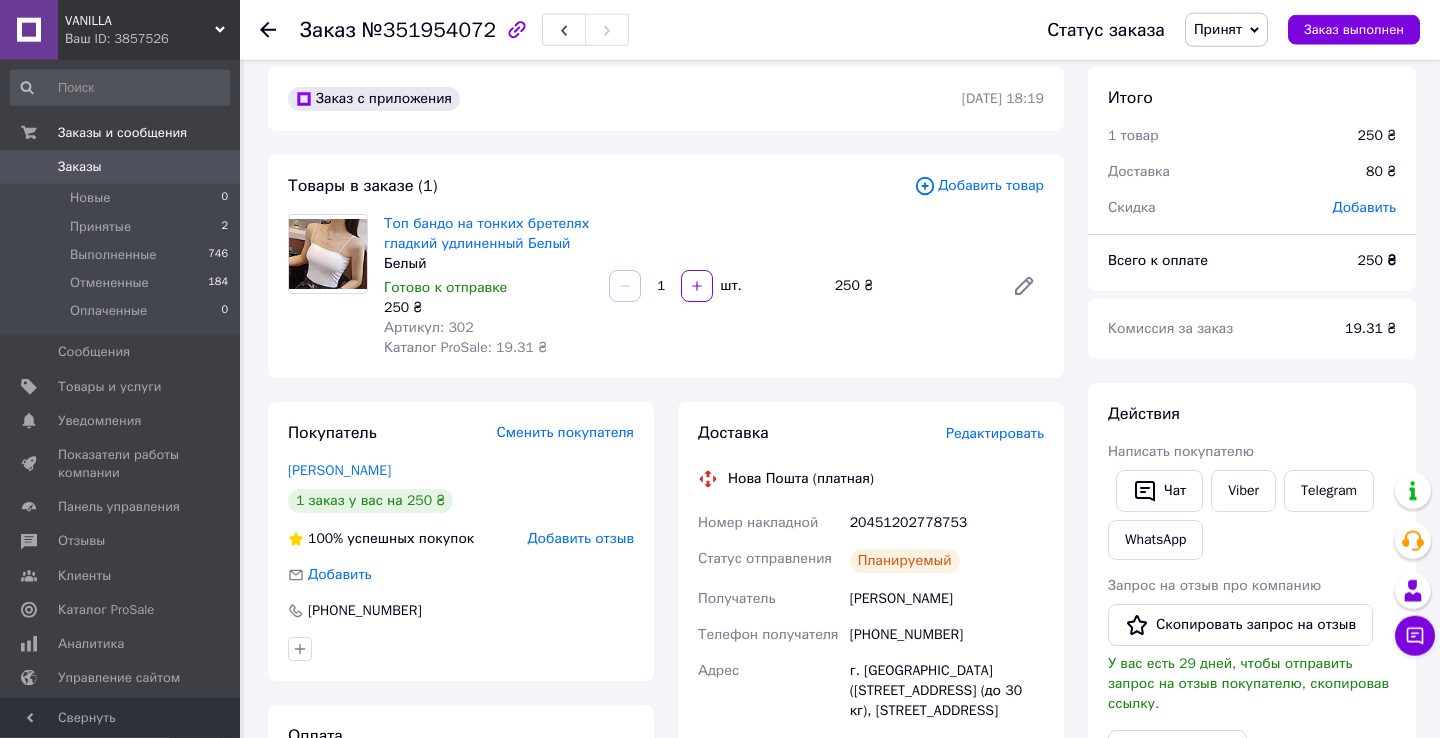 scroll, scrollTop: 0, scrollLeft: 0, axis: both 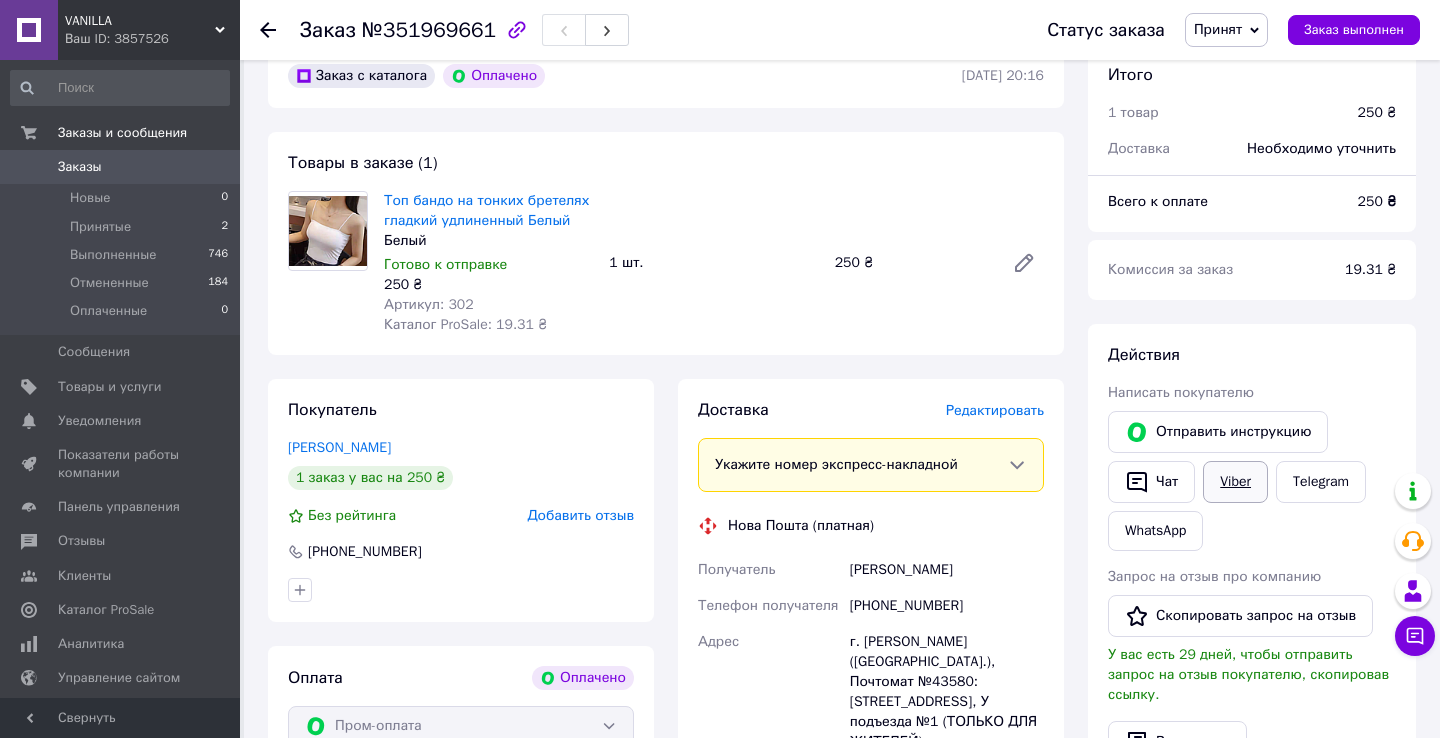 click on "Viber" at bounding box center [1235, 482] 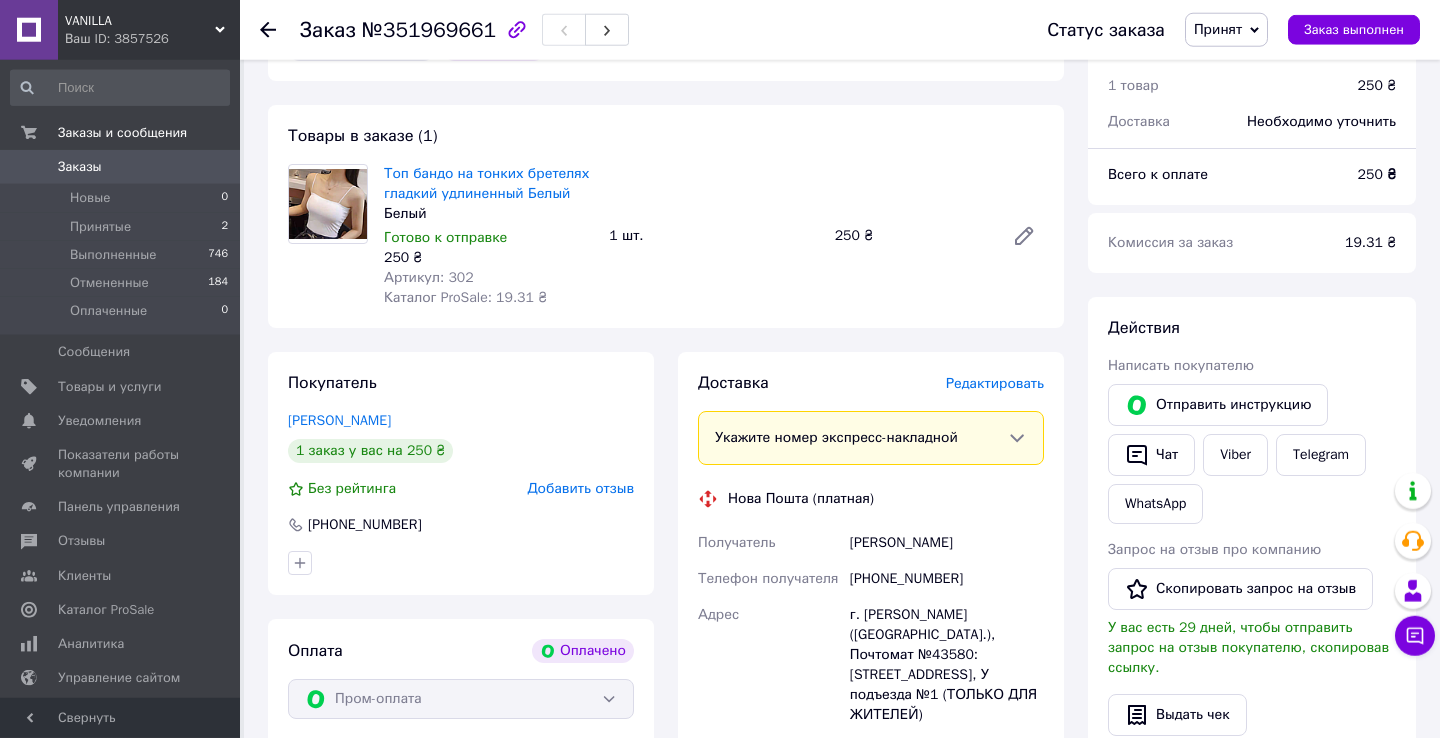 scroll, scrollTop: 306, scrollLeft: 0, axis: vertical 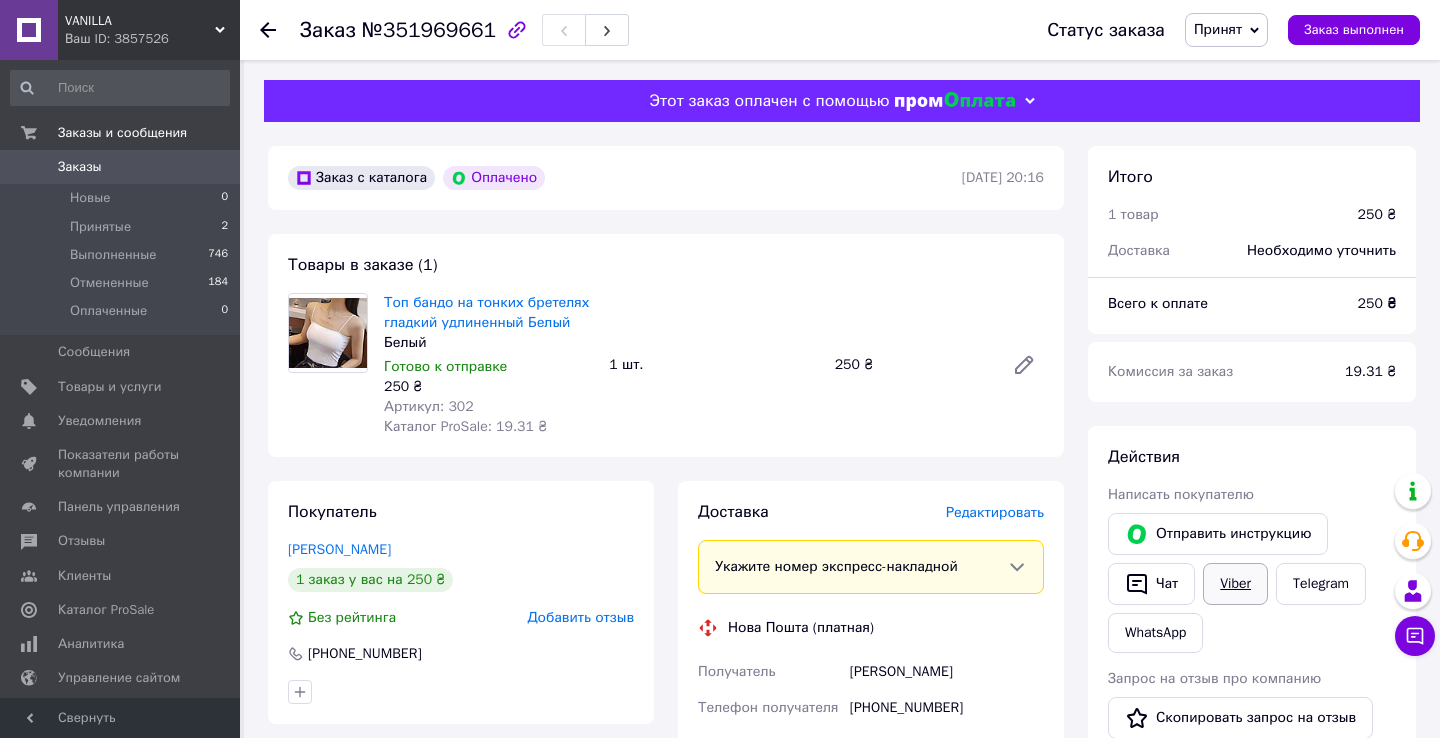 click on "Viber" at bounding box center (1235, 584) 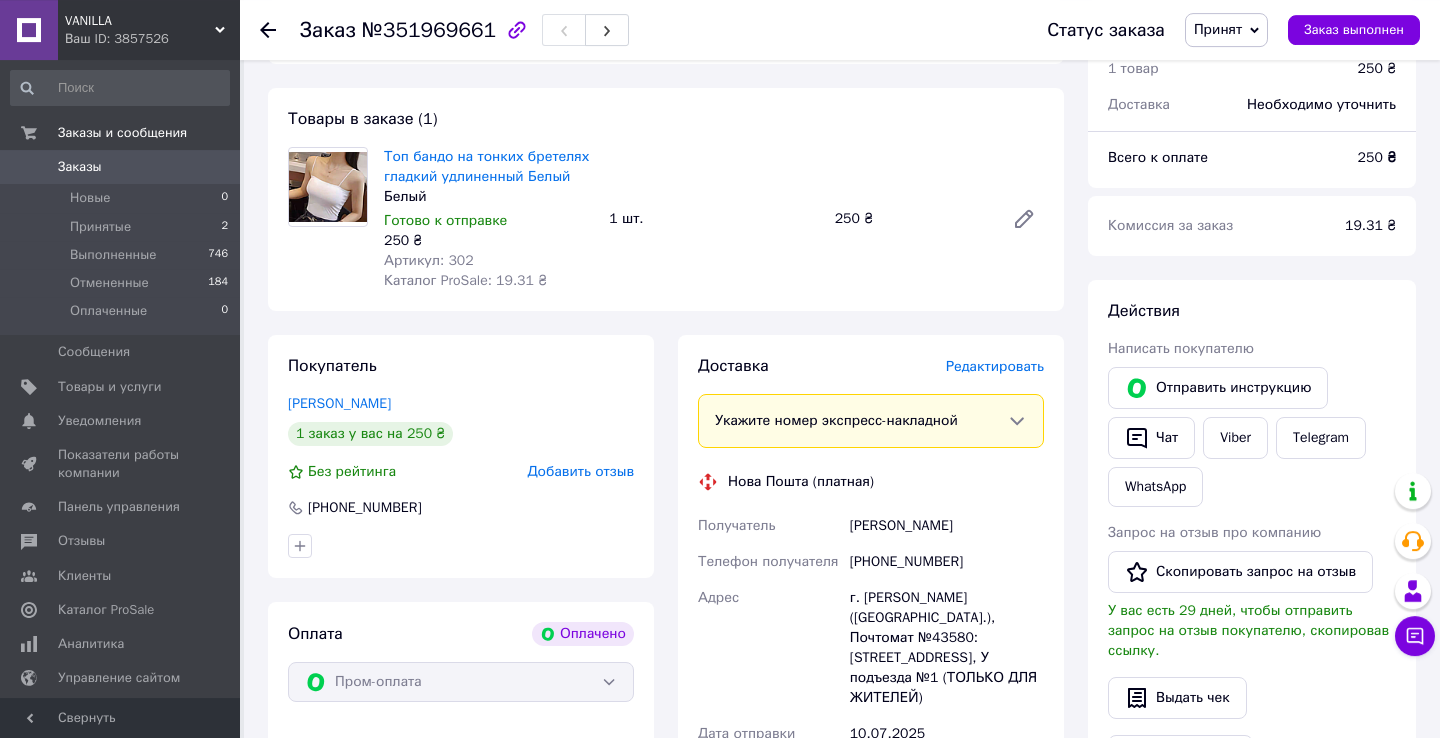 scroll, scrollTop: 0, scrollLeft: 0, axis: both 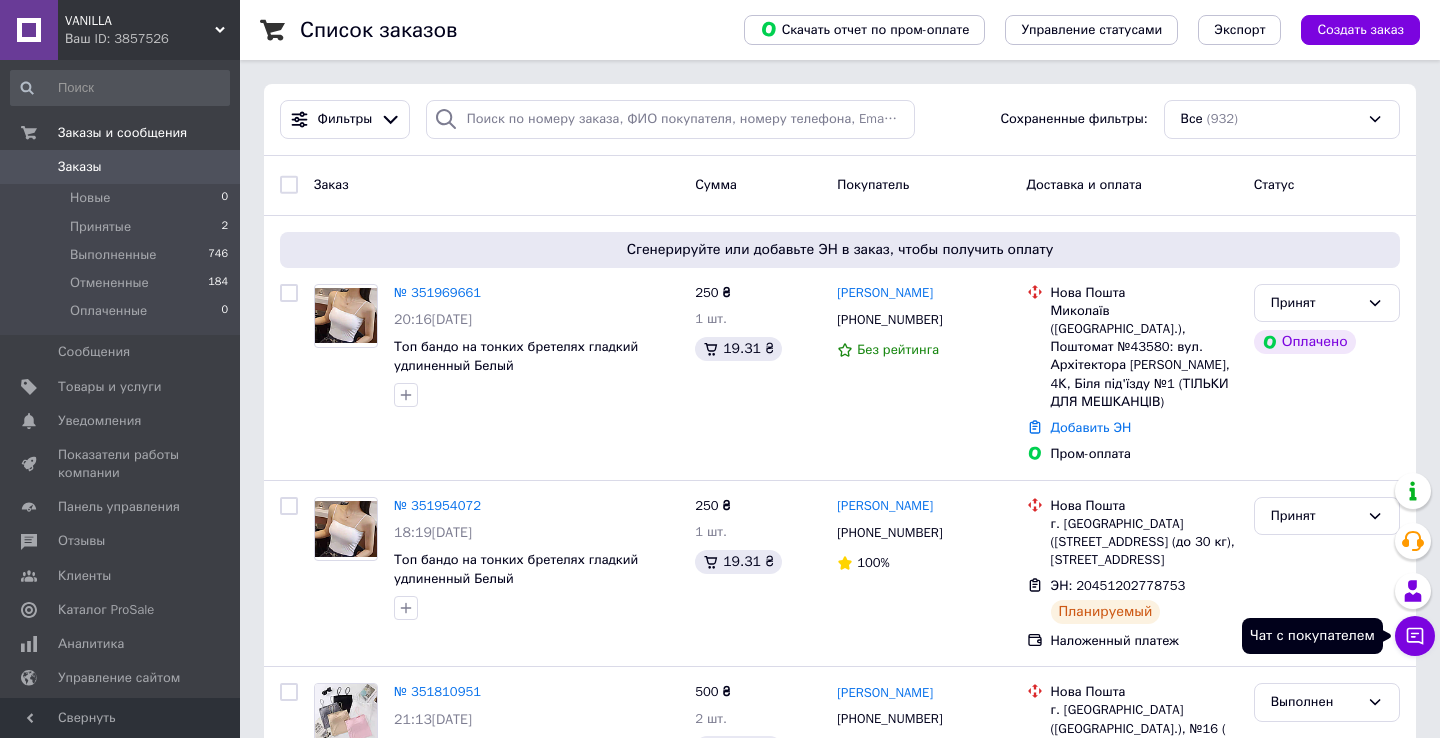 click on "Чат с покупателем" at bounding box center [1415, 636] 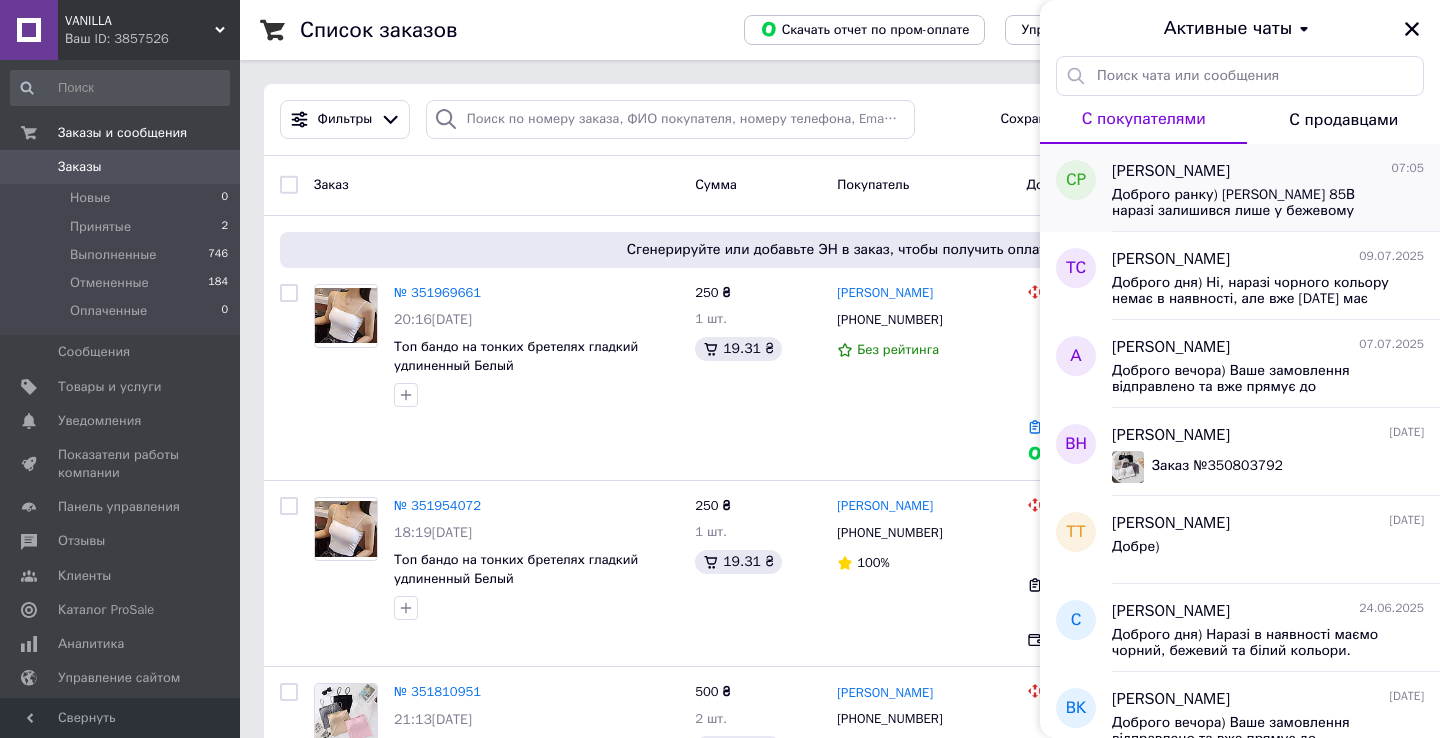 click on "Доброго ранку) [PERSON_NAME] 85В наразі залишився лише у бежевому кольорі." at bounding box center (1254, 203) 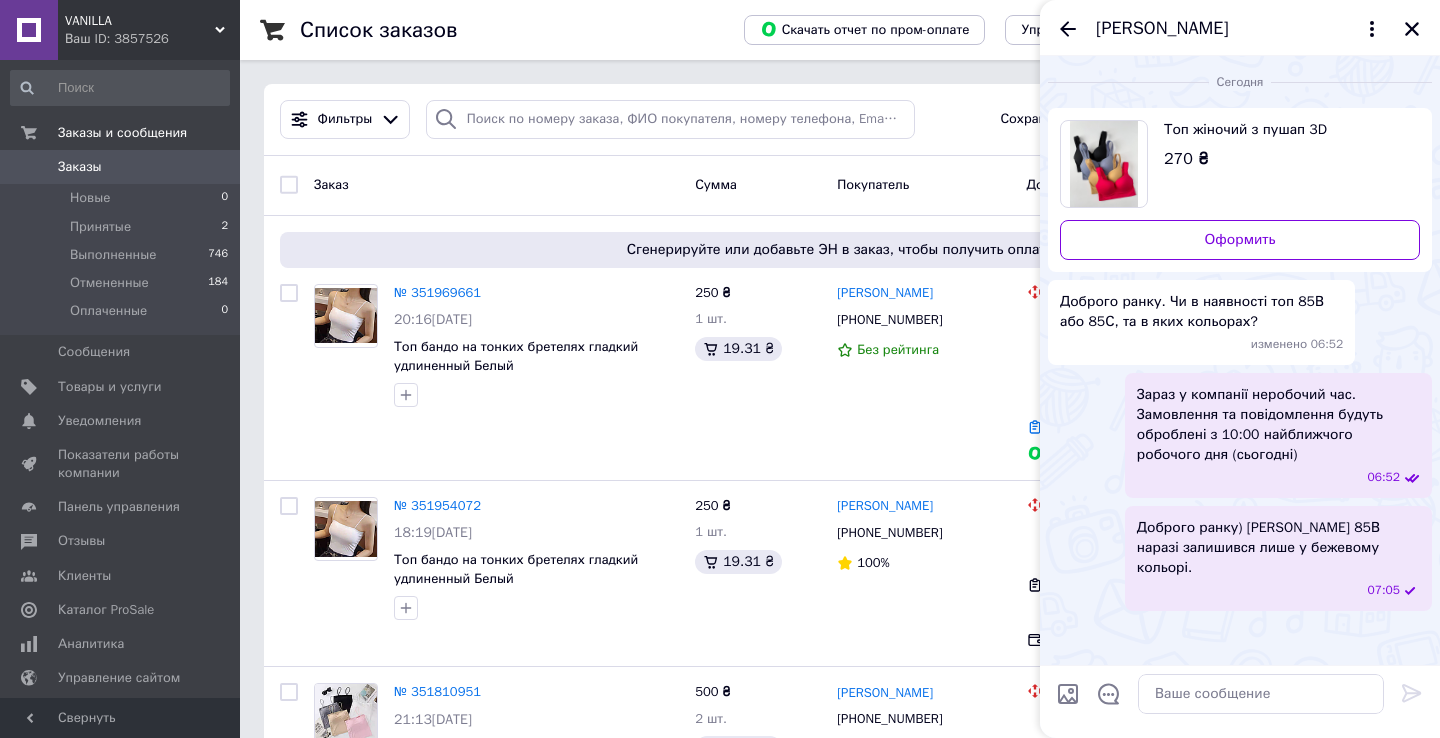 click on "Светлана Романенко" at bounding box center (1162, 29) 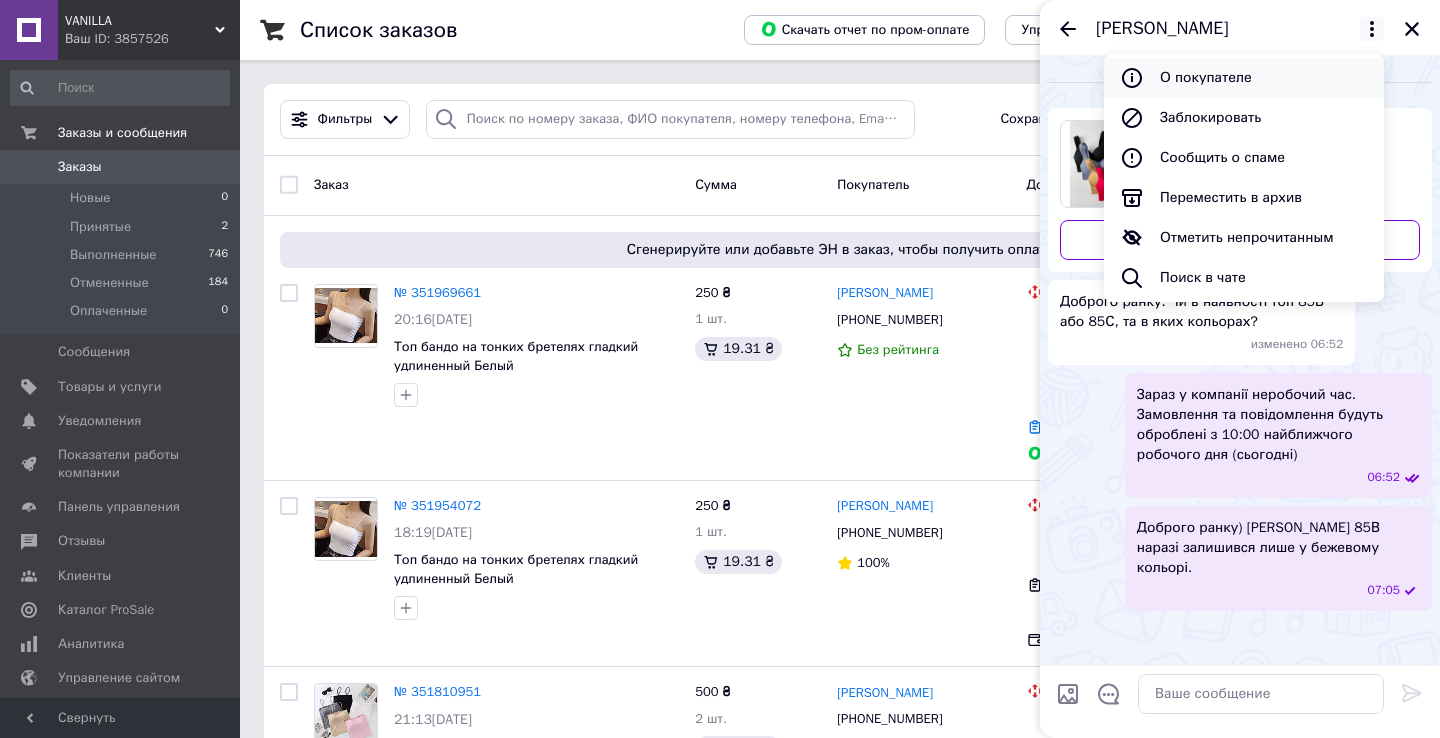 click on "О покупателе" at bounding box center [1244, 78] 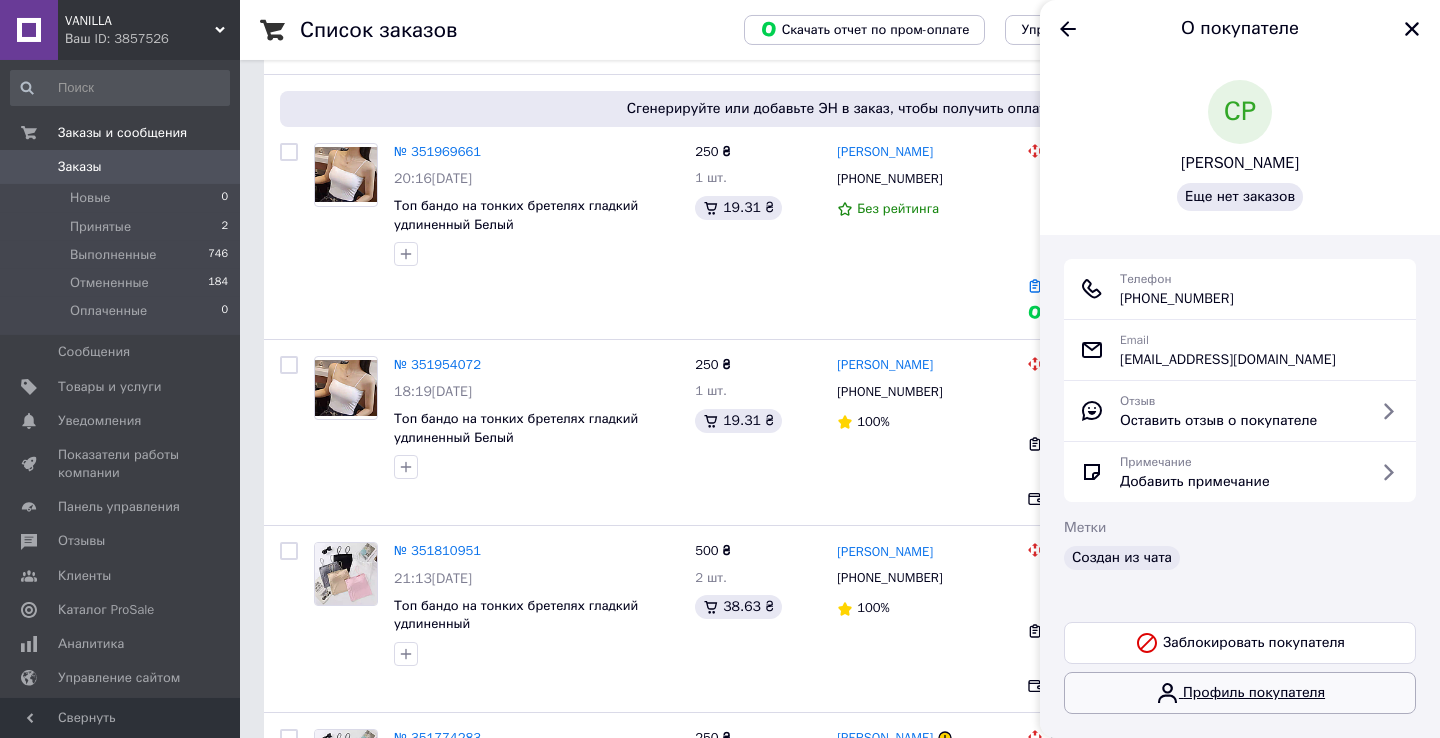 scroll, scrollTop: 102, scrollLeft: 0, axis: vertical 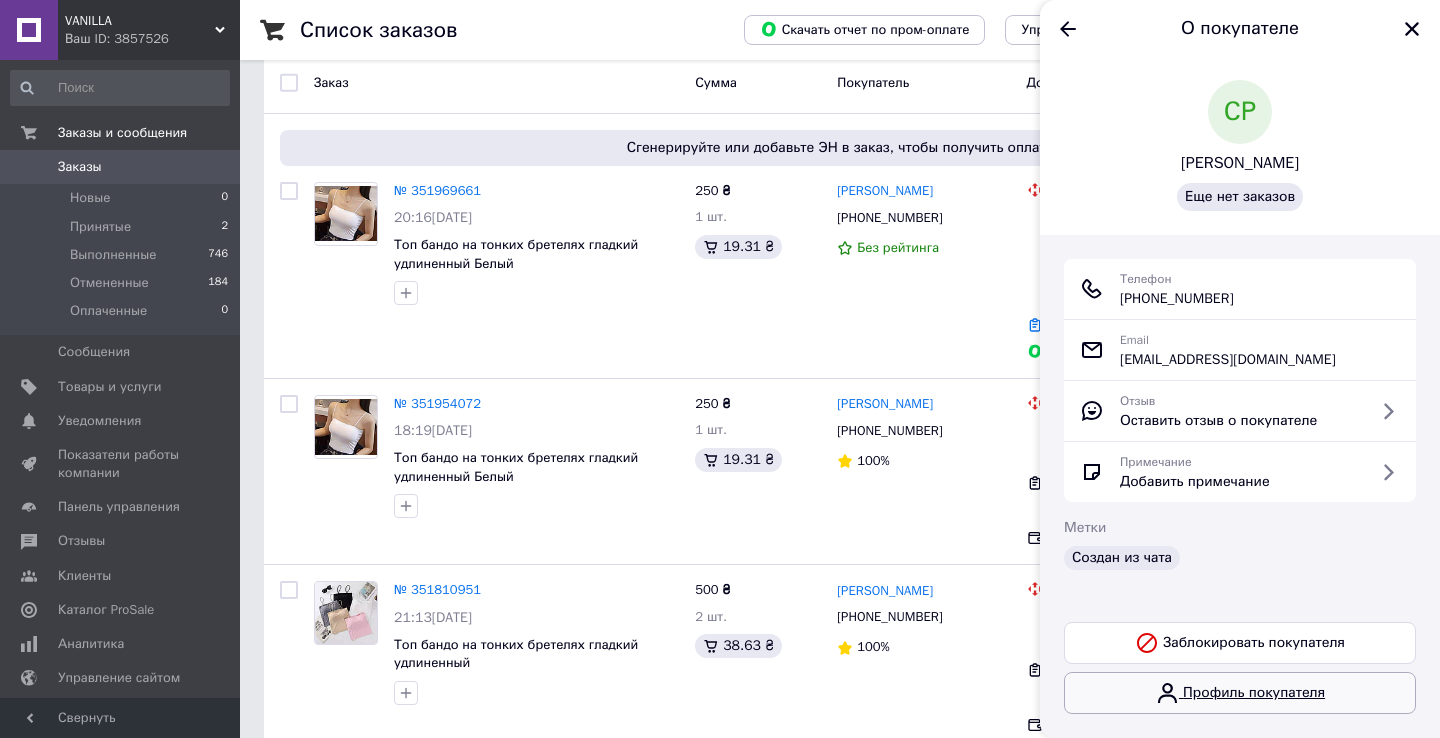 click on "Профиль покупателя" at bounding box center (1240, 693) 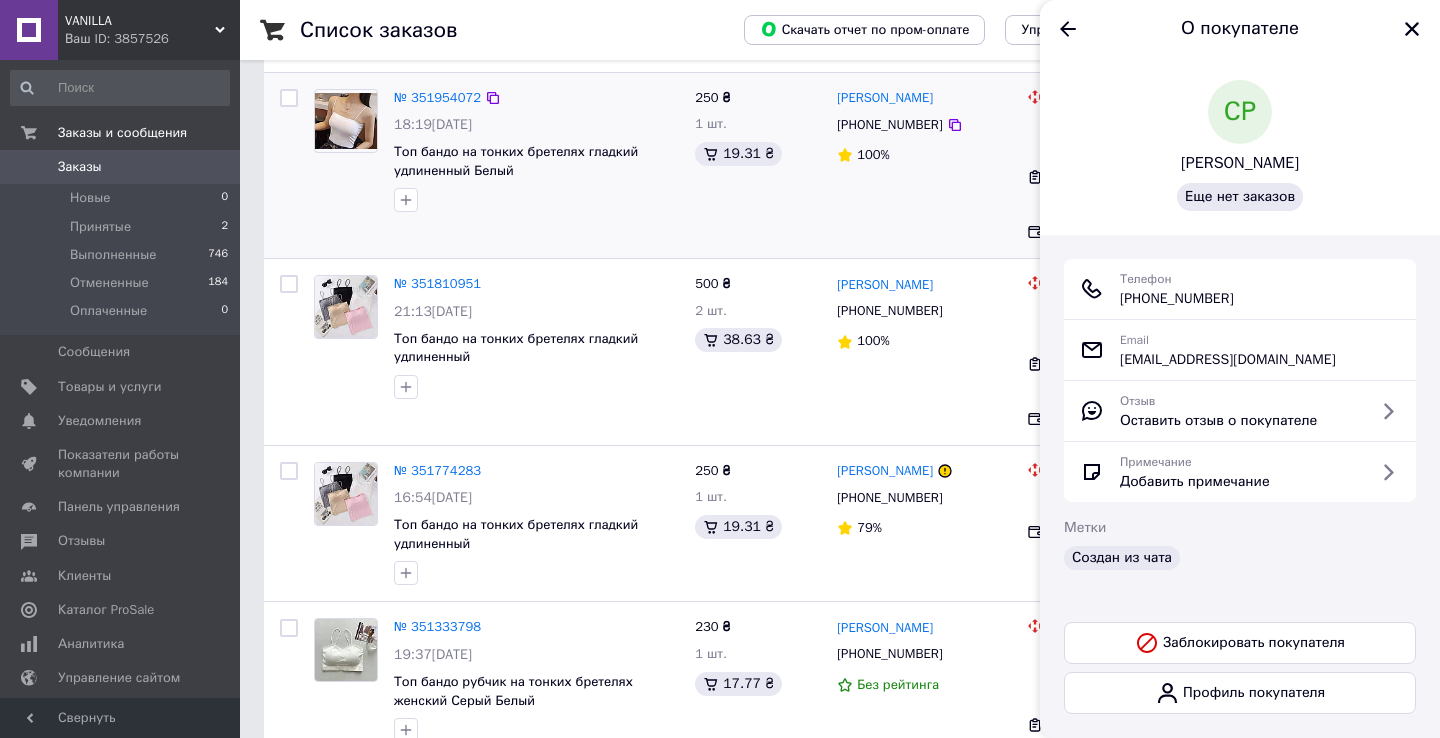 scroll, scrollTop: 0, scrollLeft: 0, axis: both 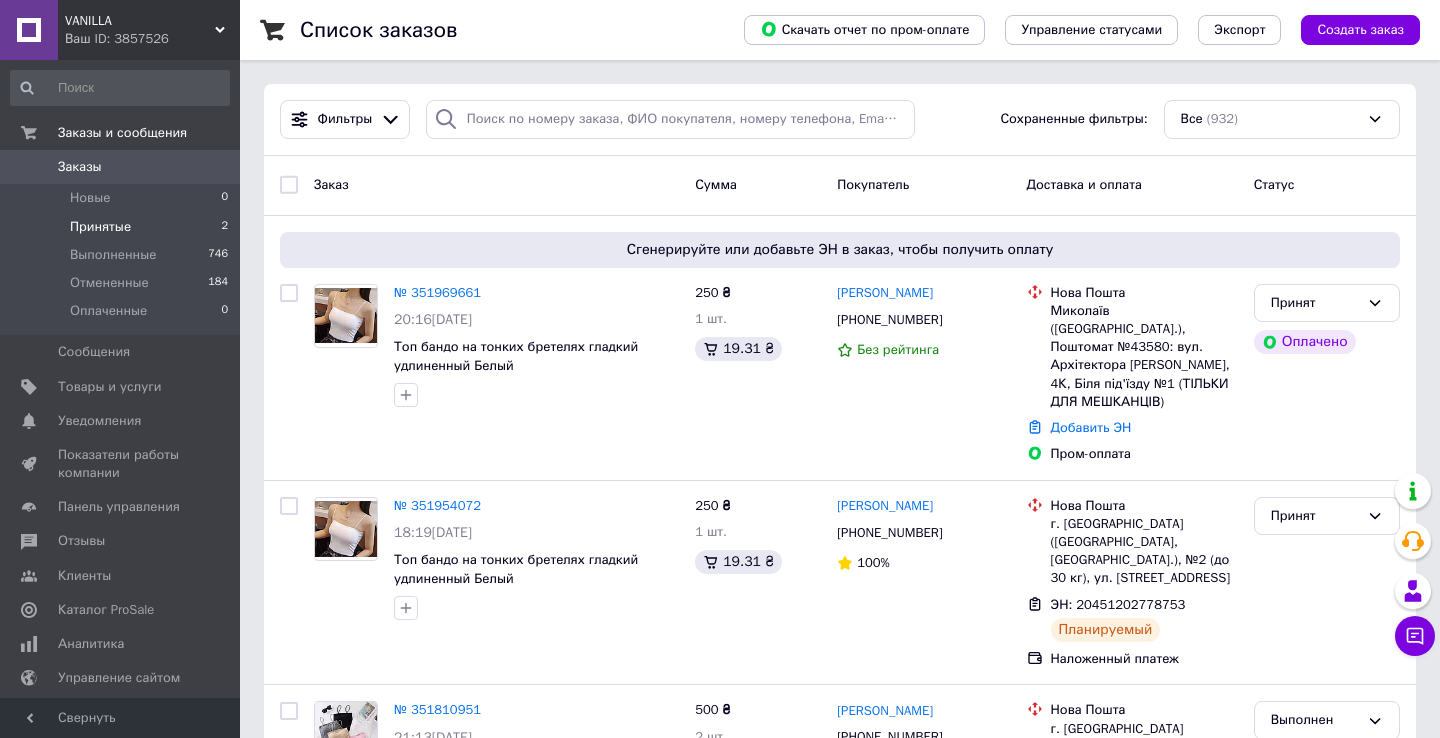 click on "Принятые 2" at bounding box center (120, 227) 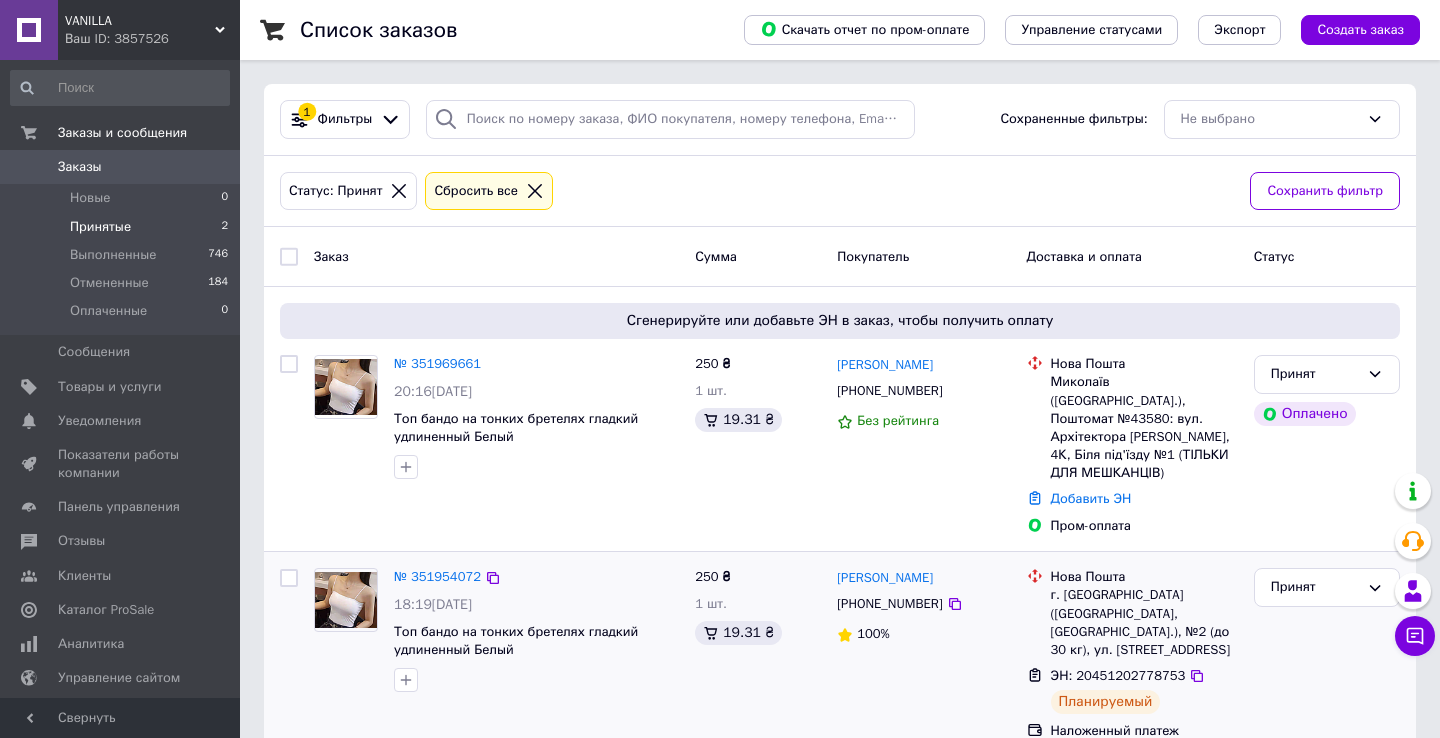 scroll, scrollTop: 6, scrollLeft: 0, axis: vertical 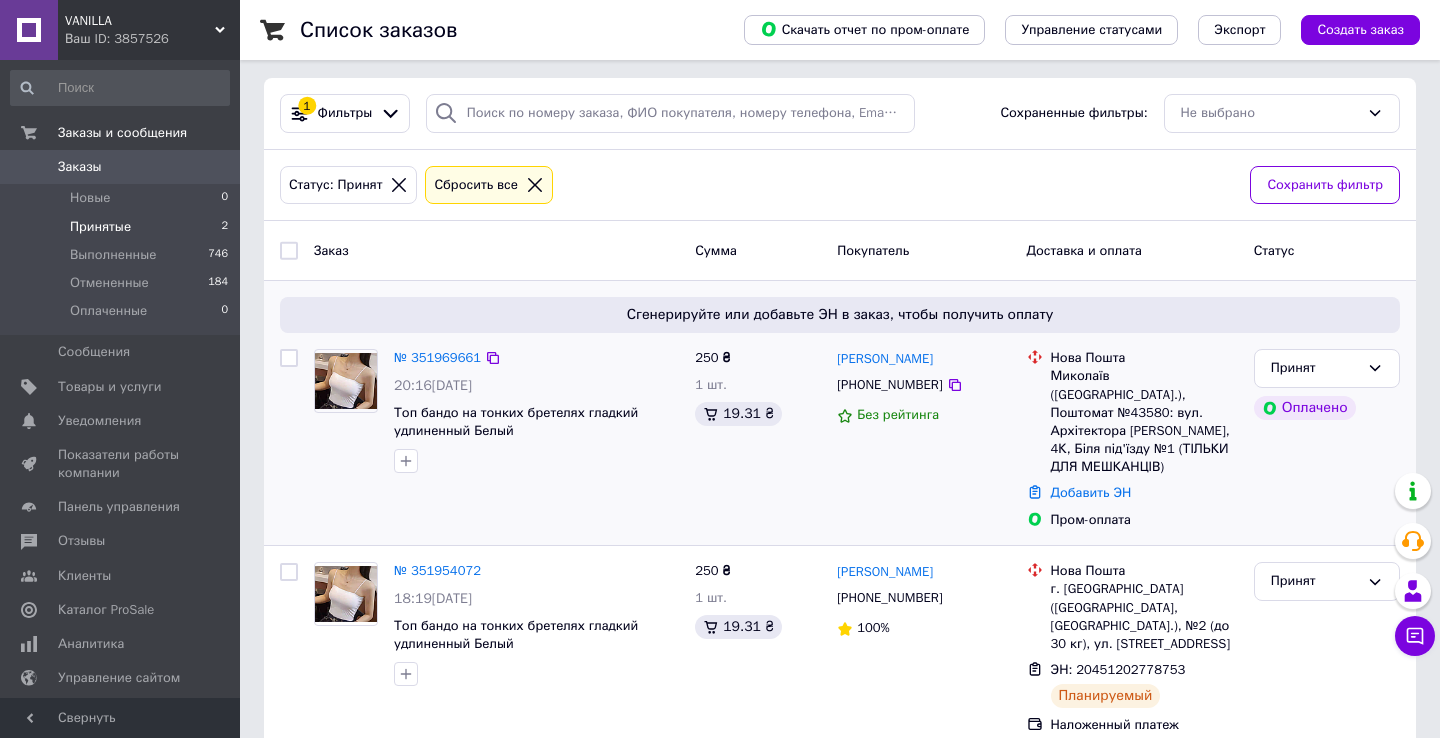 click on "№ 351969661 20:16[DATE] Топ бандо на тонких бретелях гладкий удлиненный Белый" at bounding box center (536, 411) 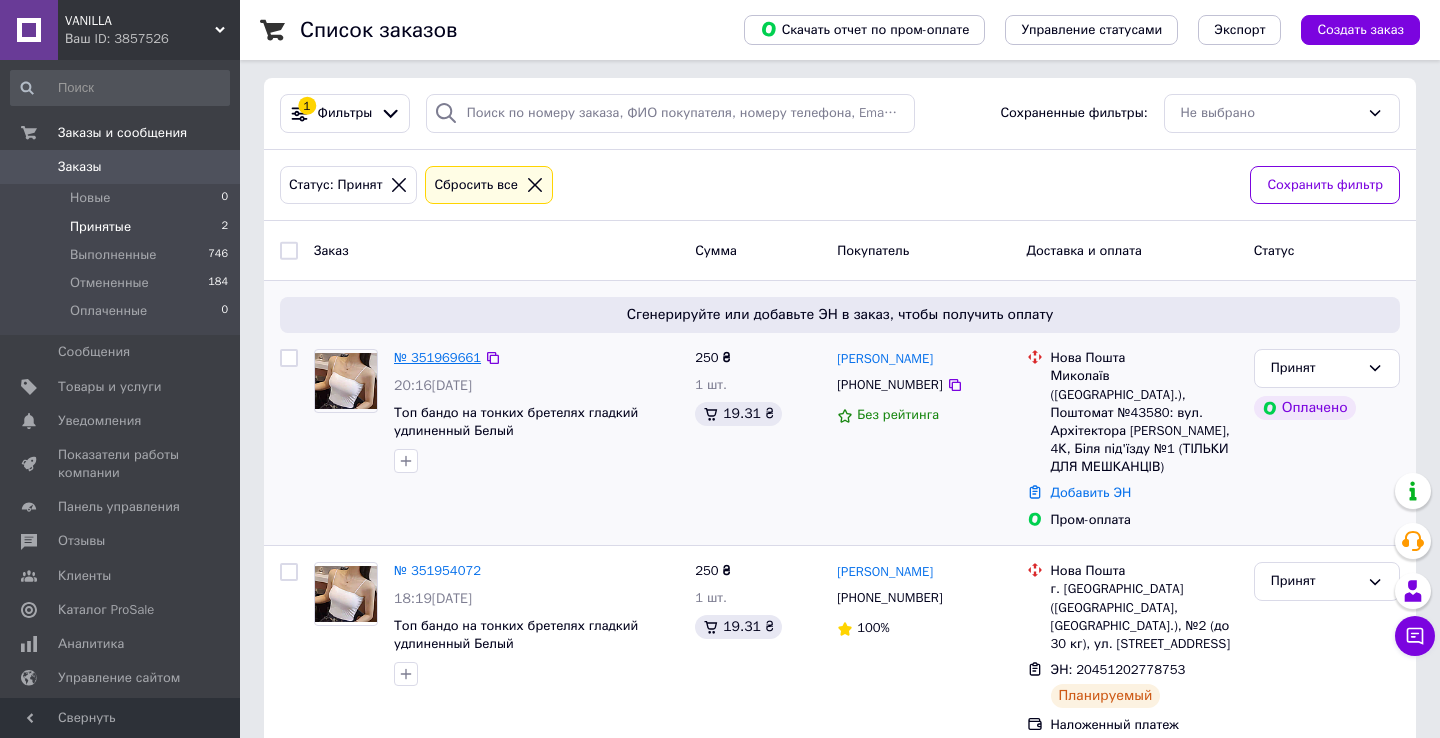 click on "№ 351969661" at bounding box center (437, 357) 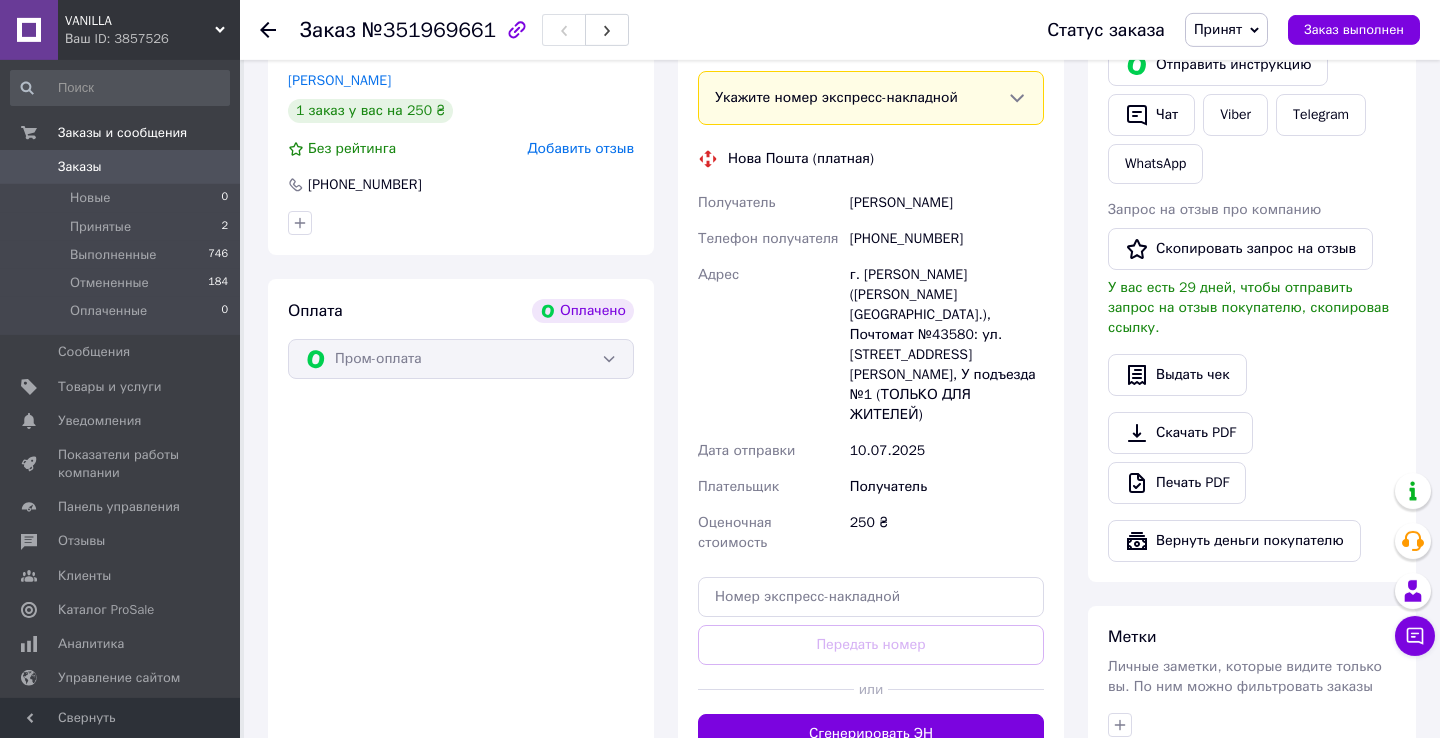 scroll, scrollTop: 578, scrollLeft: 0, axis: vertical 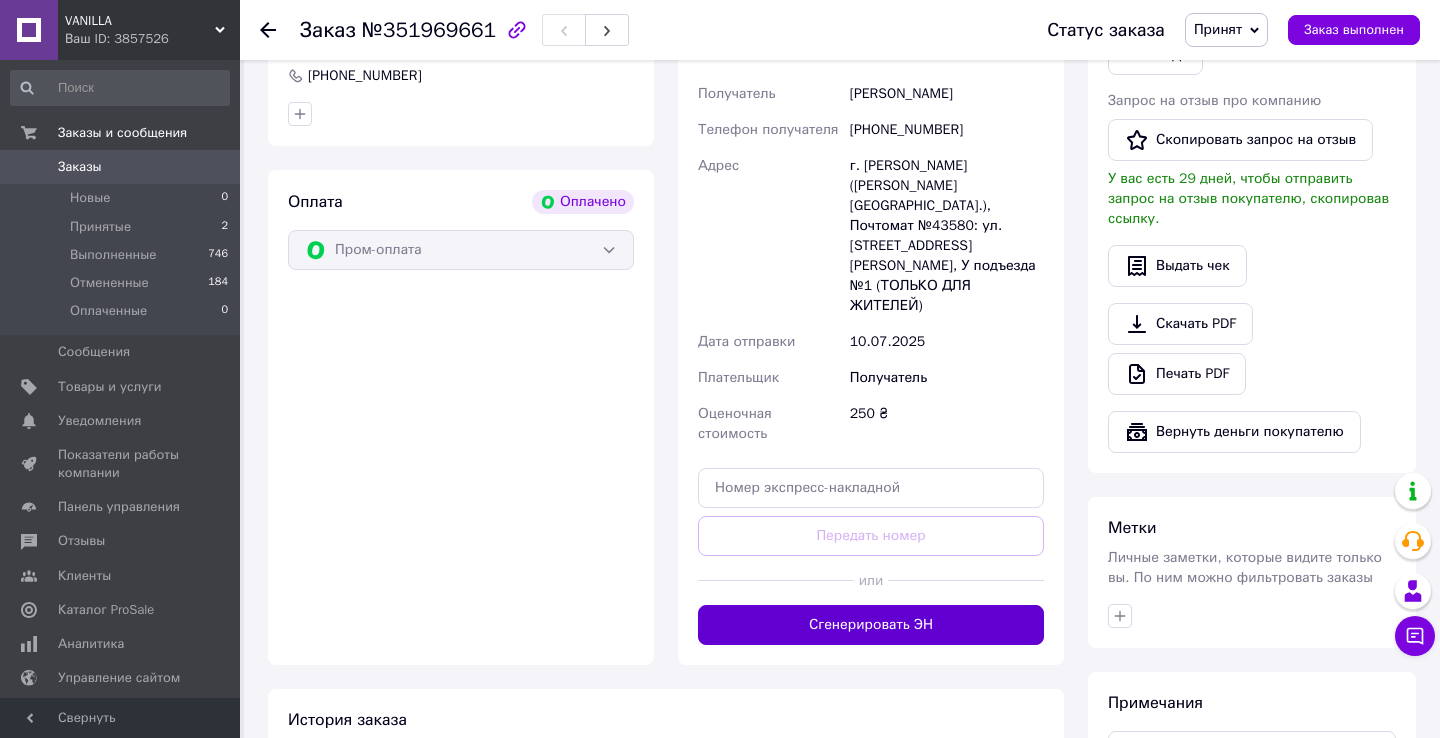 click on "Сгенерировать ЭН" at bounding box center [871, 625] 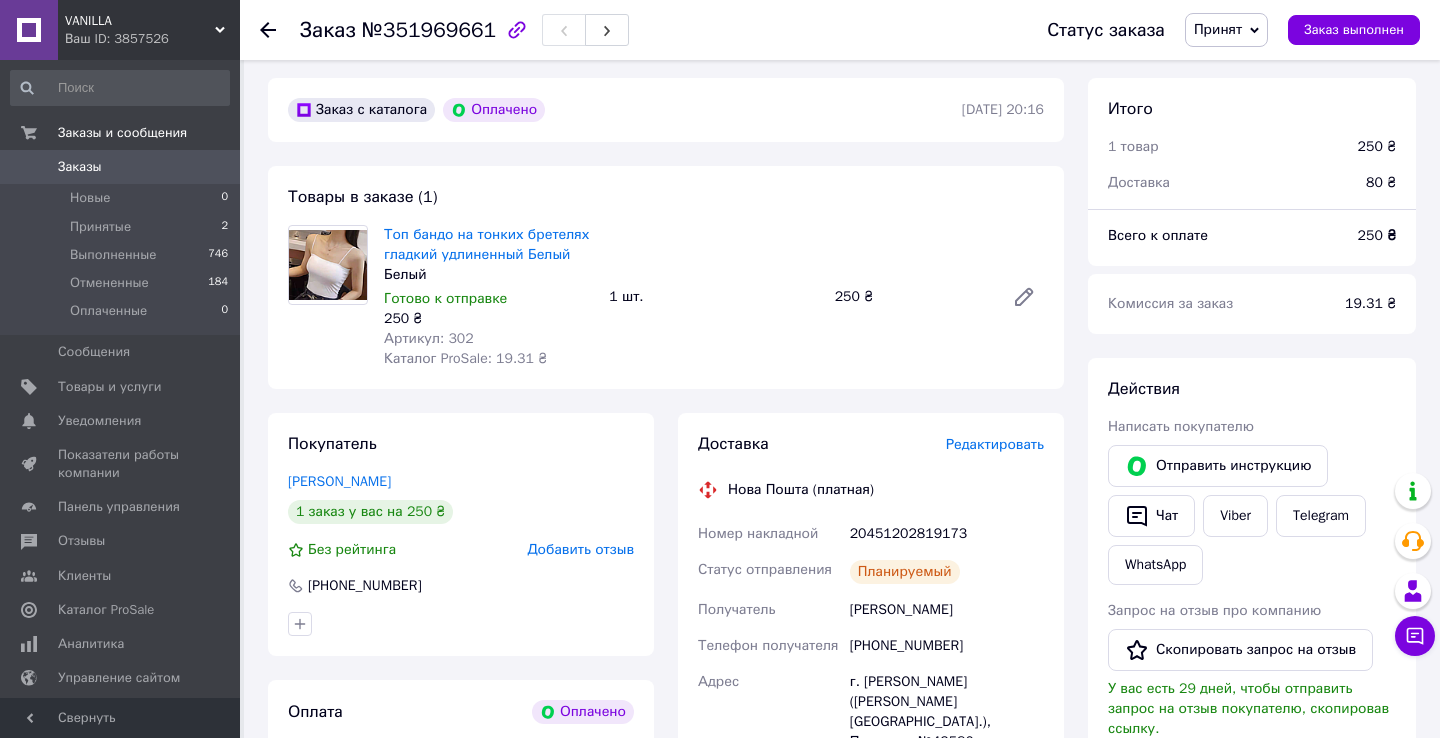 scroll, scrollTop: 0, scrollLeft: 0, axis: both 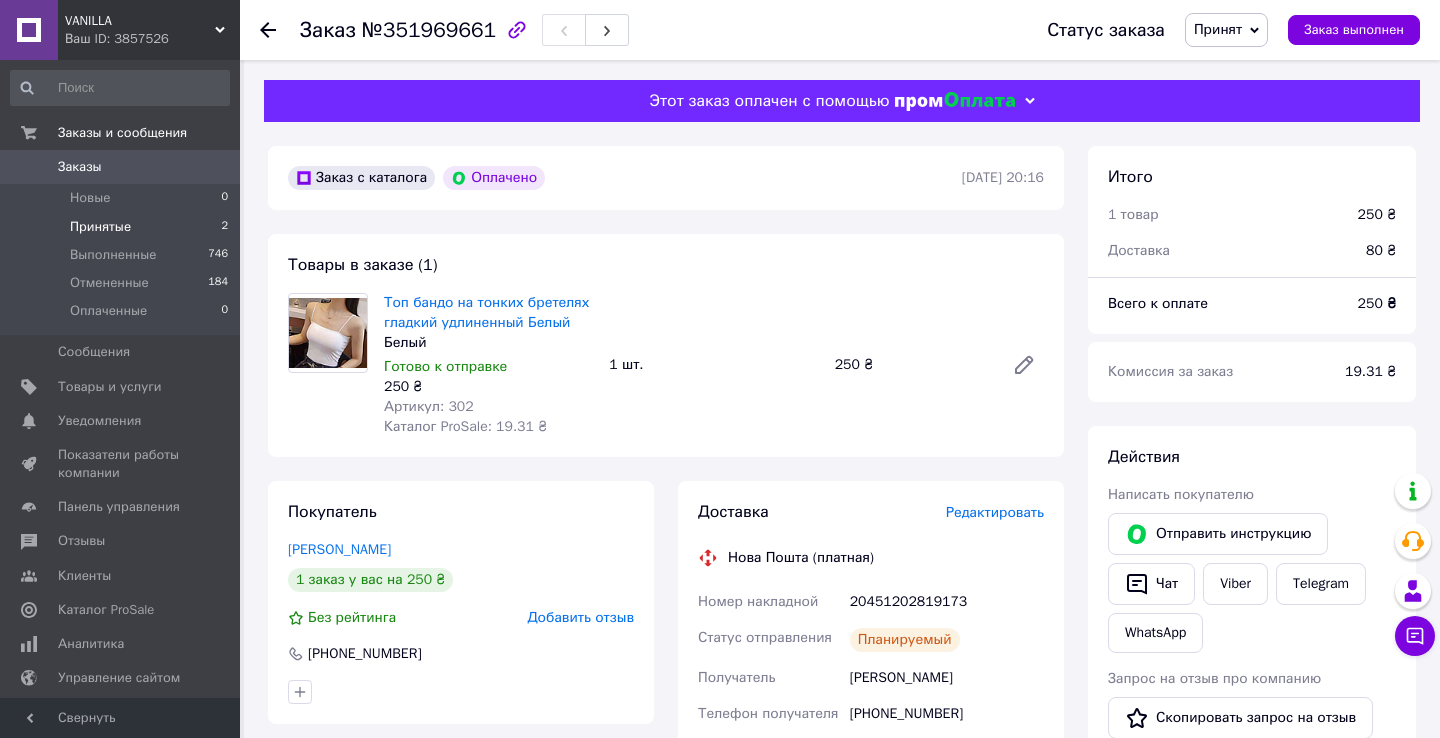 click on "Принятые 2" at bounding box center (120, 227) 